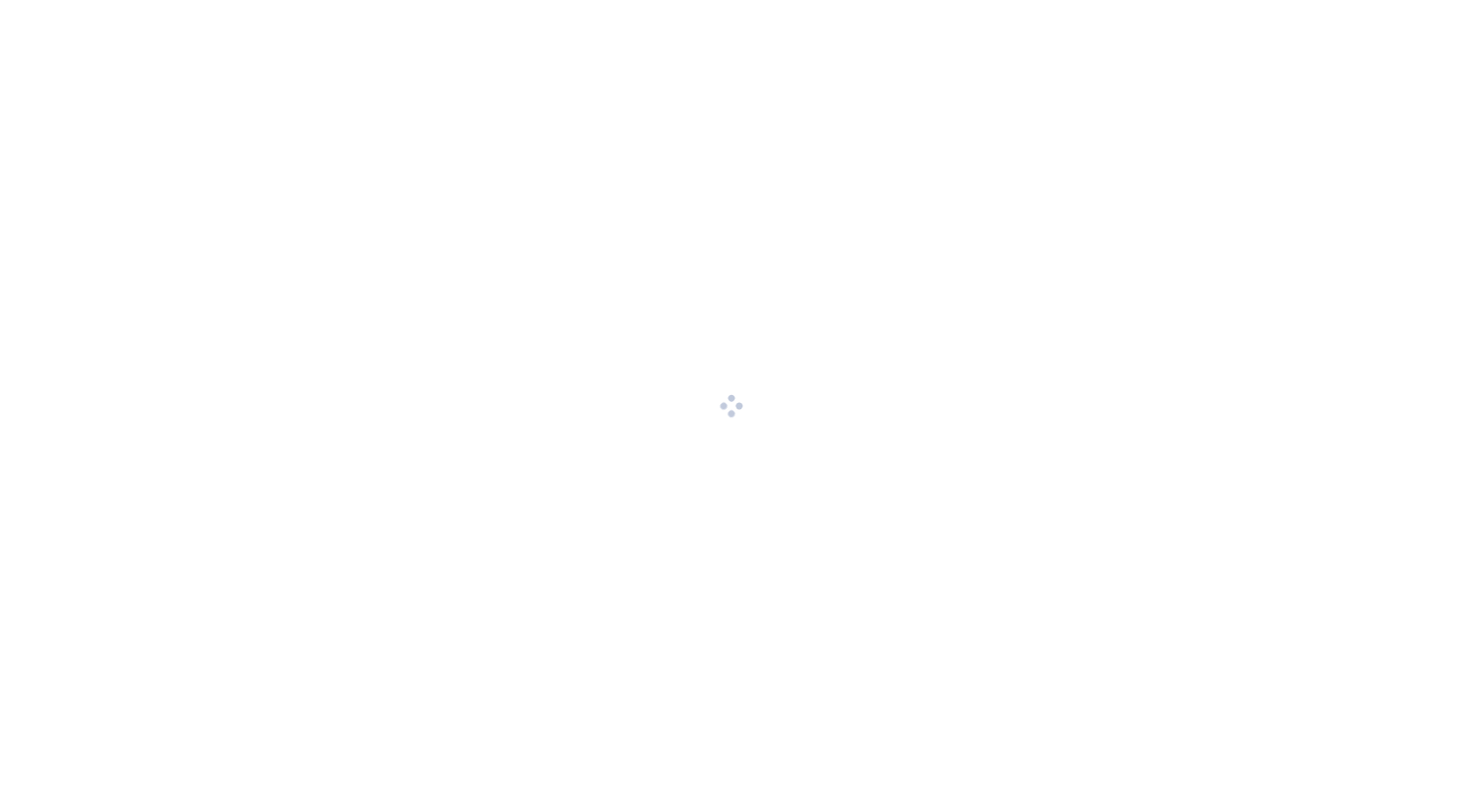 scroll, scrollTop: 0, scrollLeft: 0, axis: both 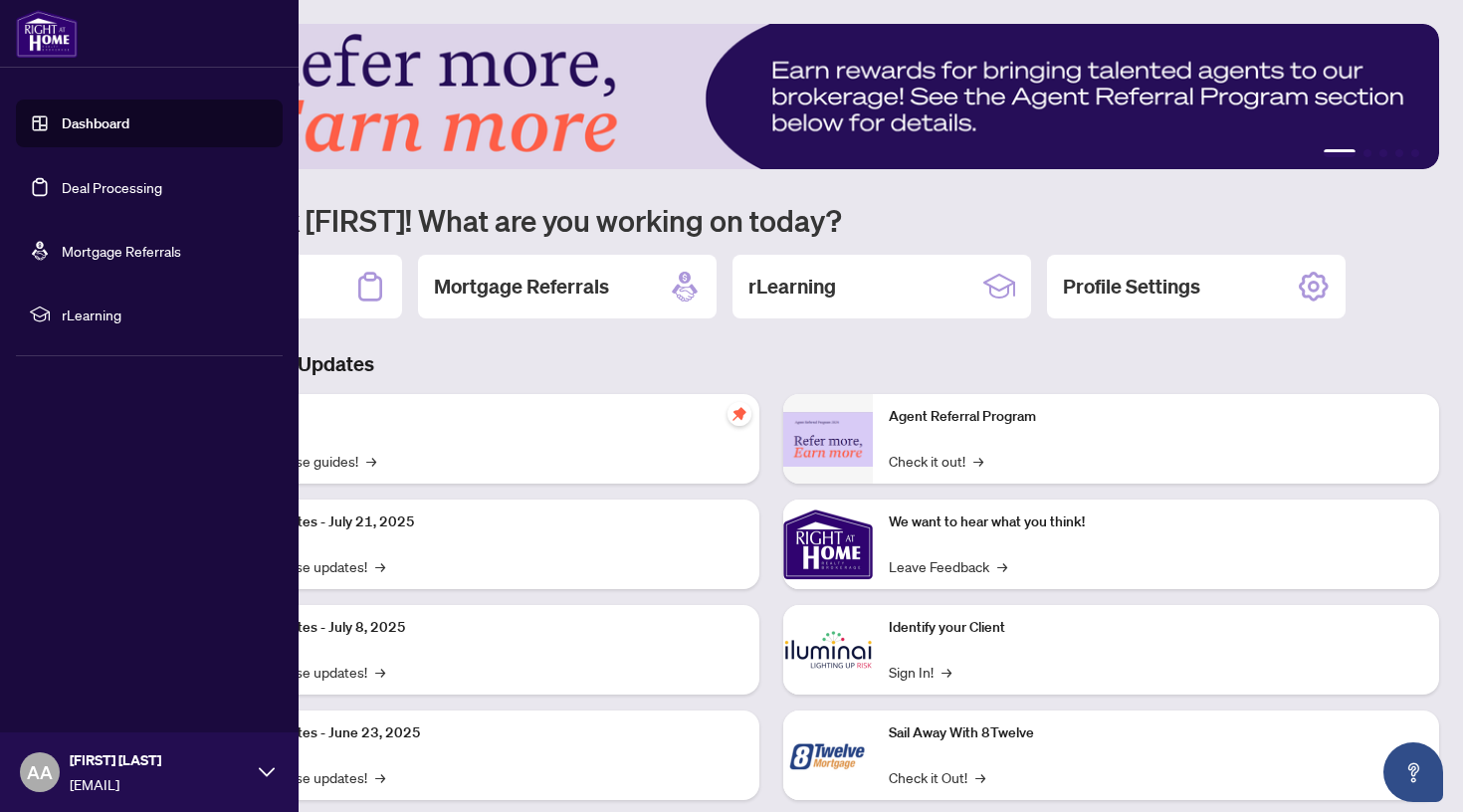 click on "Deal Processing" at bounding box center [111, 187] 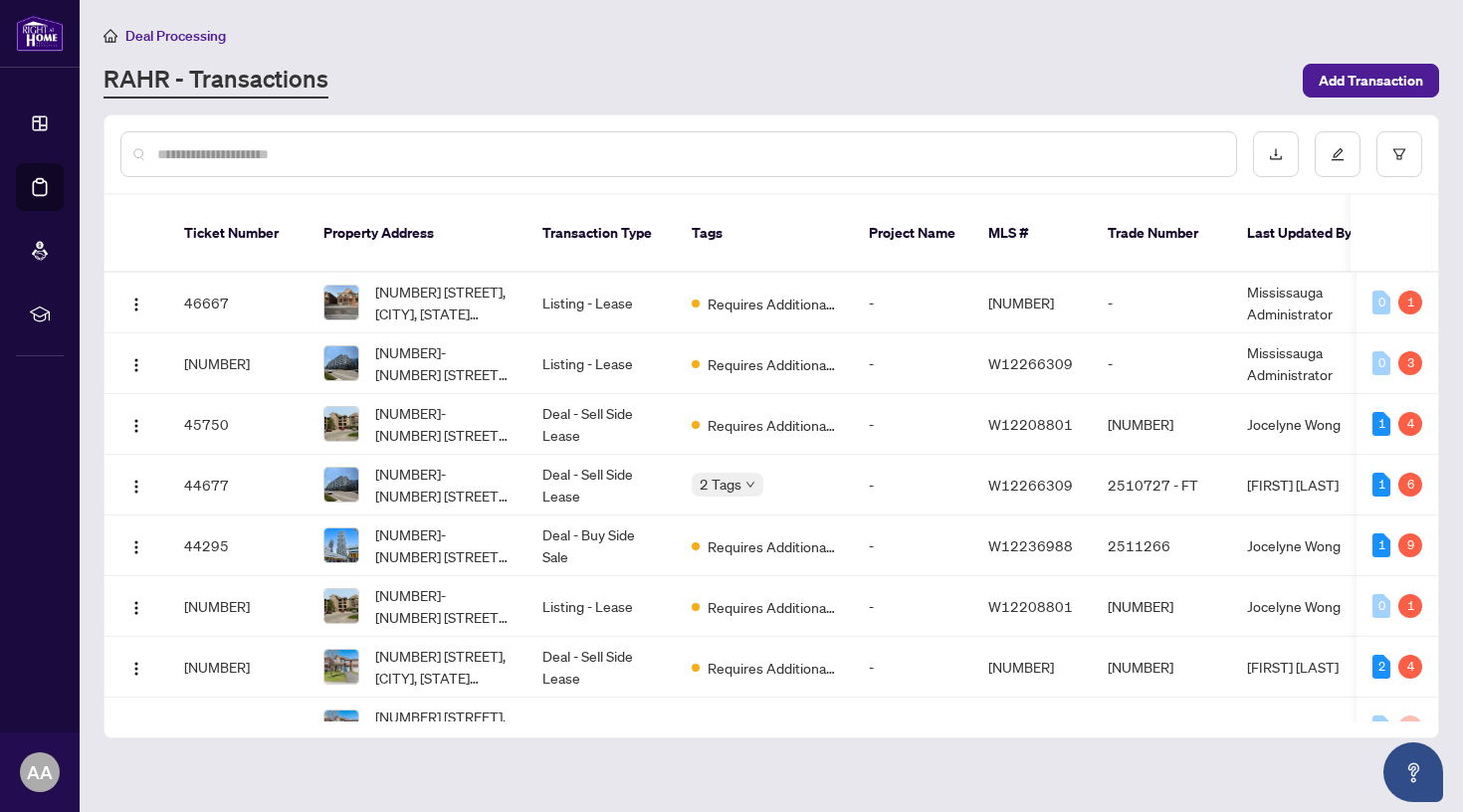 click at bounding box center [689, 154] 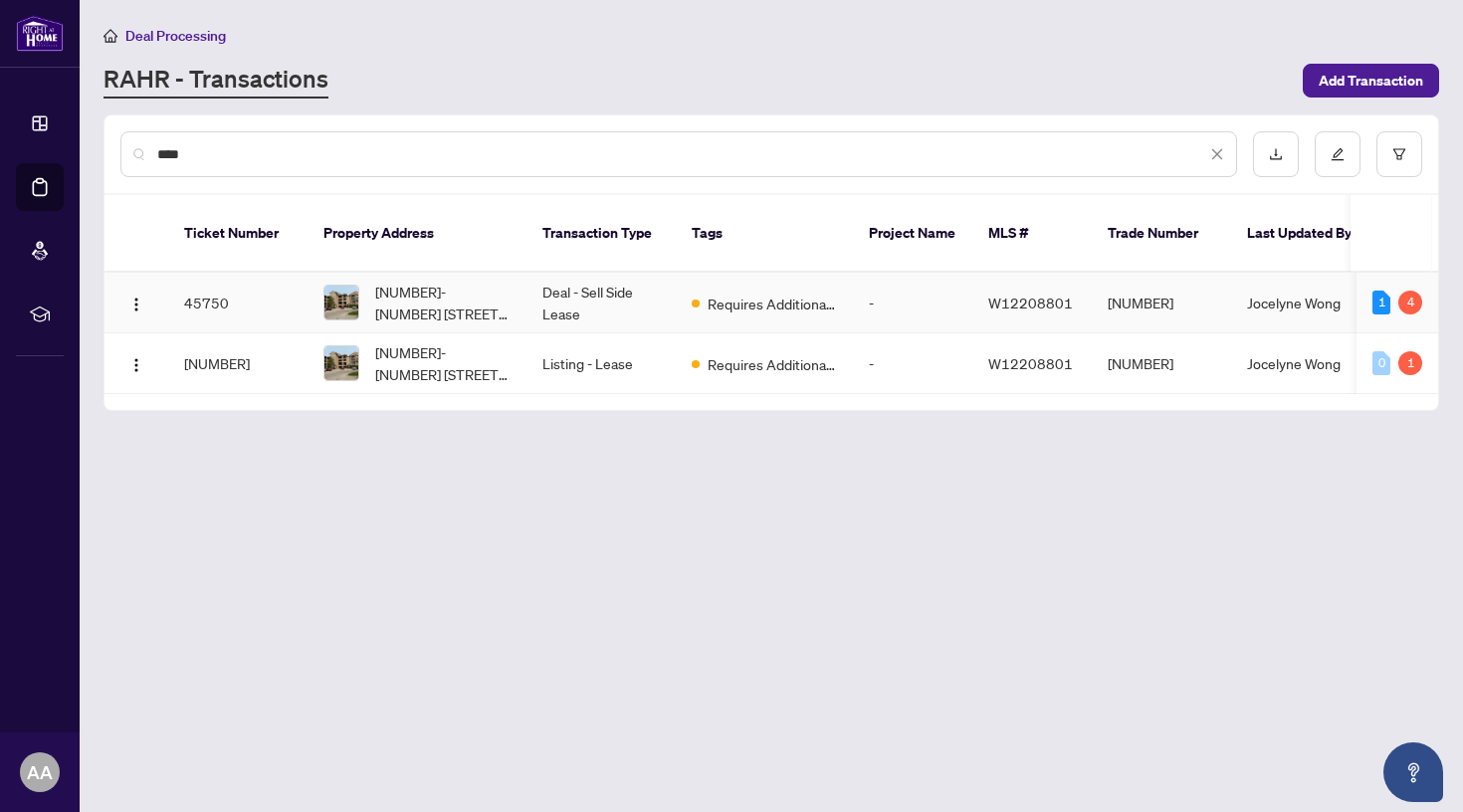 type on "****" 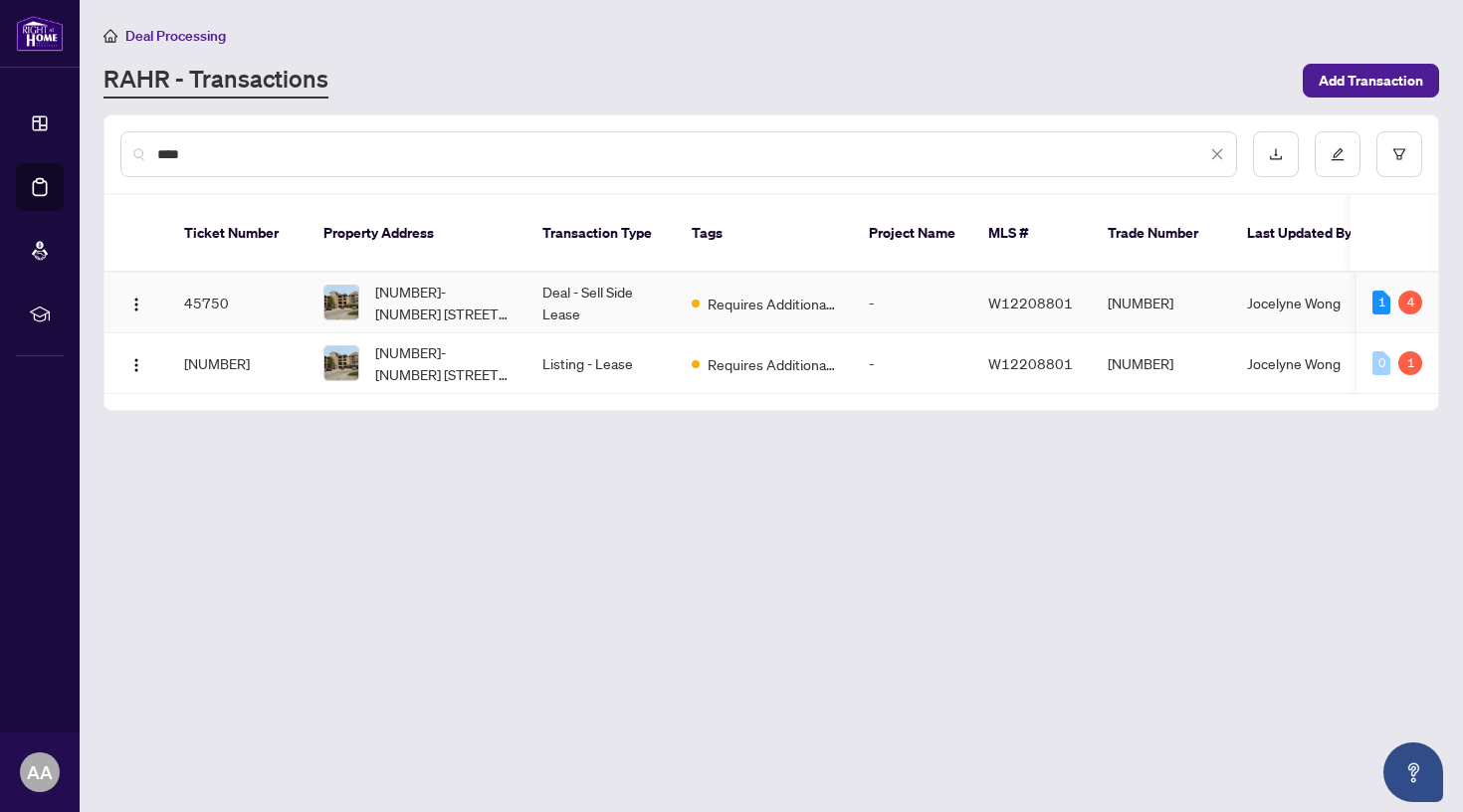 click on "Deal - Sell Side Lease" at bounding box center [601, 303] 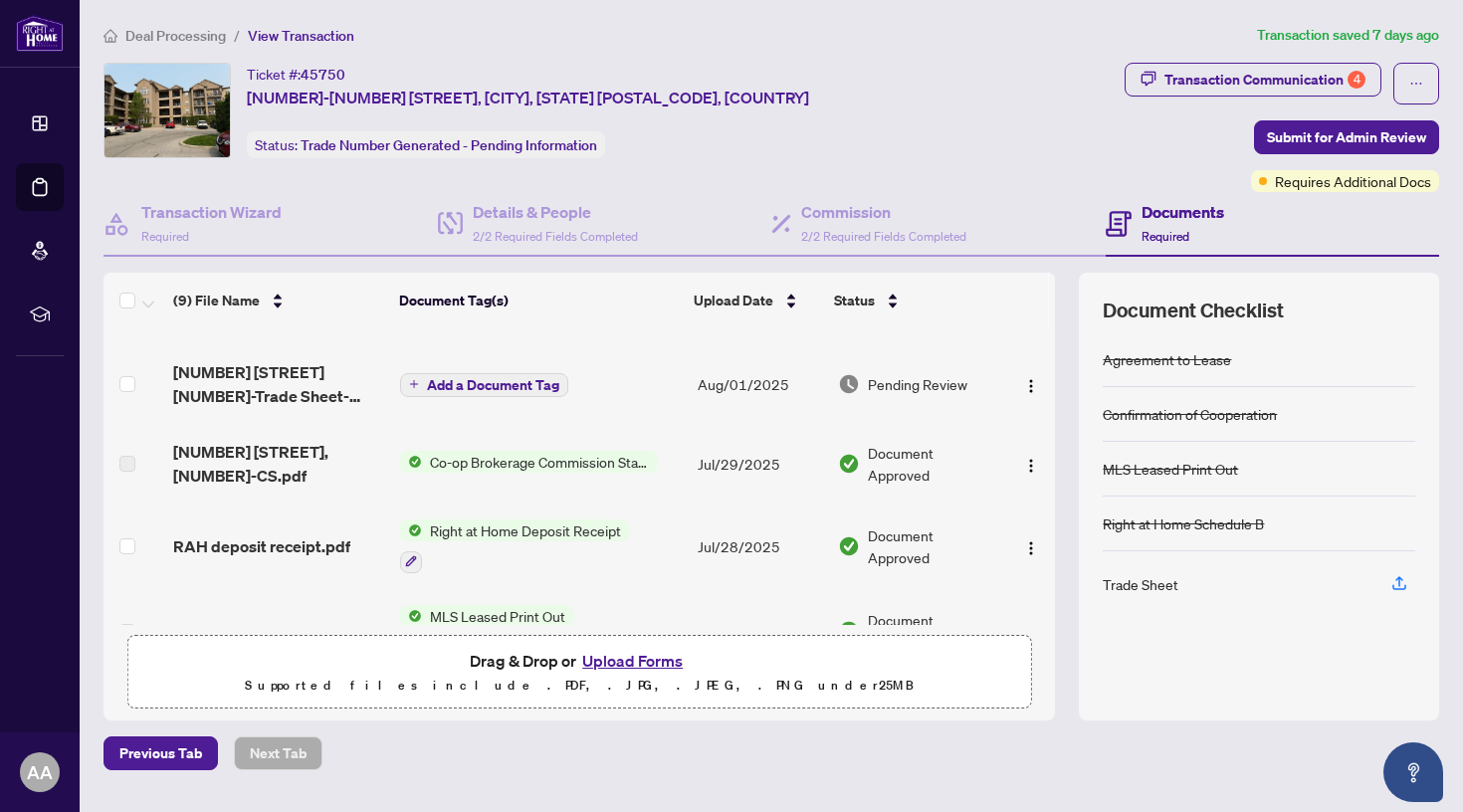 scroll, scrollTop: 67, scrollLeft: 0, axis: vertical 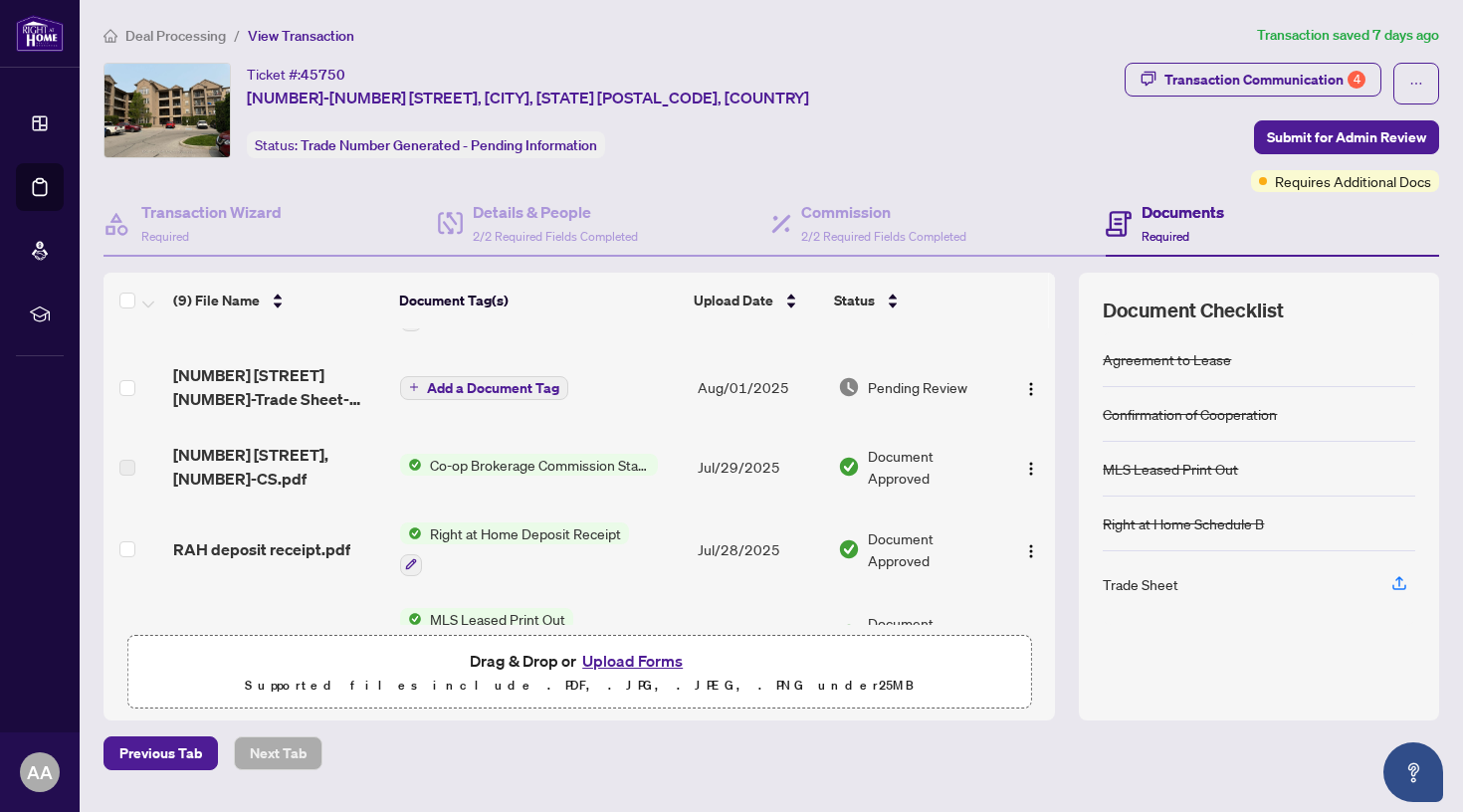click on "Right at Home Deposit Receipt" at bounding box center [525, 533] 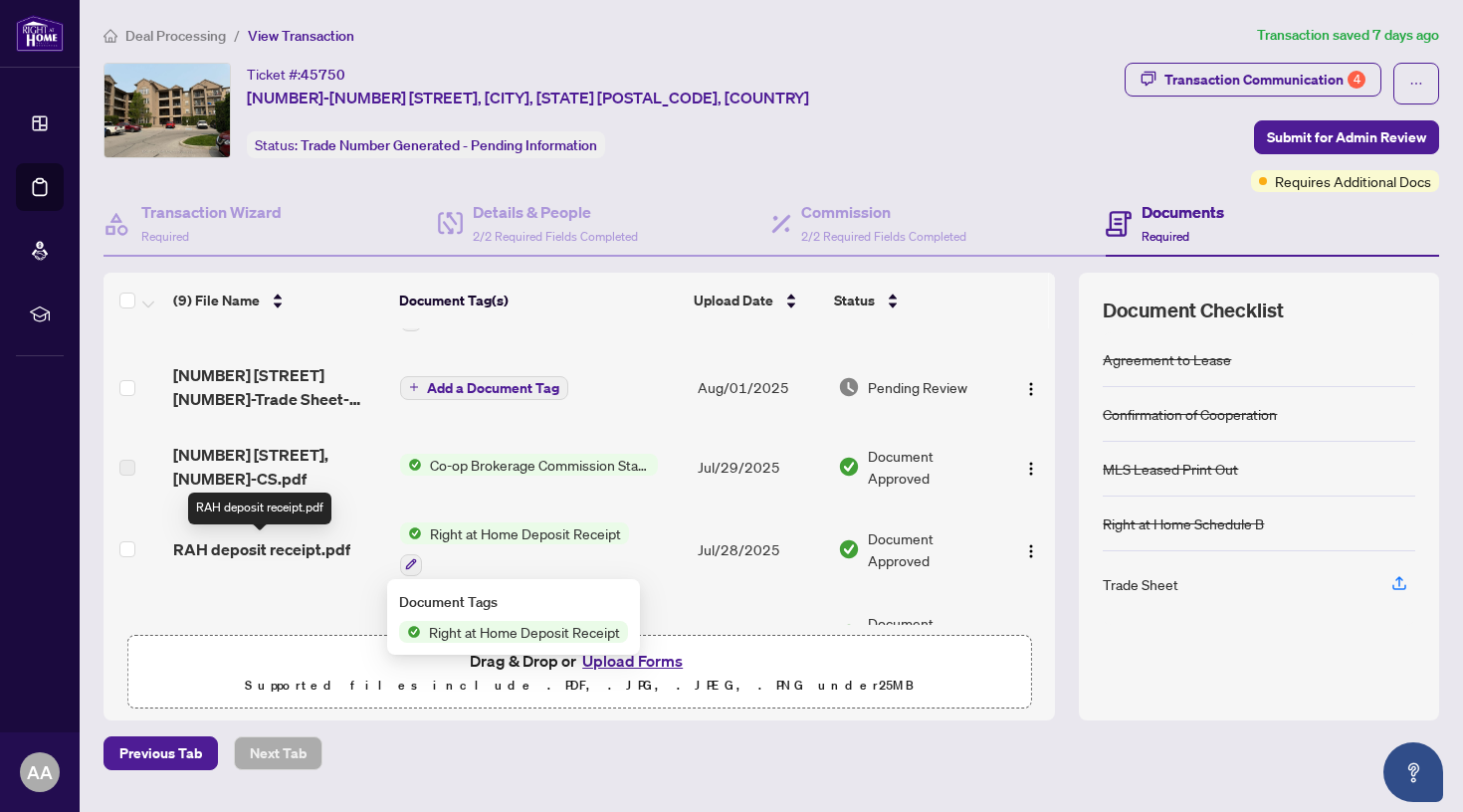 click on "RAH deposit receipt.pdf" at bounding box center (262, 549) 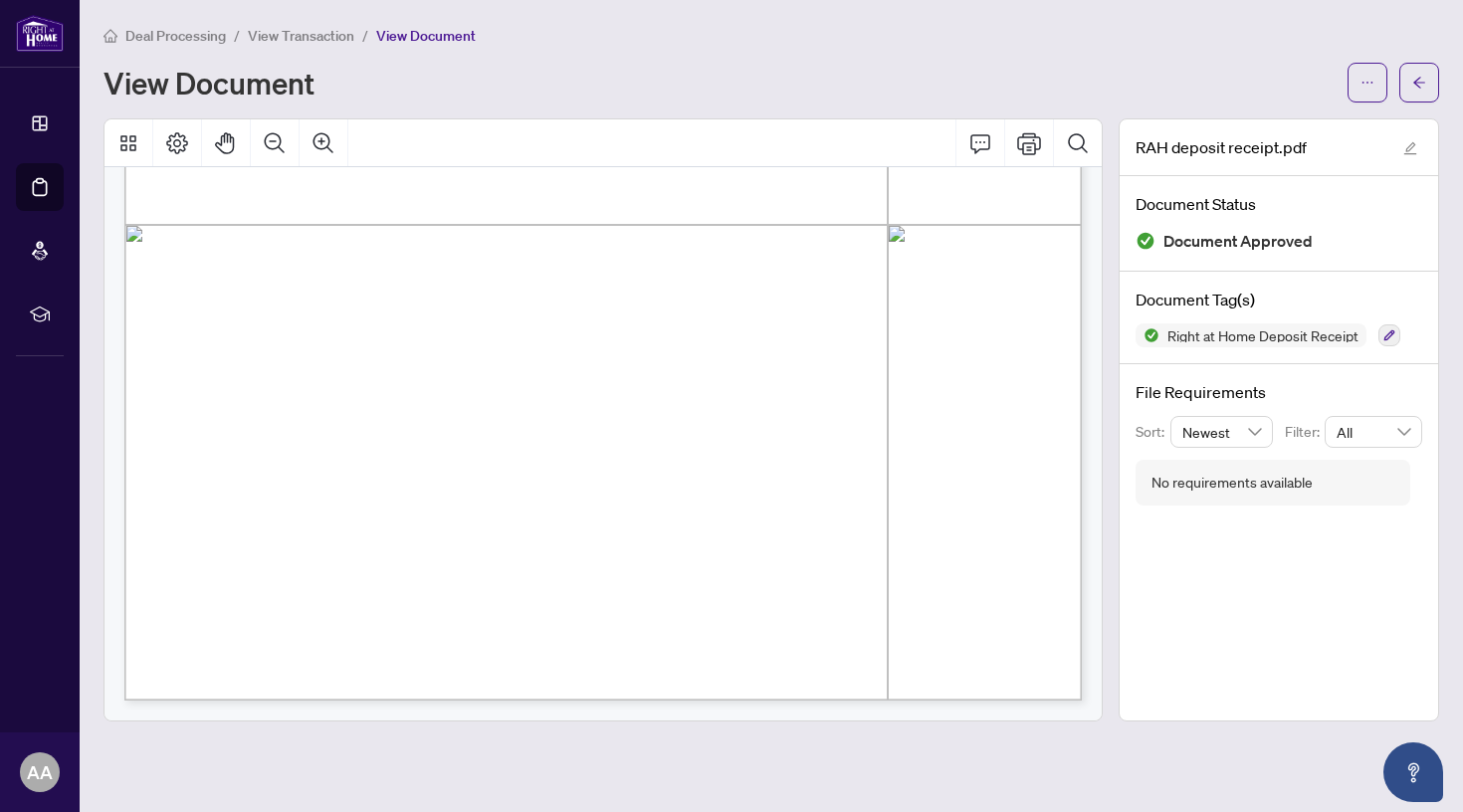 scroll, scrollTop: 725, scrollLeft: 0, axis: vertical 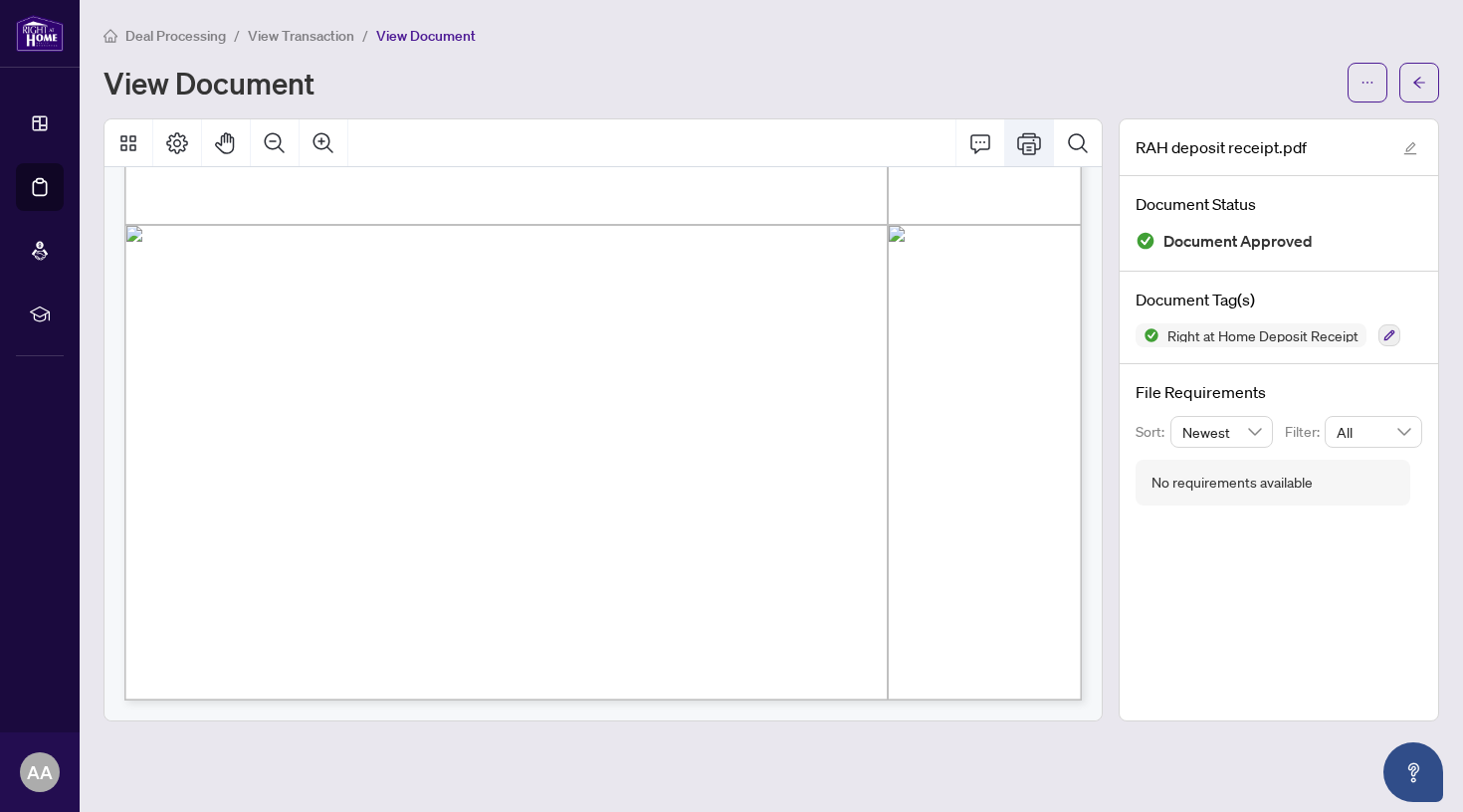 click 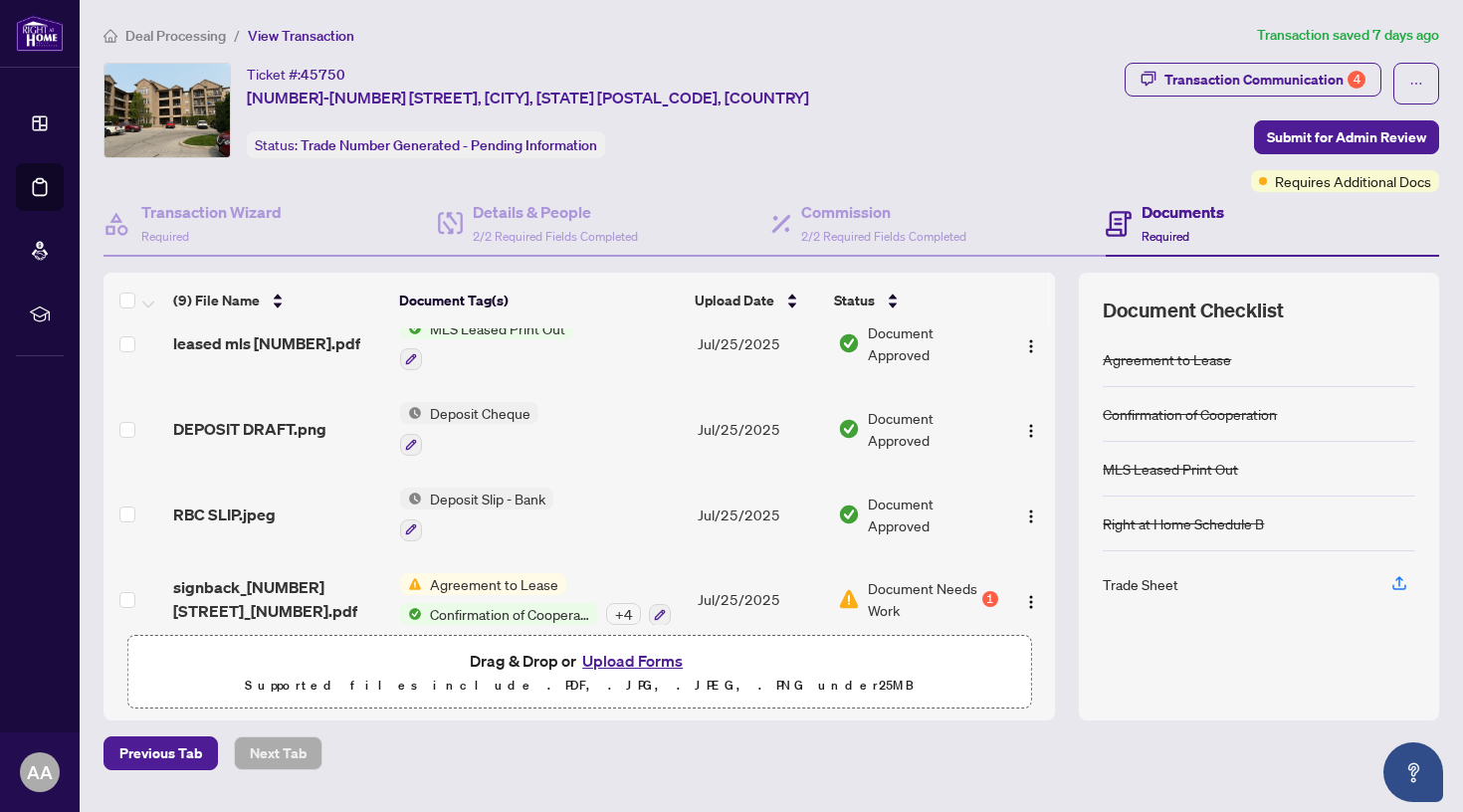 scroll, scrollTop: 358, scrollLeft: 0, axis: vertical 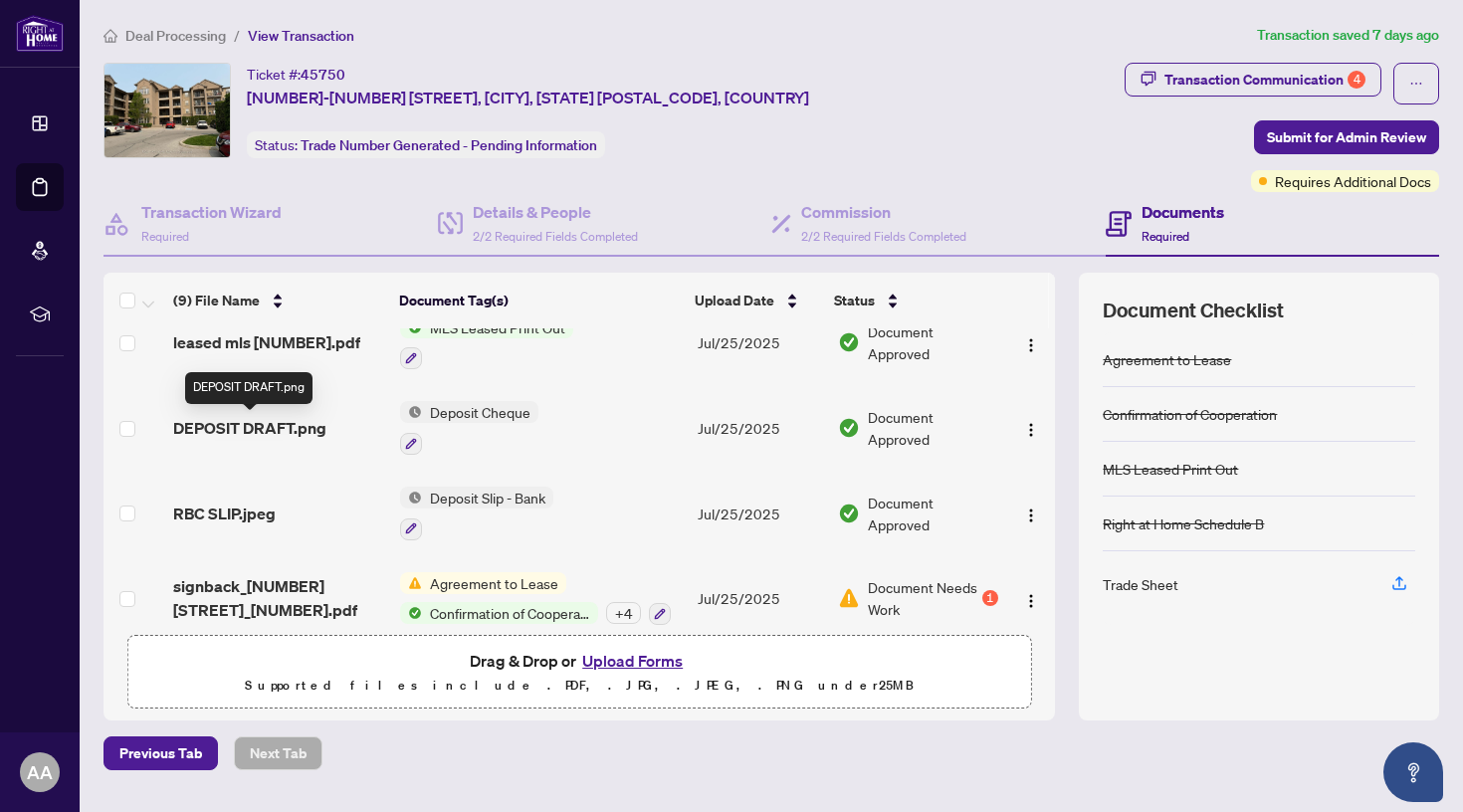 click on "DEPOSIT DRAFT.png" at bounding box center (250, 428) 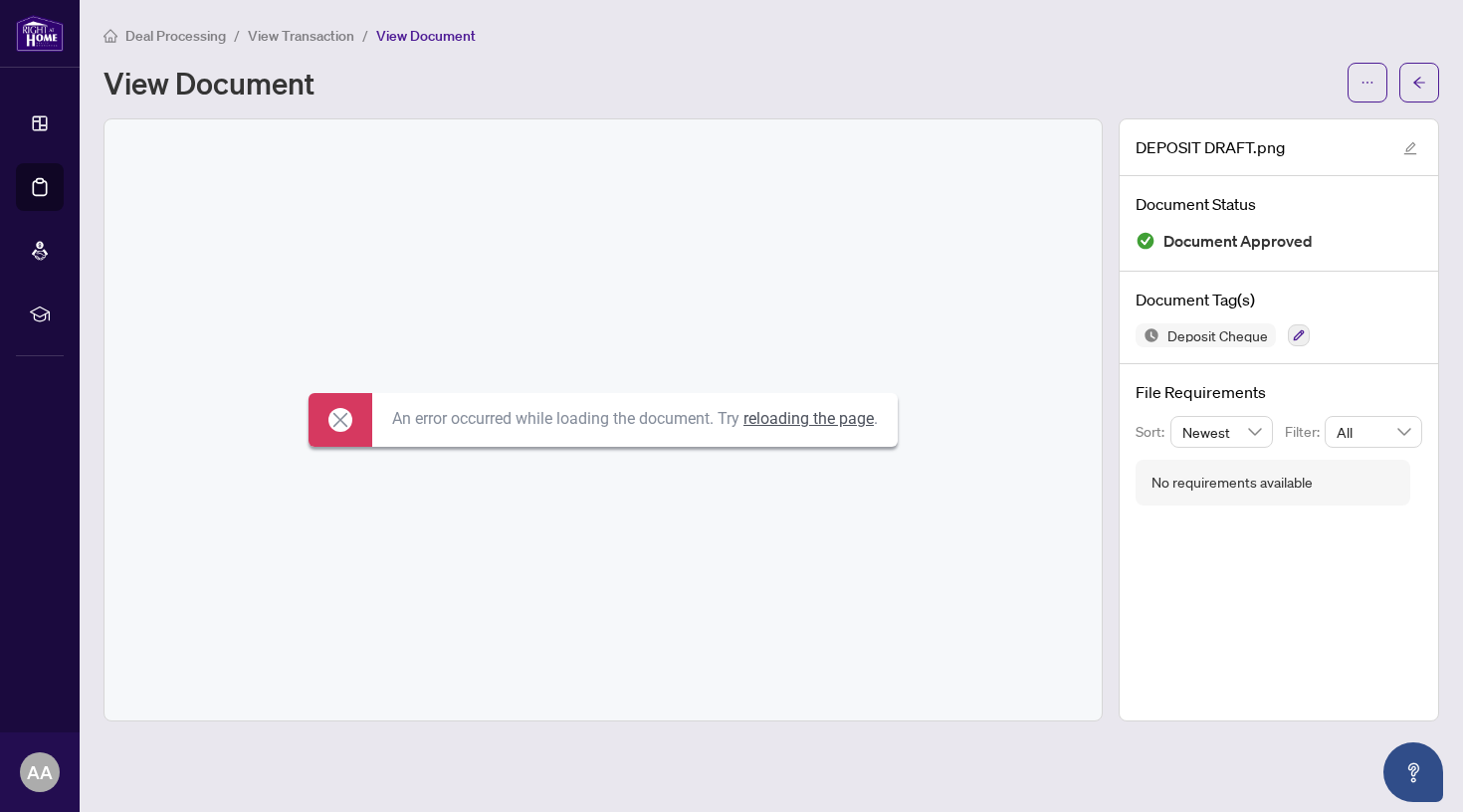click 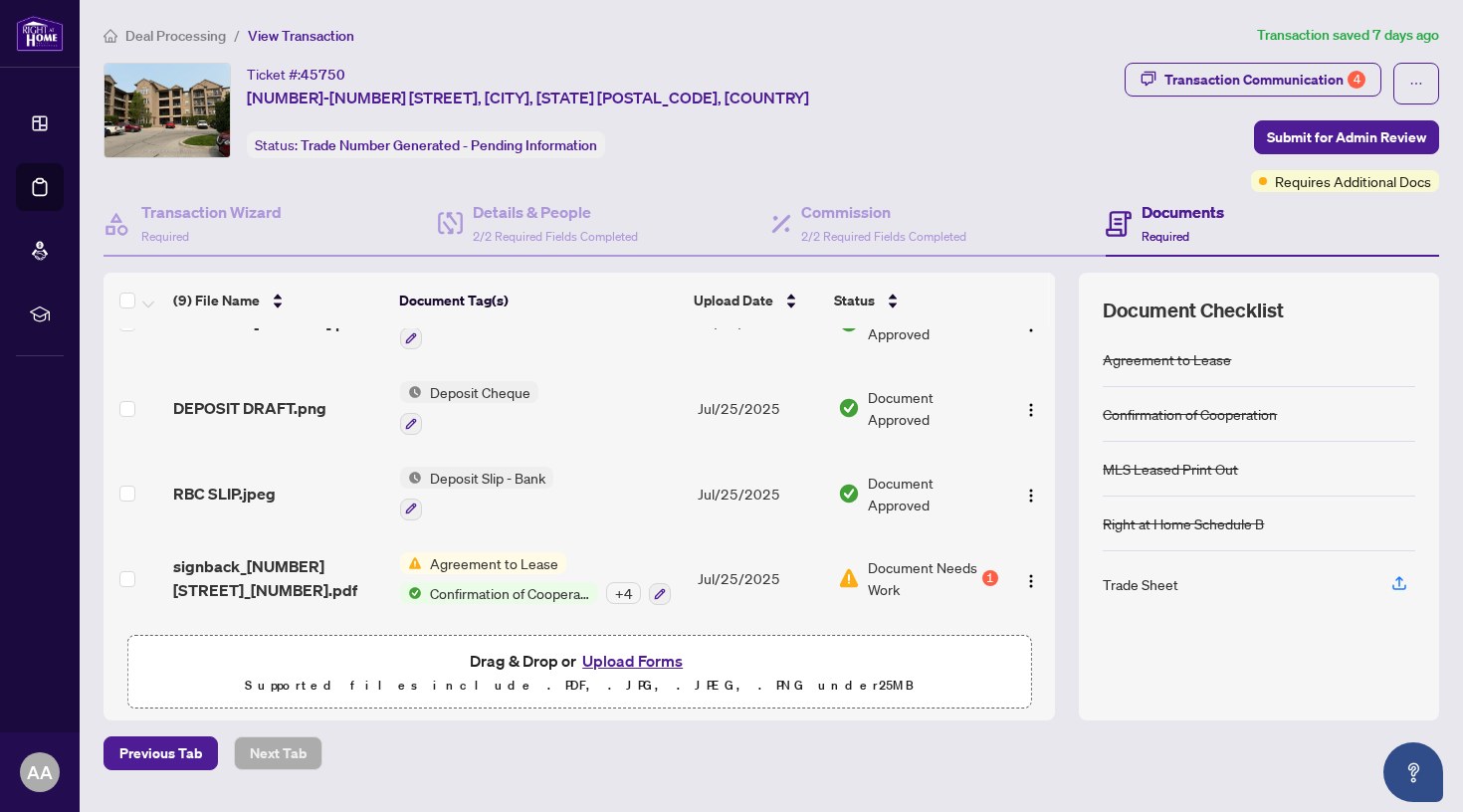 scroll, scrollTop: 381, scrollLeft: 0, axis: vertical 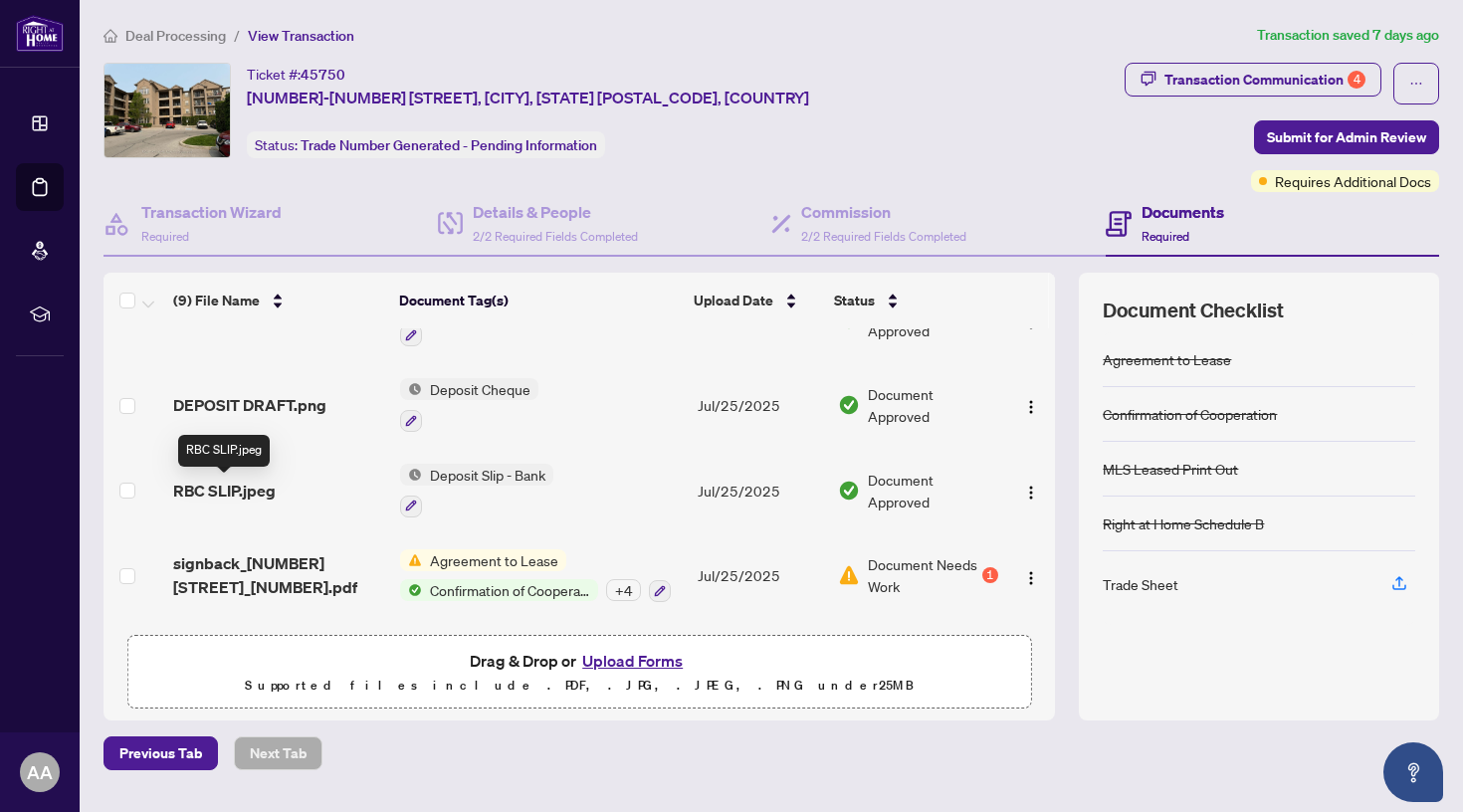click on "RBC SLIP.jpeg" at bounding box center (224, 491) 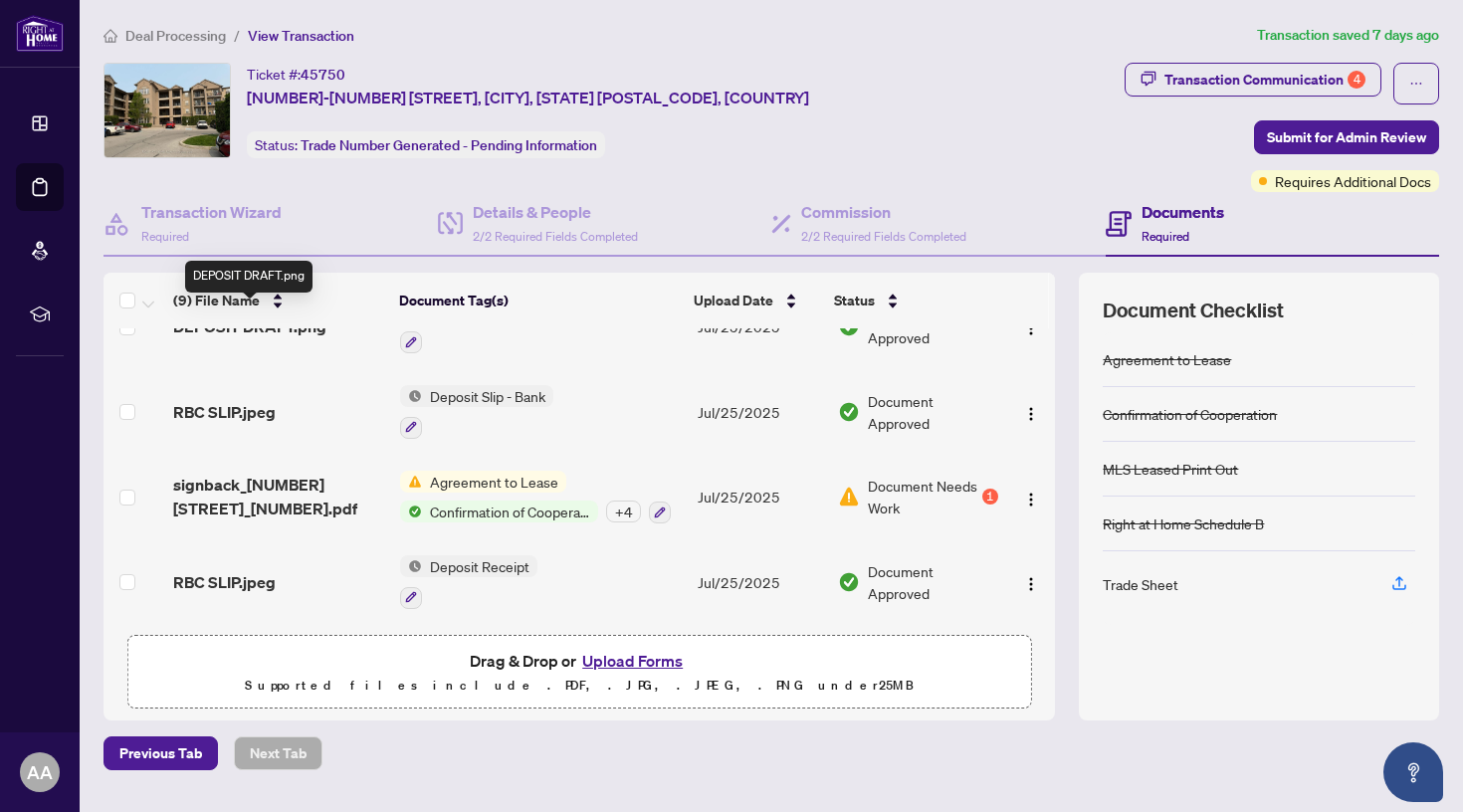 scroll, scrollTop: 469, scrollLeft: 0, axis: vertical 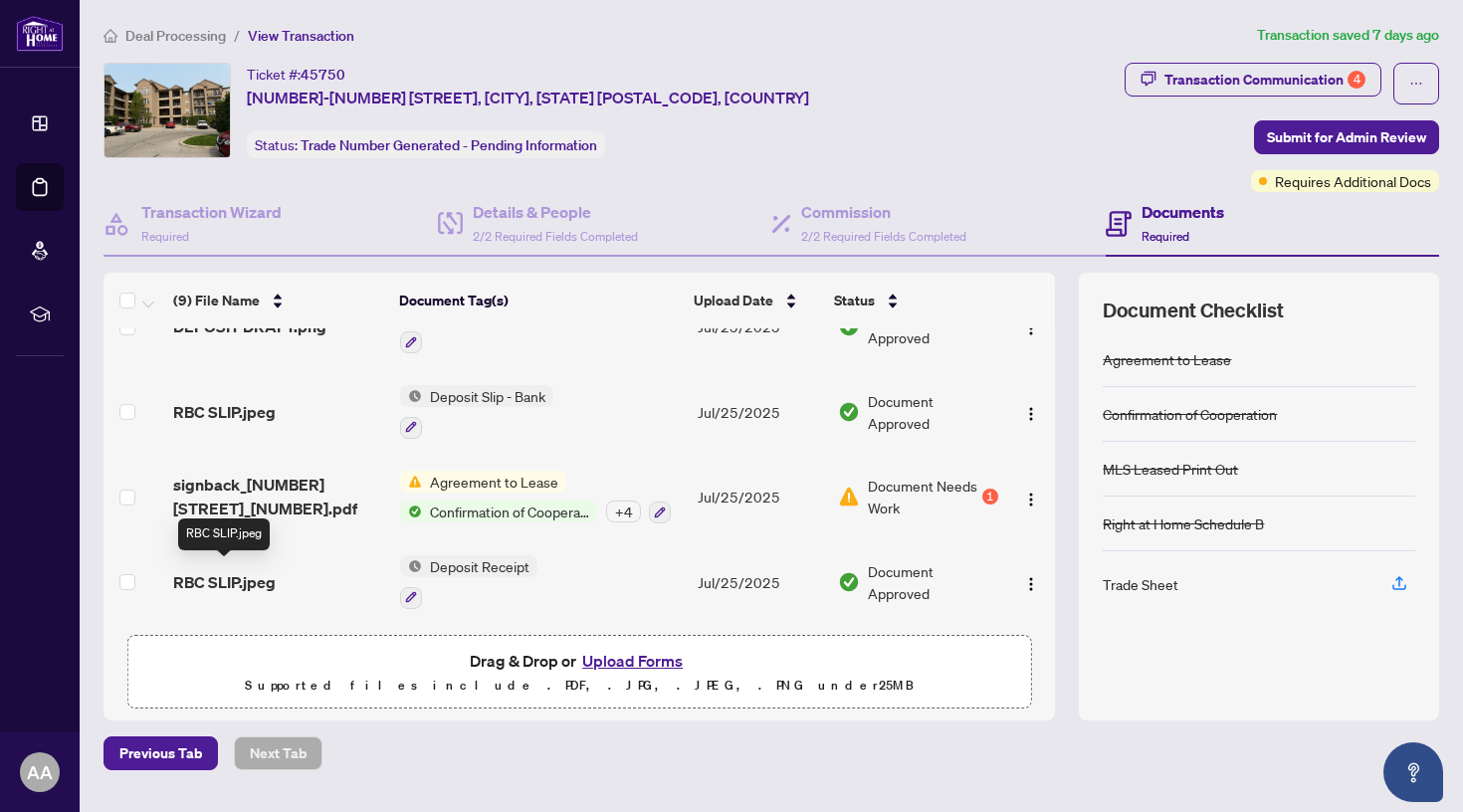 click on "RBC SLIP.jpeg" at bounding box center (224, 582) 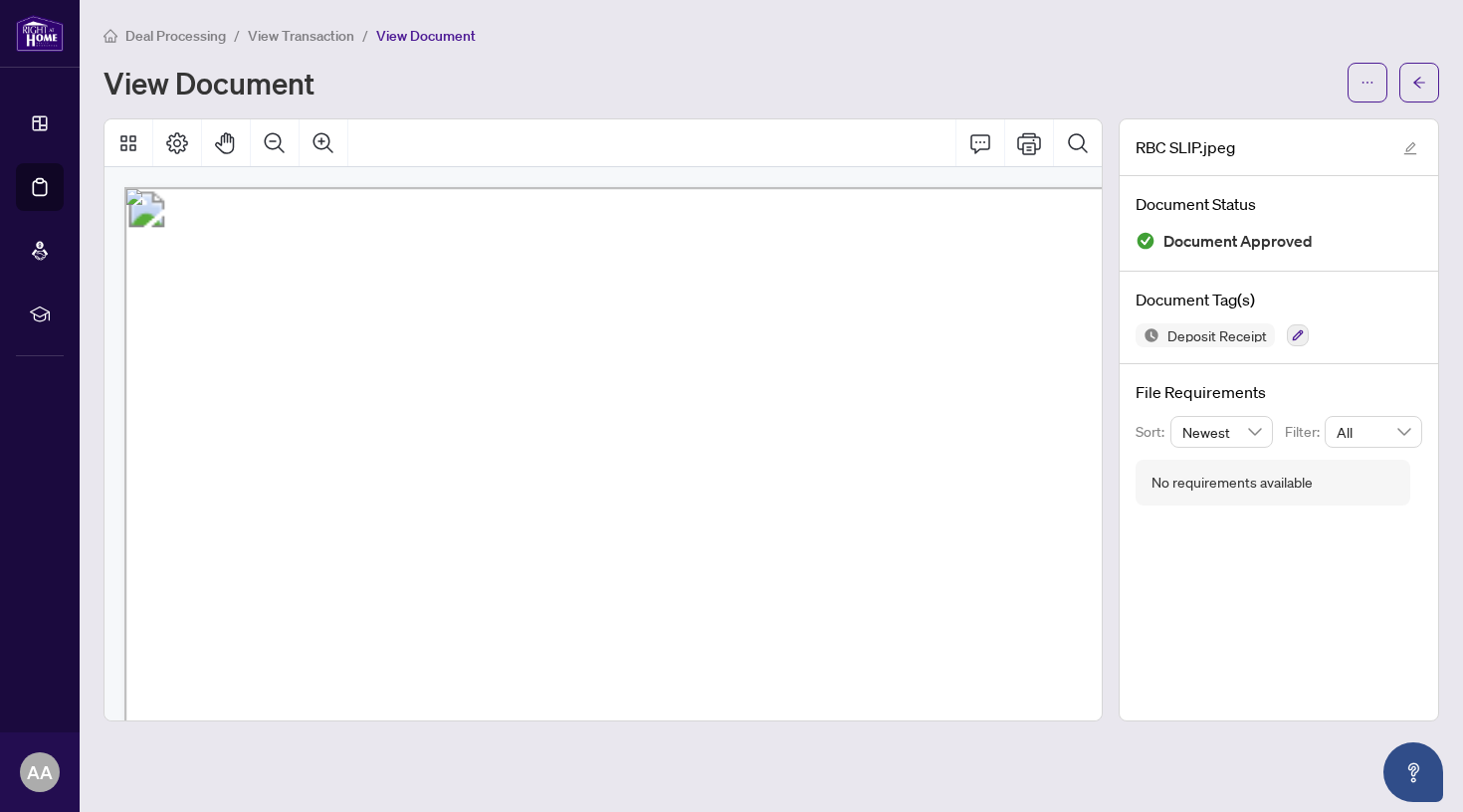 scroll, scrollTop: 66, scrollLeft: 156, axis: both 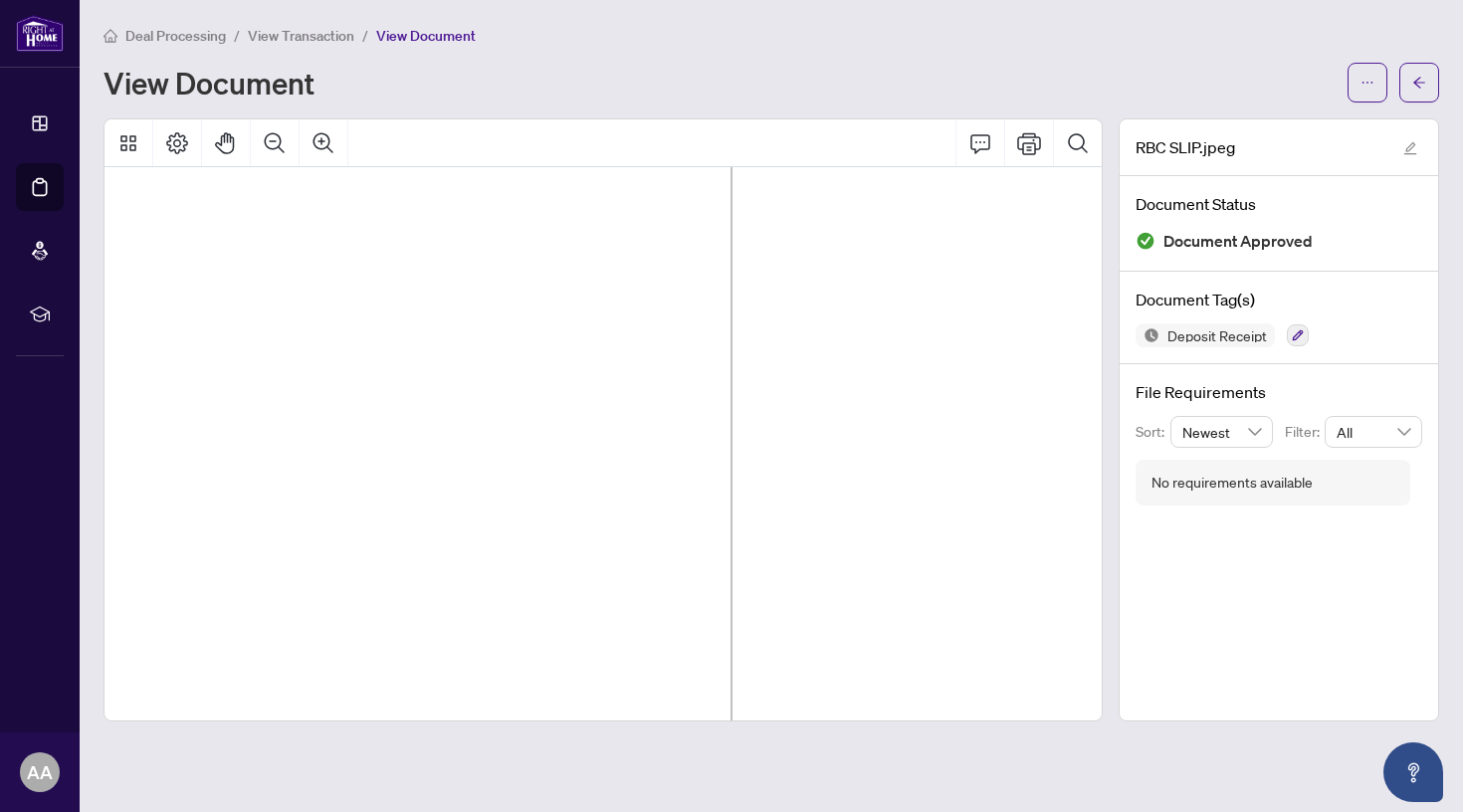 drag, startPoint x: 862, startPoint y: 548, endPoint x: 681, endPoint y: 522, distance: 182.85787 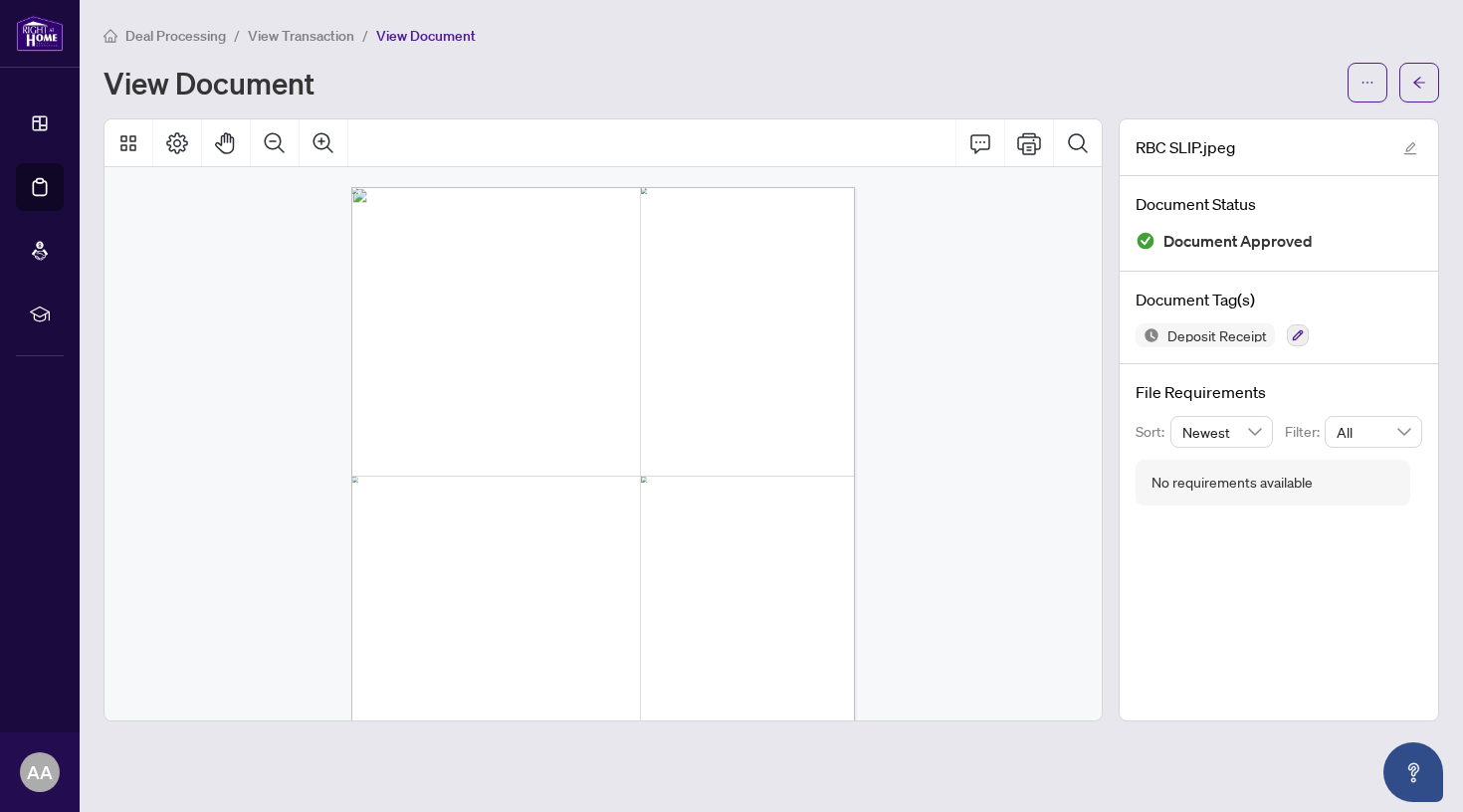 scroll, scrollTop: 0, scrollLeft: 0, axis: both 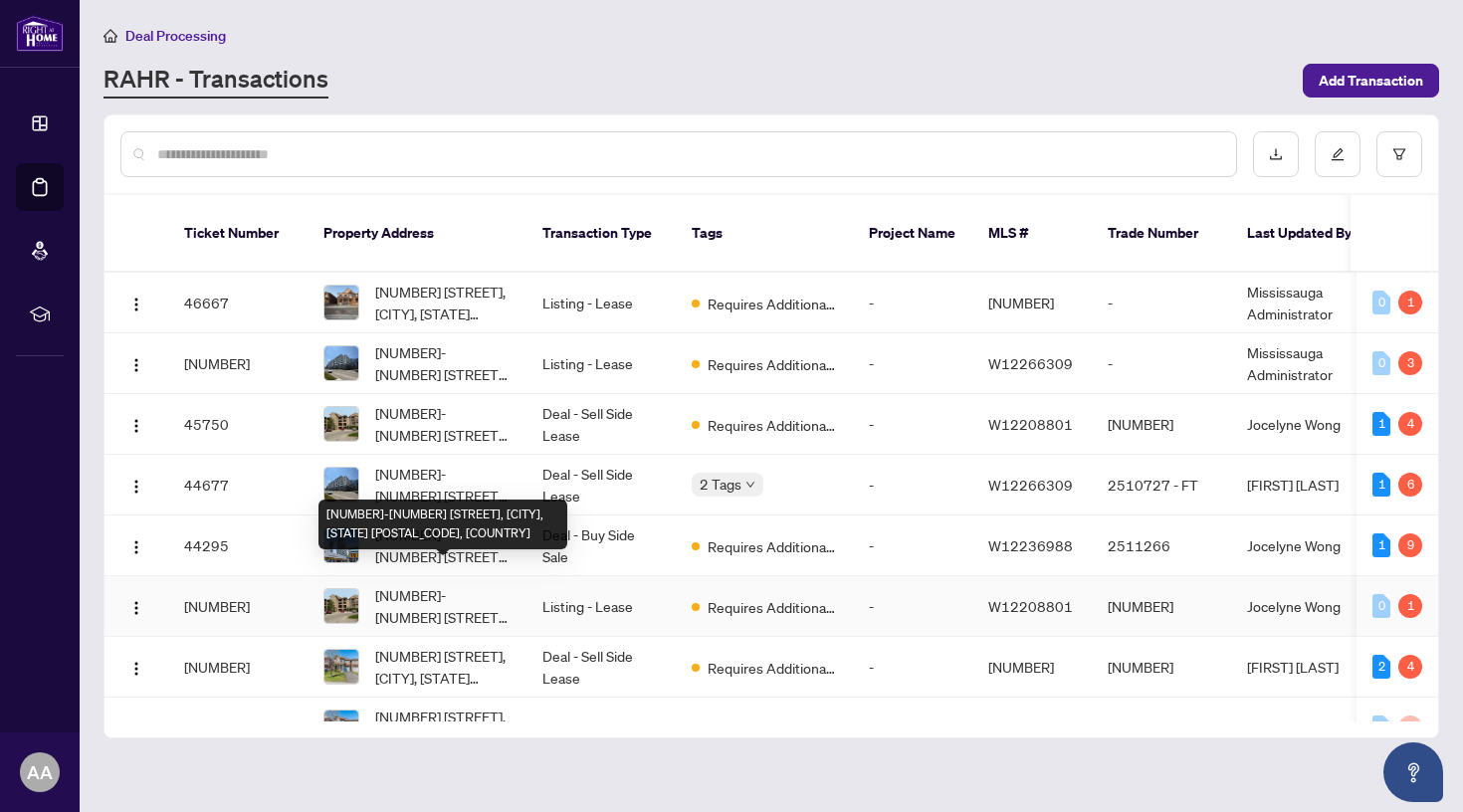 click on "[NUMBER]-[NUMBER] [STREET], [CITY], [STATE] [POSTAL_CODE], [COUNTRY]" at bounding box center (443, 606) 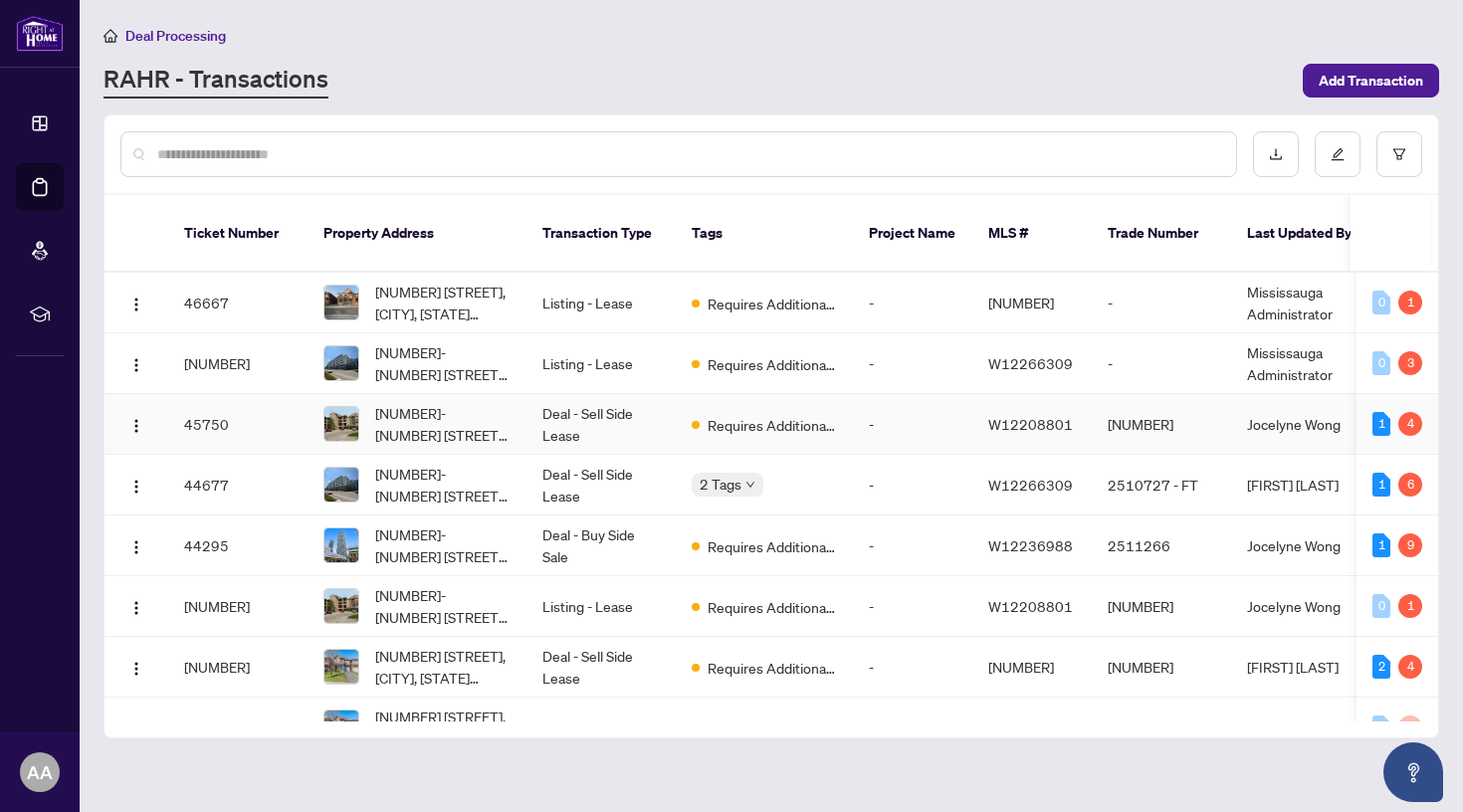 click on "Deal - Sell Side Lease" at bounding box center (601, 424) 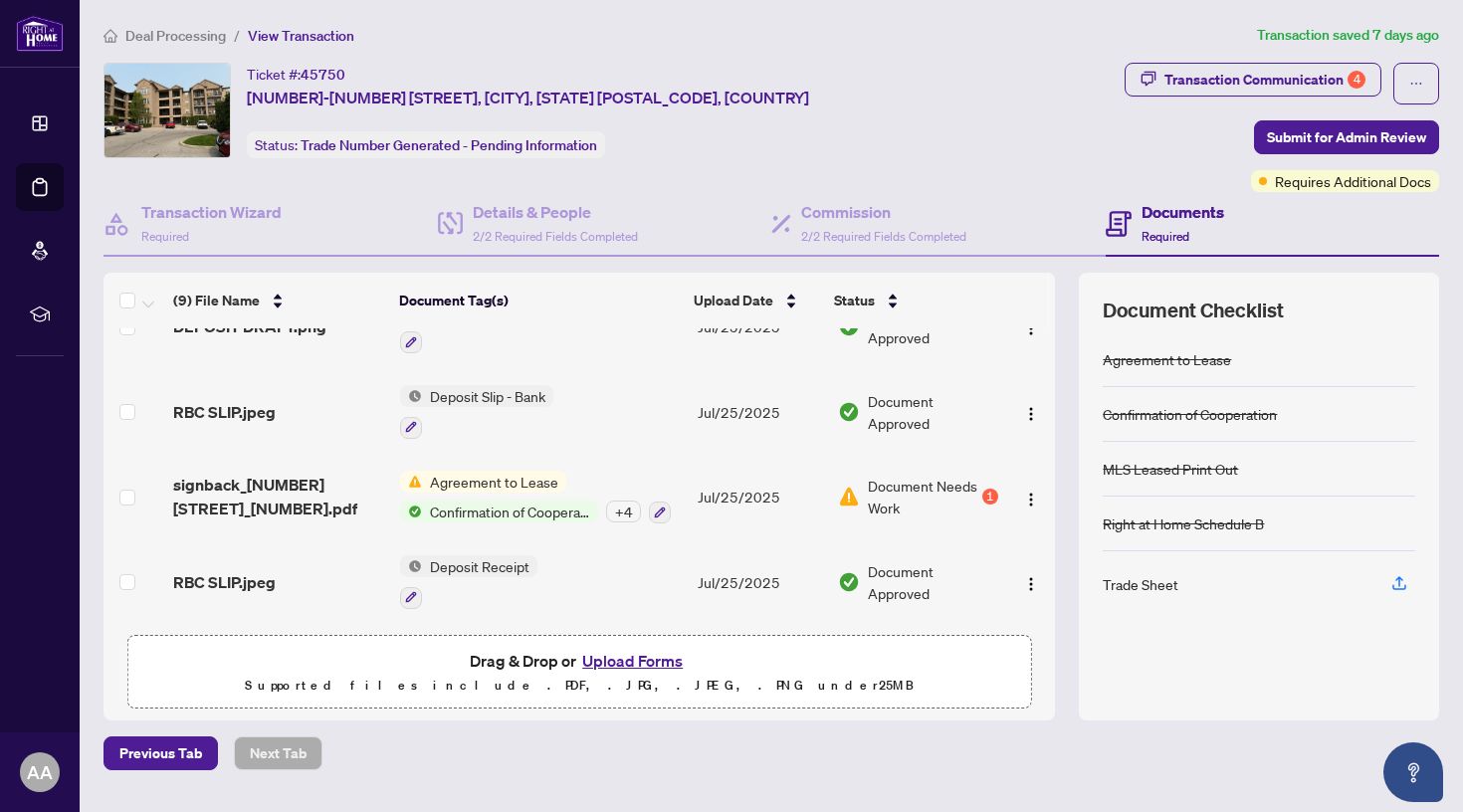 scroll, scrollTop: 469, scrollLeft: 0, axis: vertical 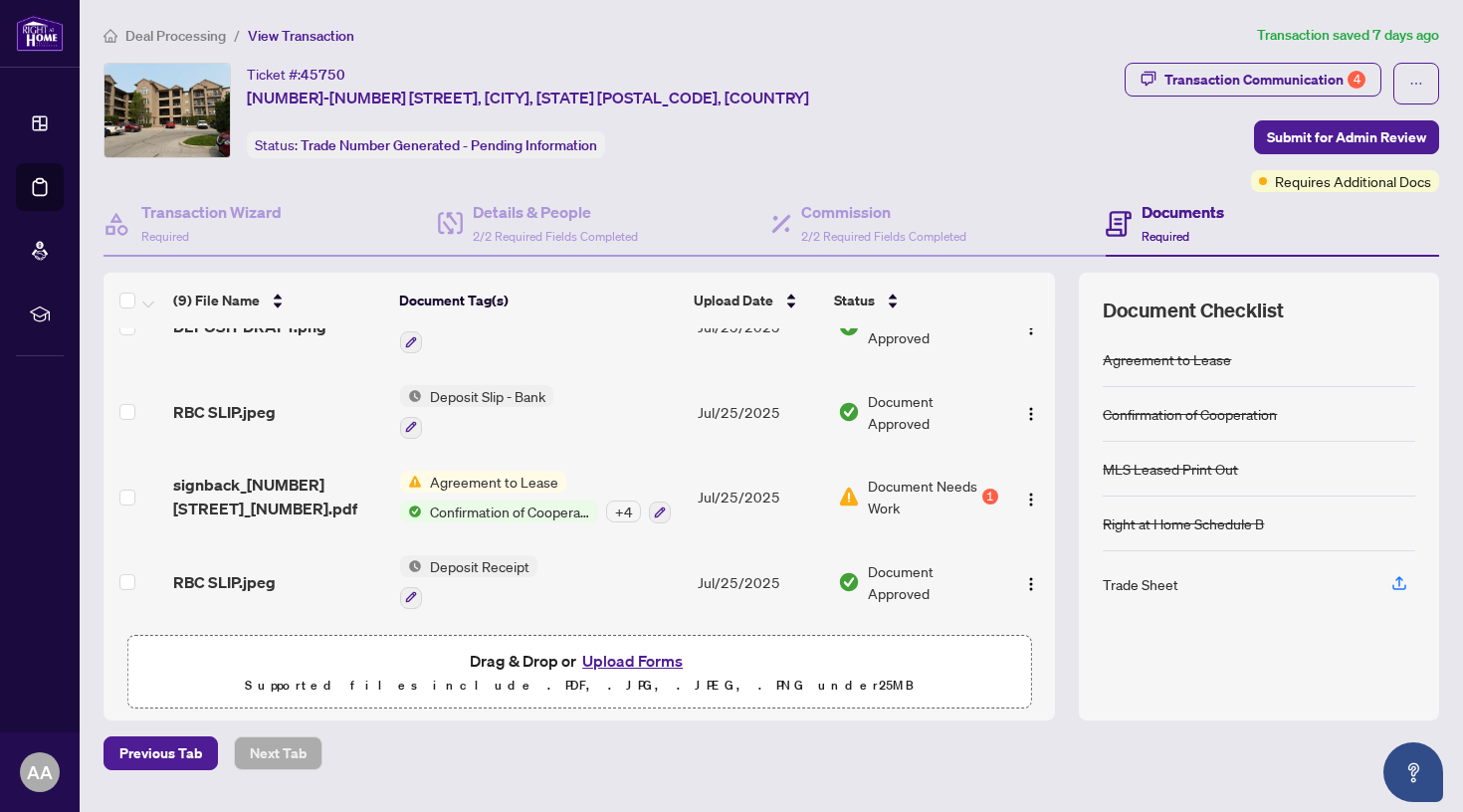 click on "Agreement to Lease" at bounding box center [494, 482] 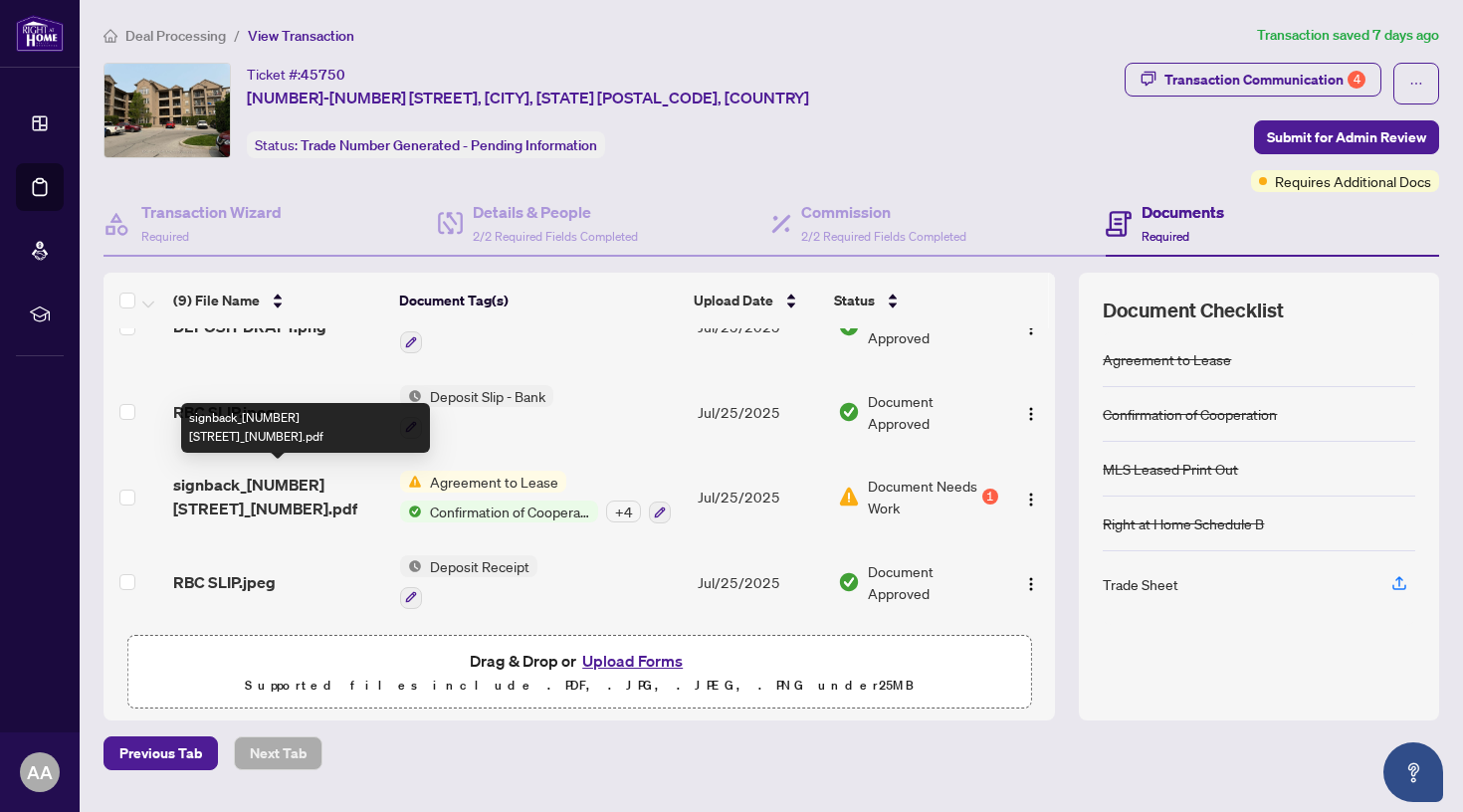 click on "signback_[NUMBER] [STREET]_[NUMBER].pdf" at bounding box center [279, 497] 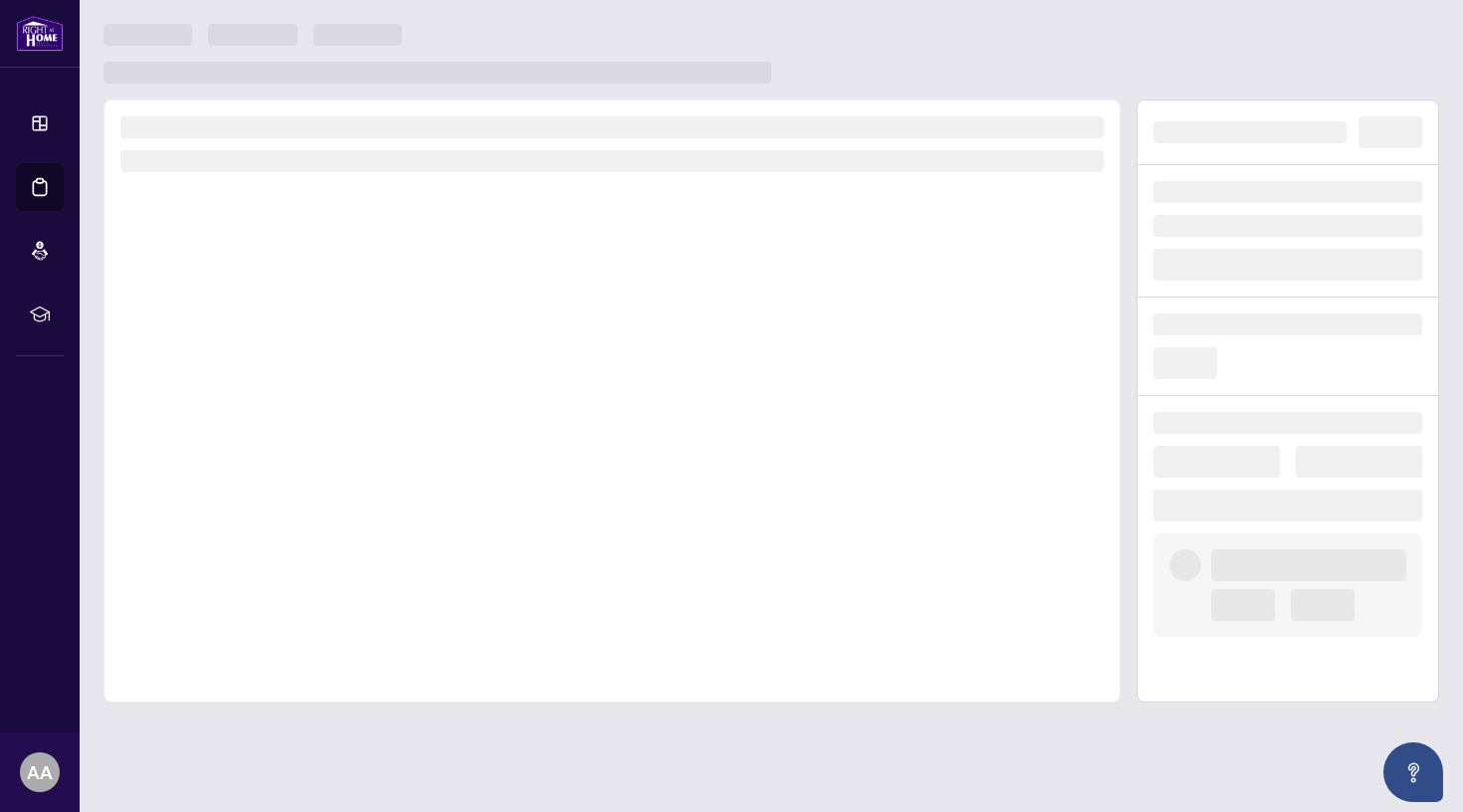 click at bounding box center [612, 401] 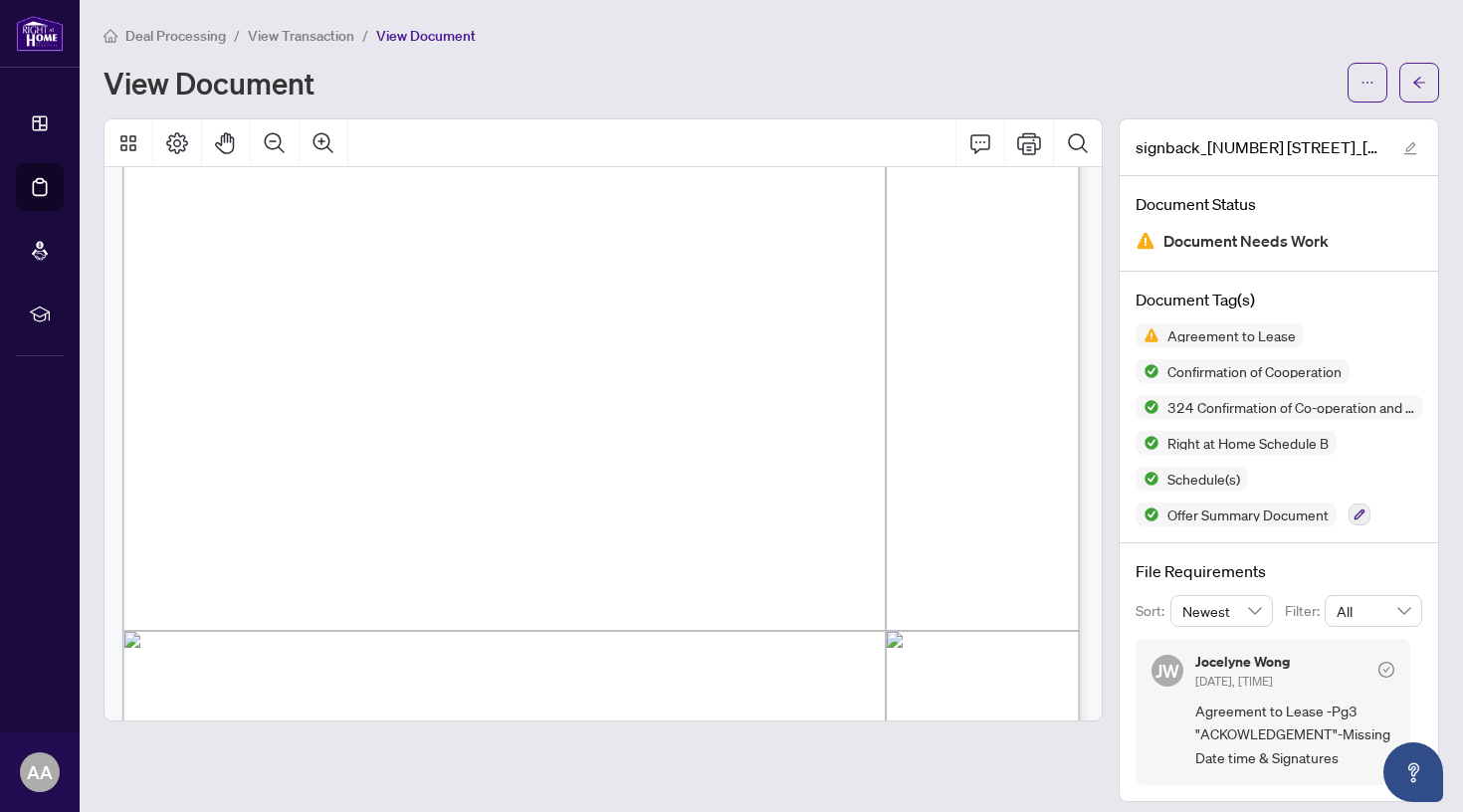scroll, scrollTop: 1579, scrollLeft: 2, axis: both 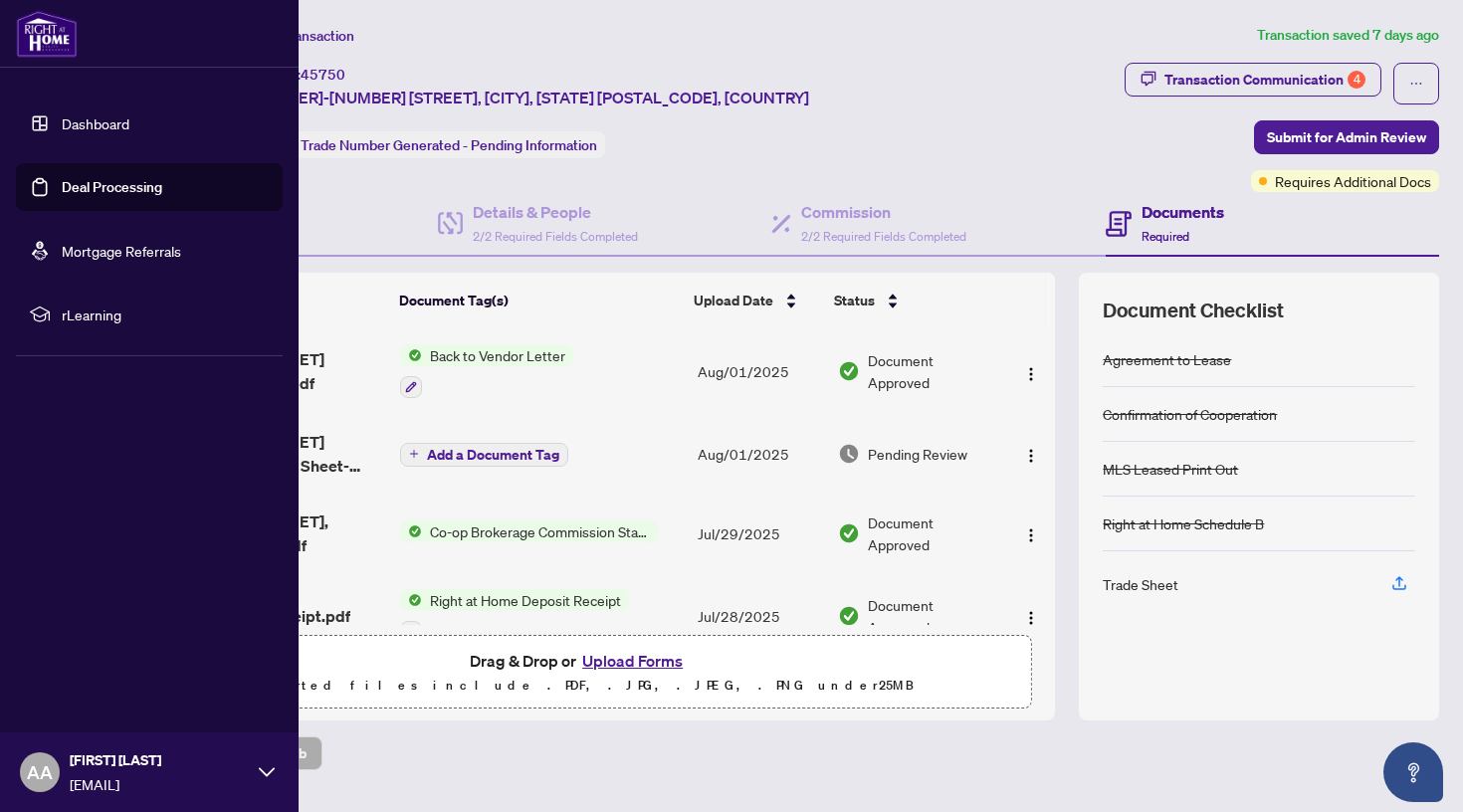 click on "Deal Processing" at bounding box center (111, 187) 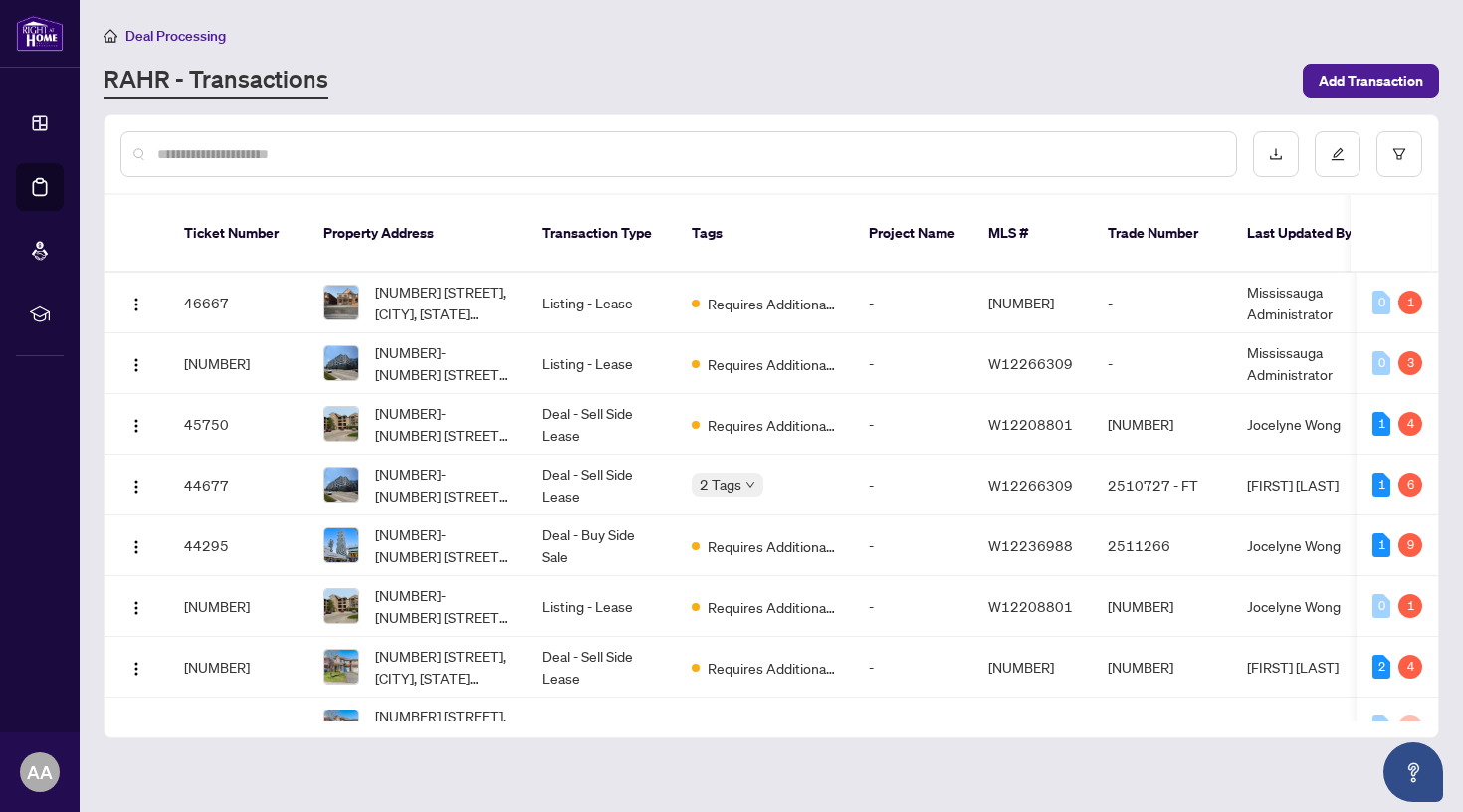 click at bounding box center [689, 154] 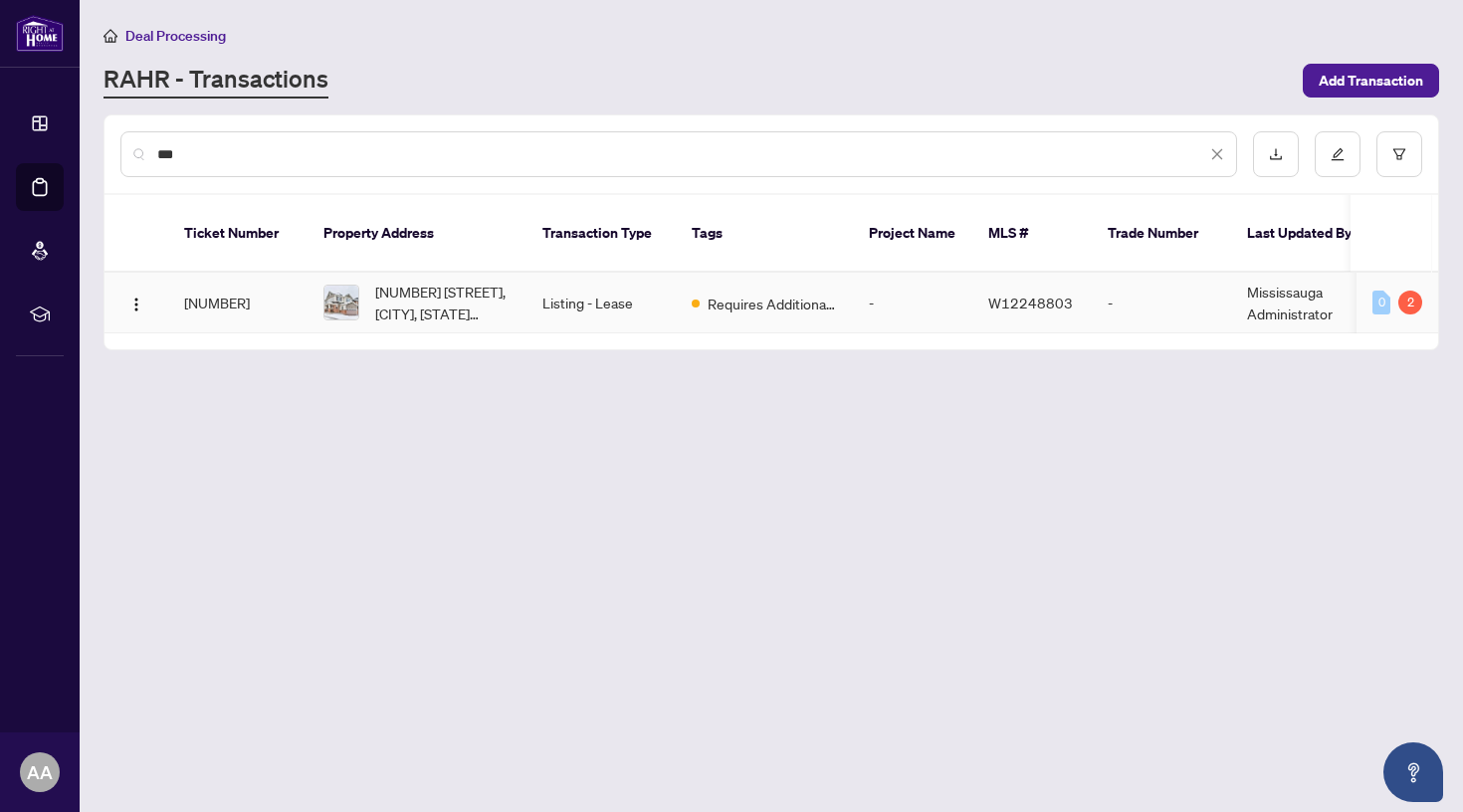 type on "***" 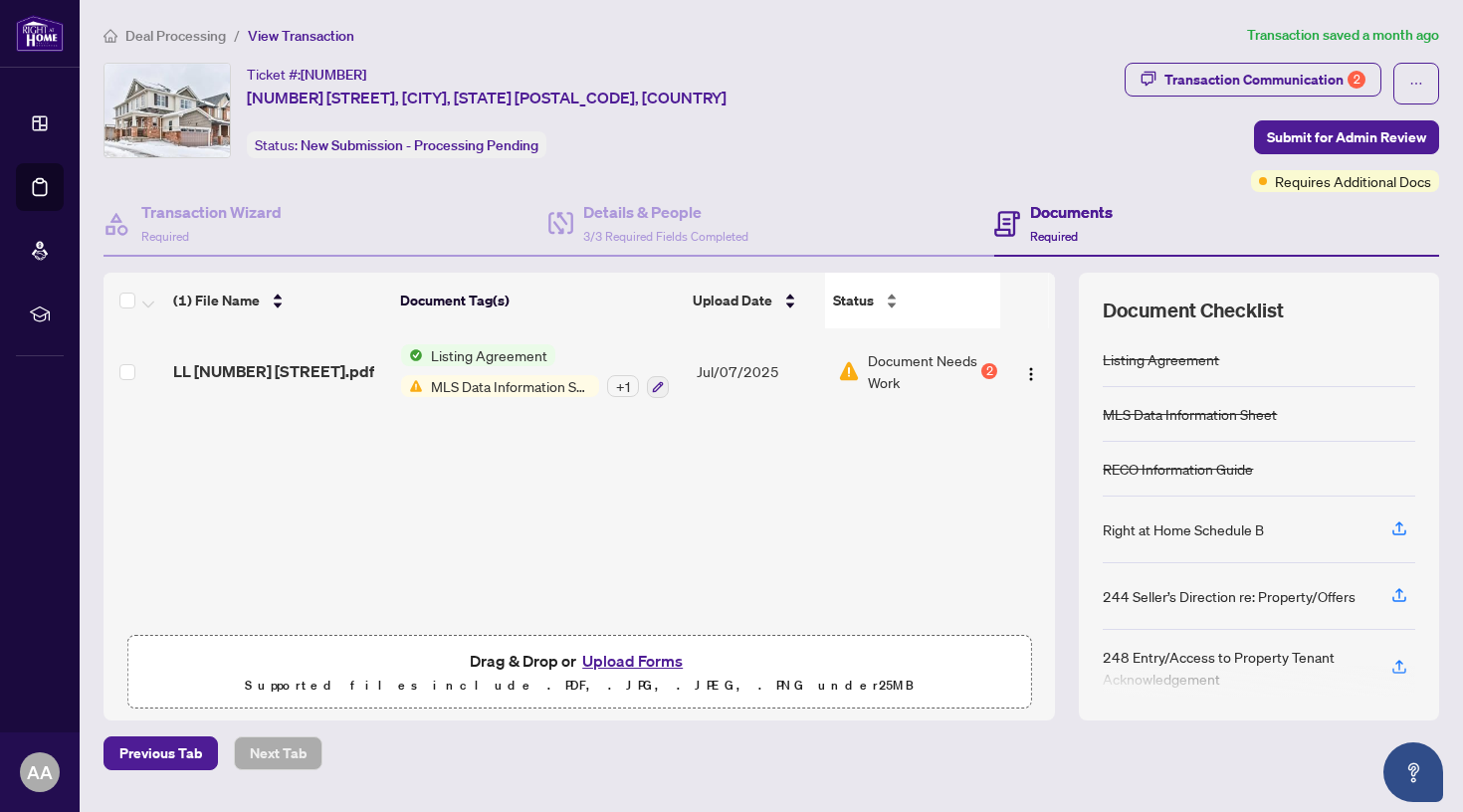 scroll, scrollTop: 0, scrollLeft: 0, axis: both 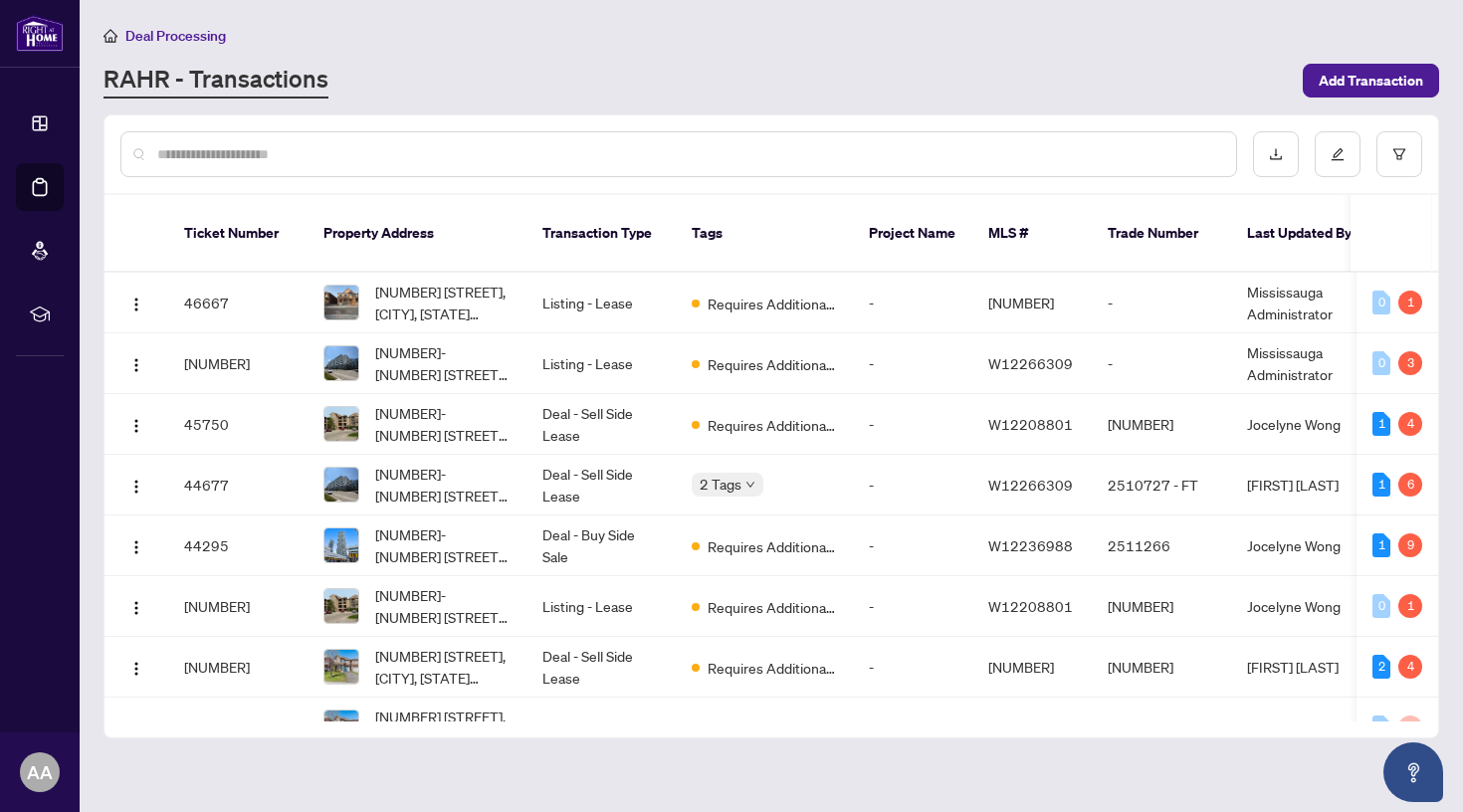 click at bounding box center [689, 154] 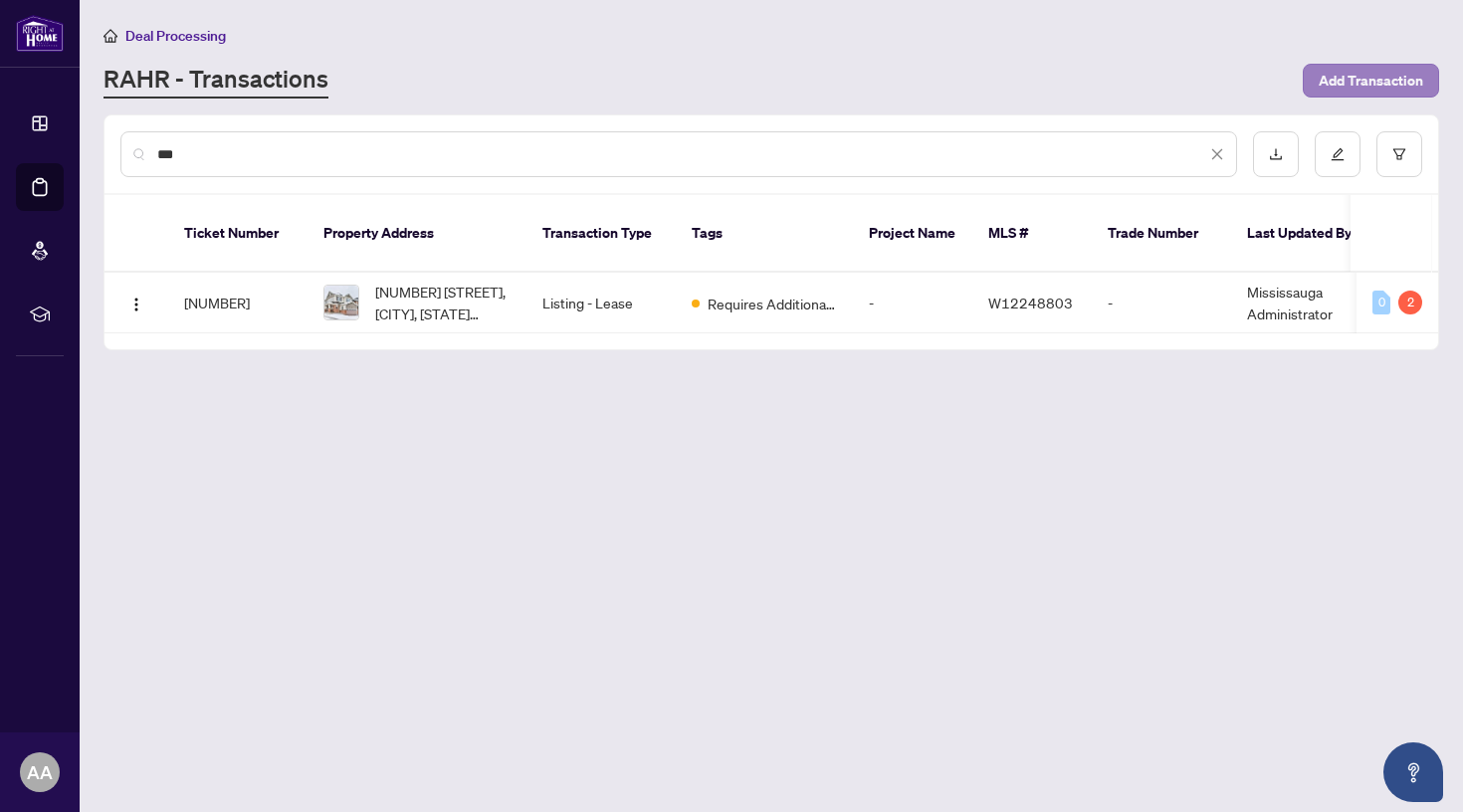 type on "***" 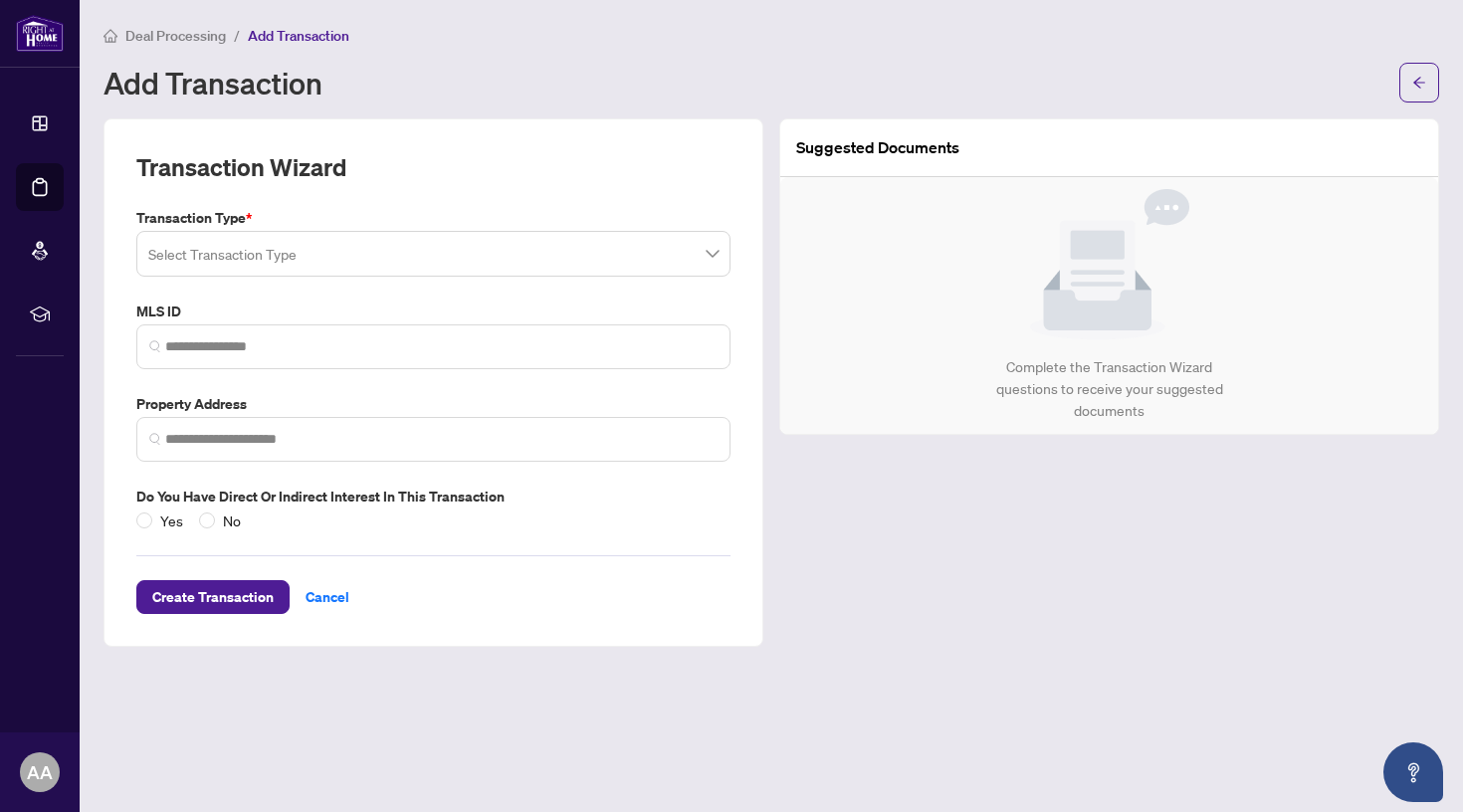 click at bounding box center [424, 257] 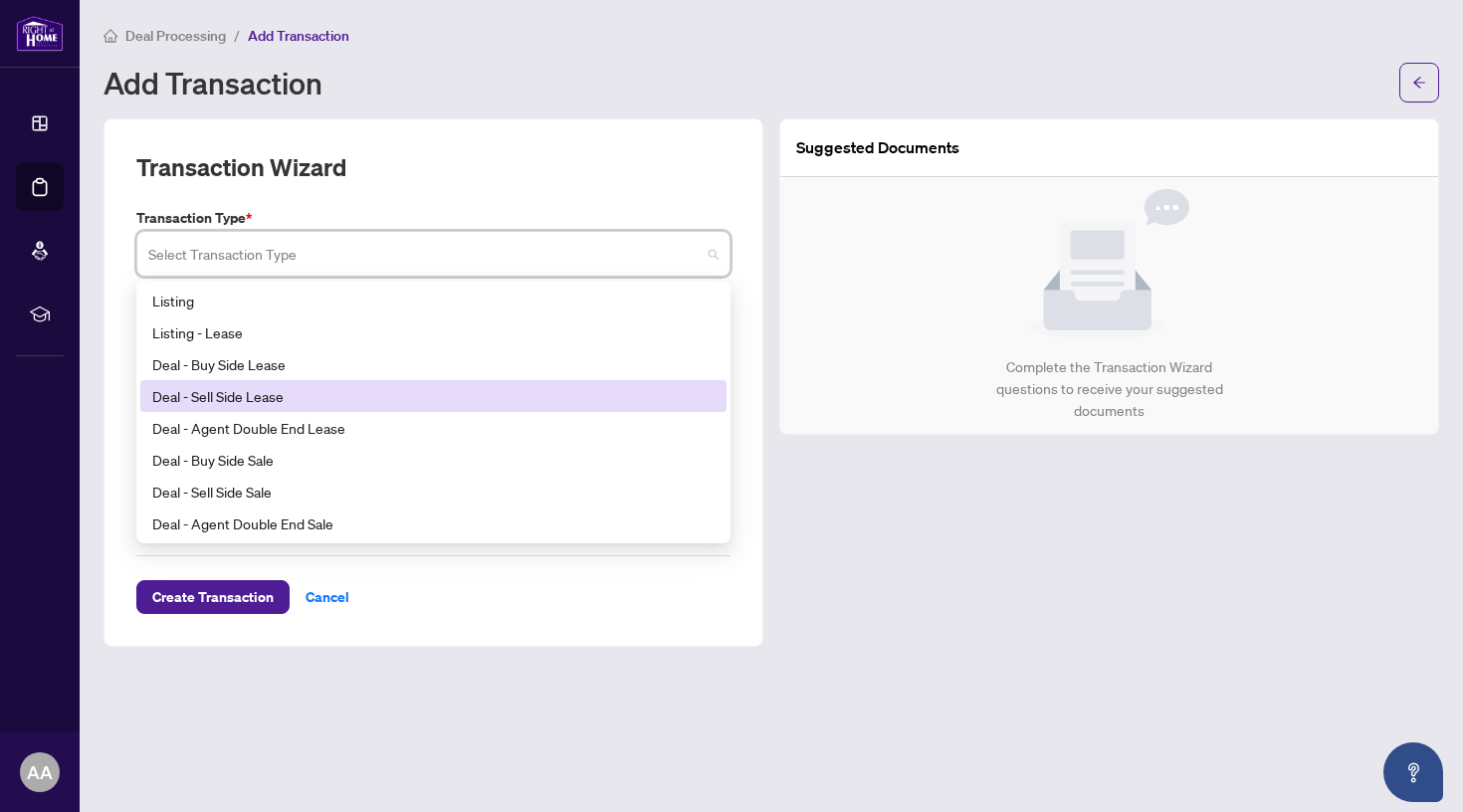 click on "Deal - Sell Side Lease" at bounding box center [433, 396] 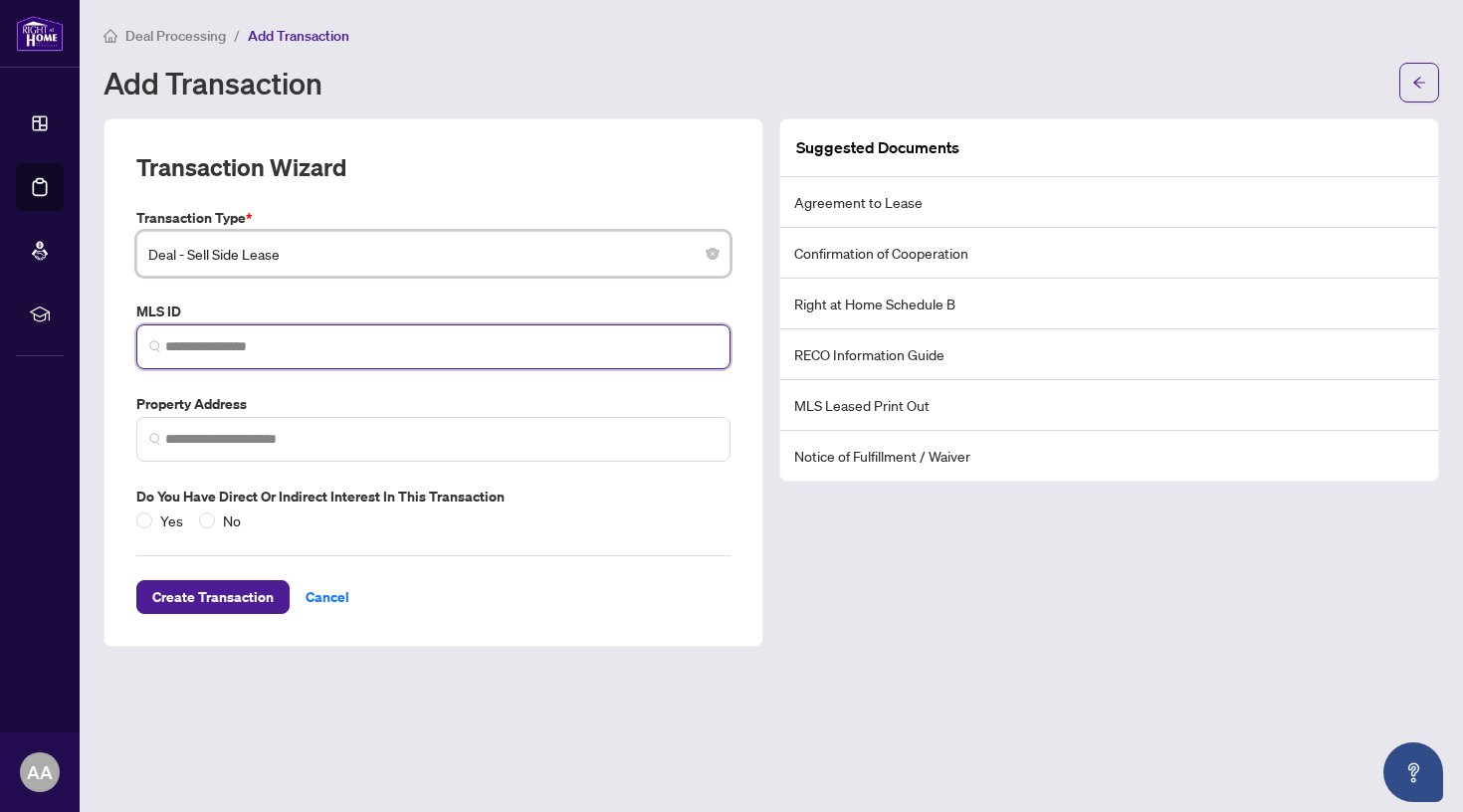 click at bounding box center (441, 346) 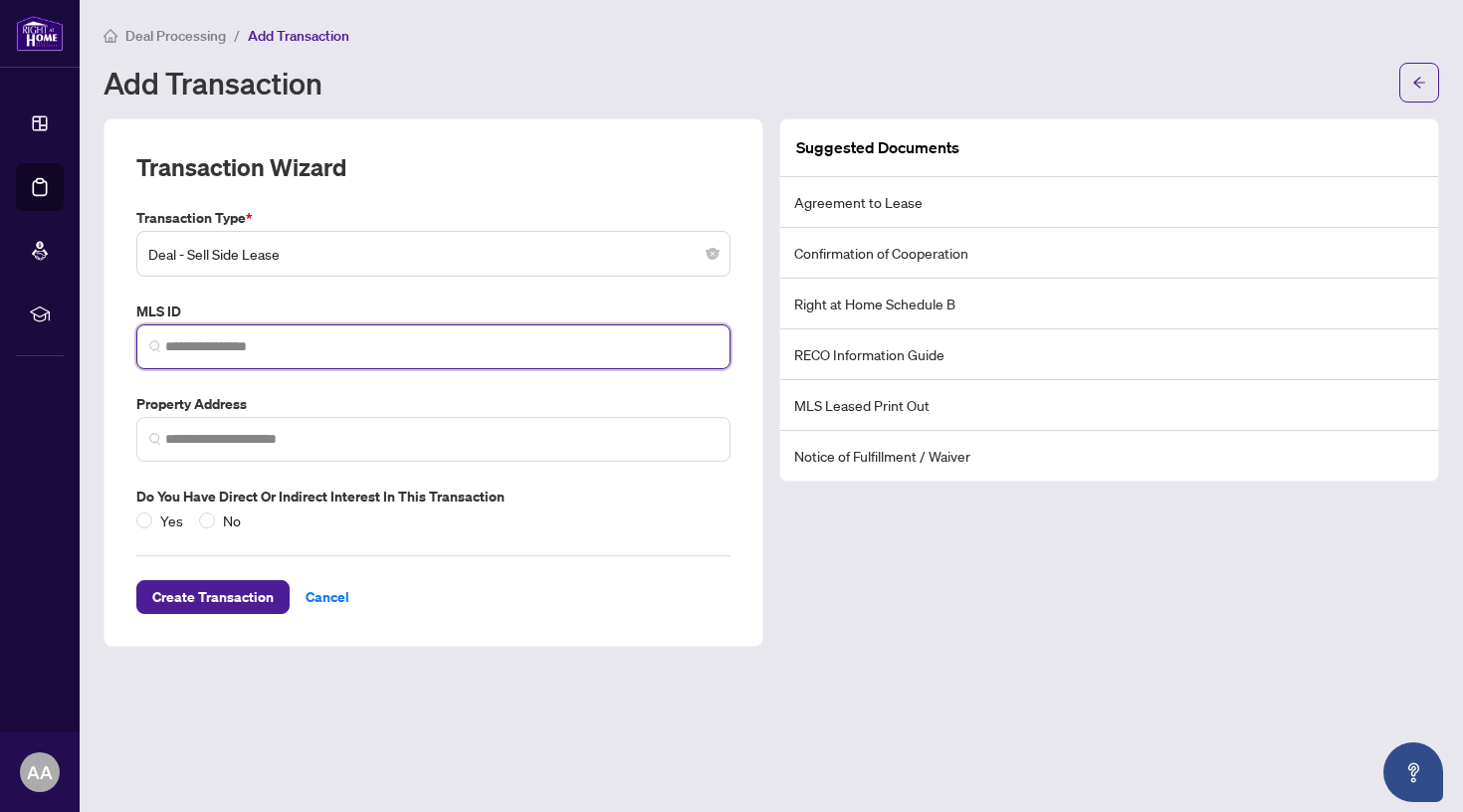paste on "*********" 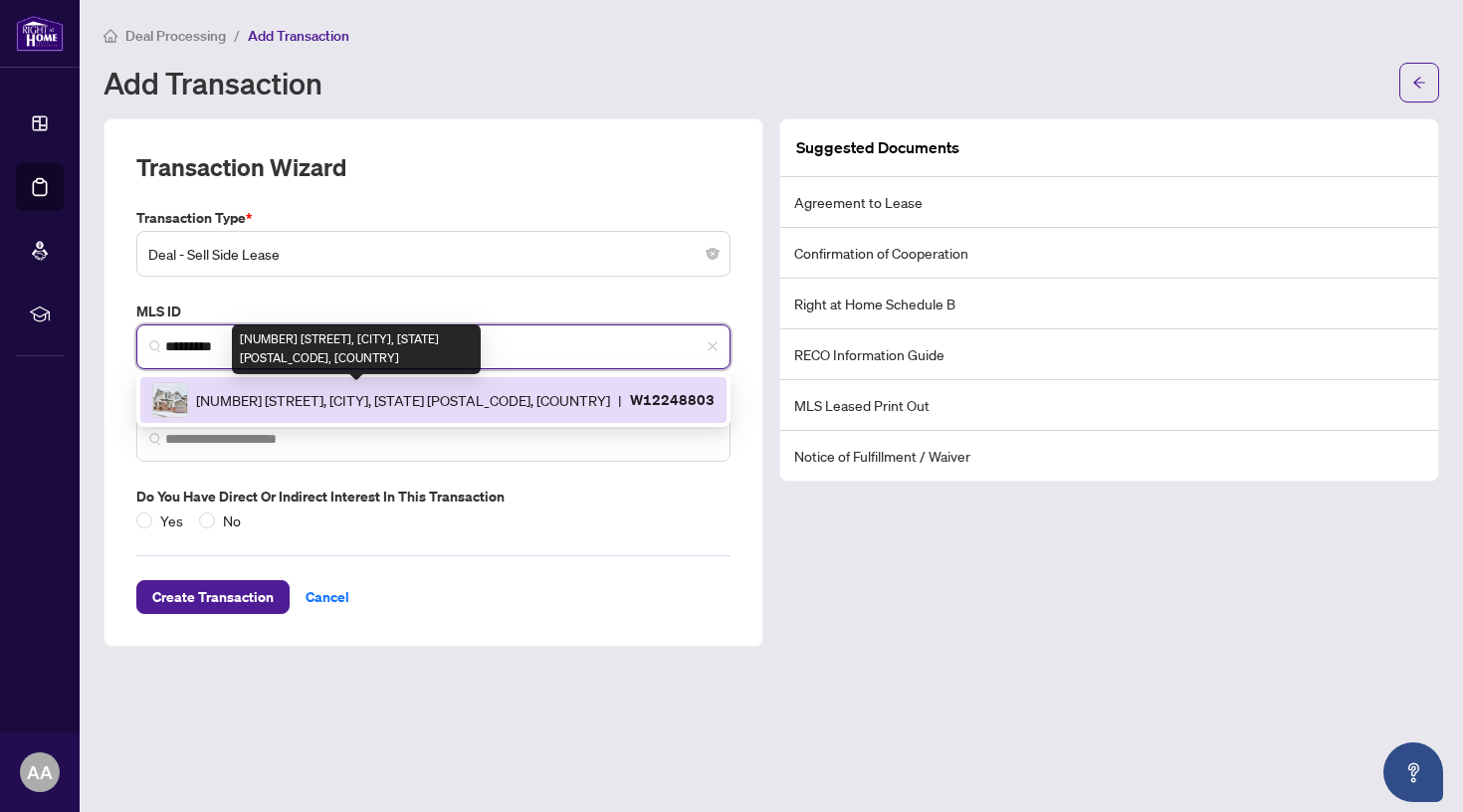 click on "[NUMBER] [STREET], [CITY], [STATE] [POSTAL_CODE], [COUNTRY]" at bounding box center [403, 400] 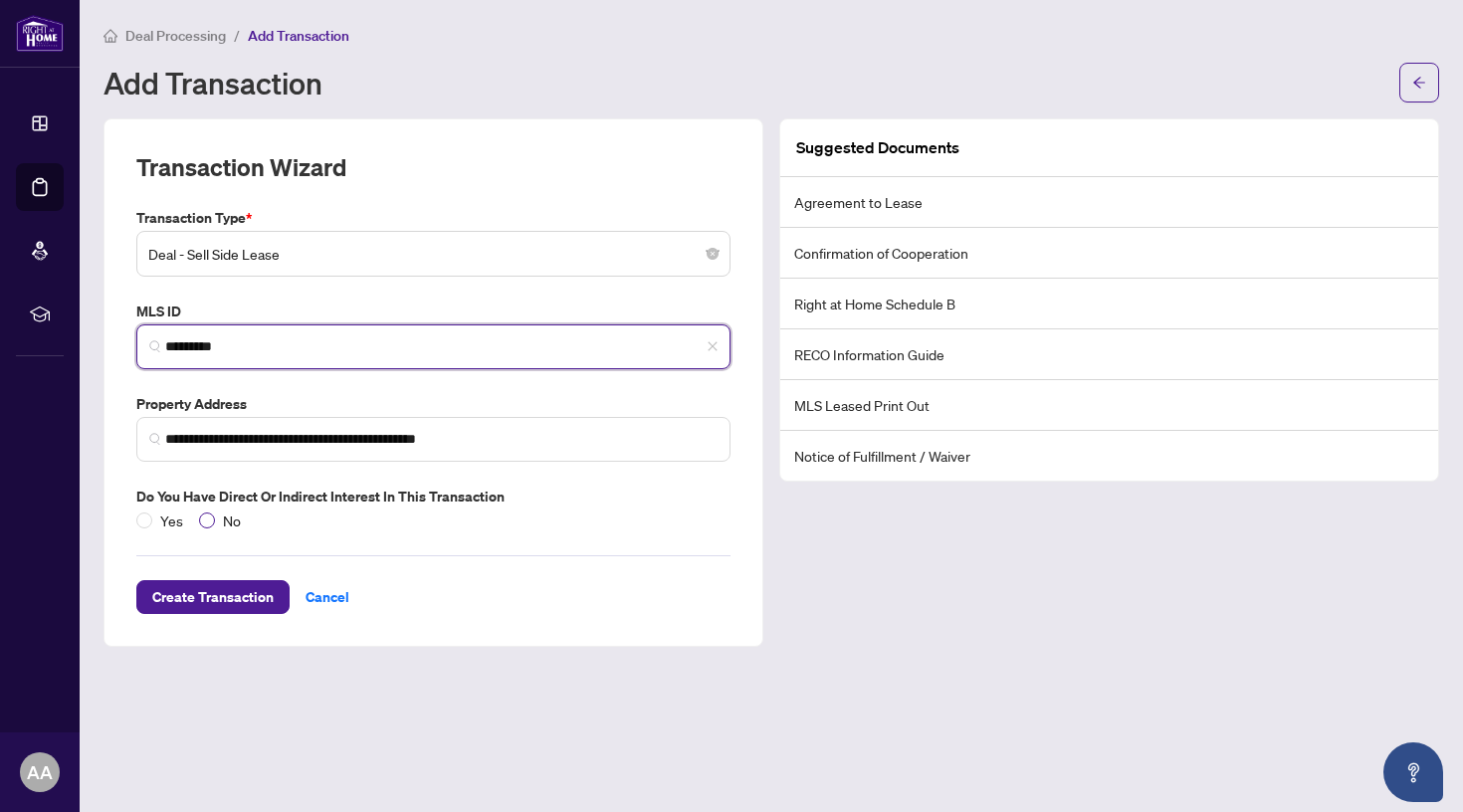type on "*********" 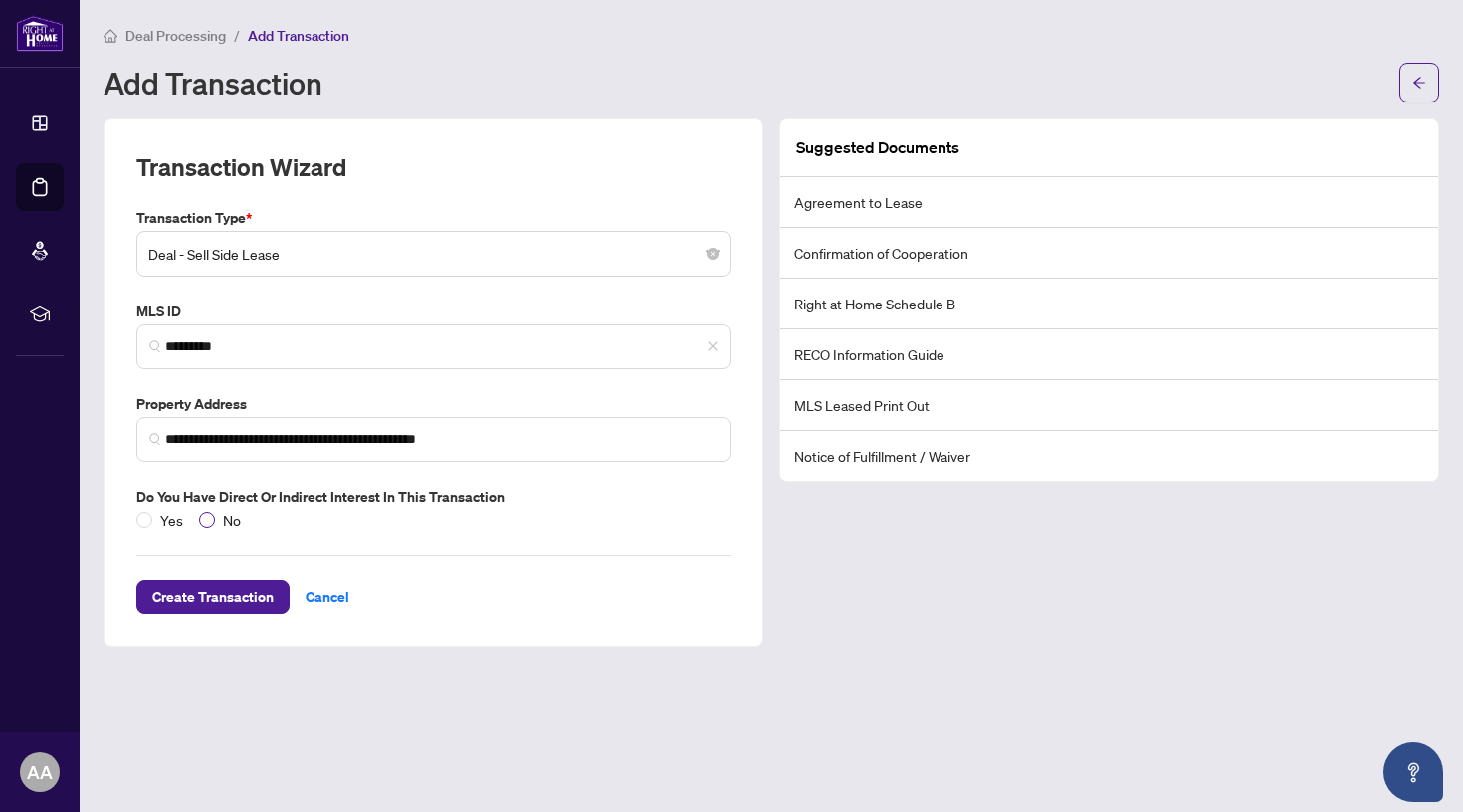 click at bounding box center (207, 520) 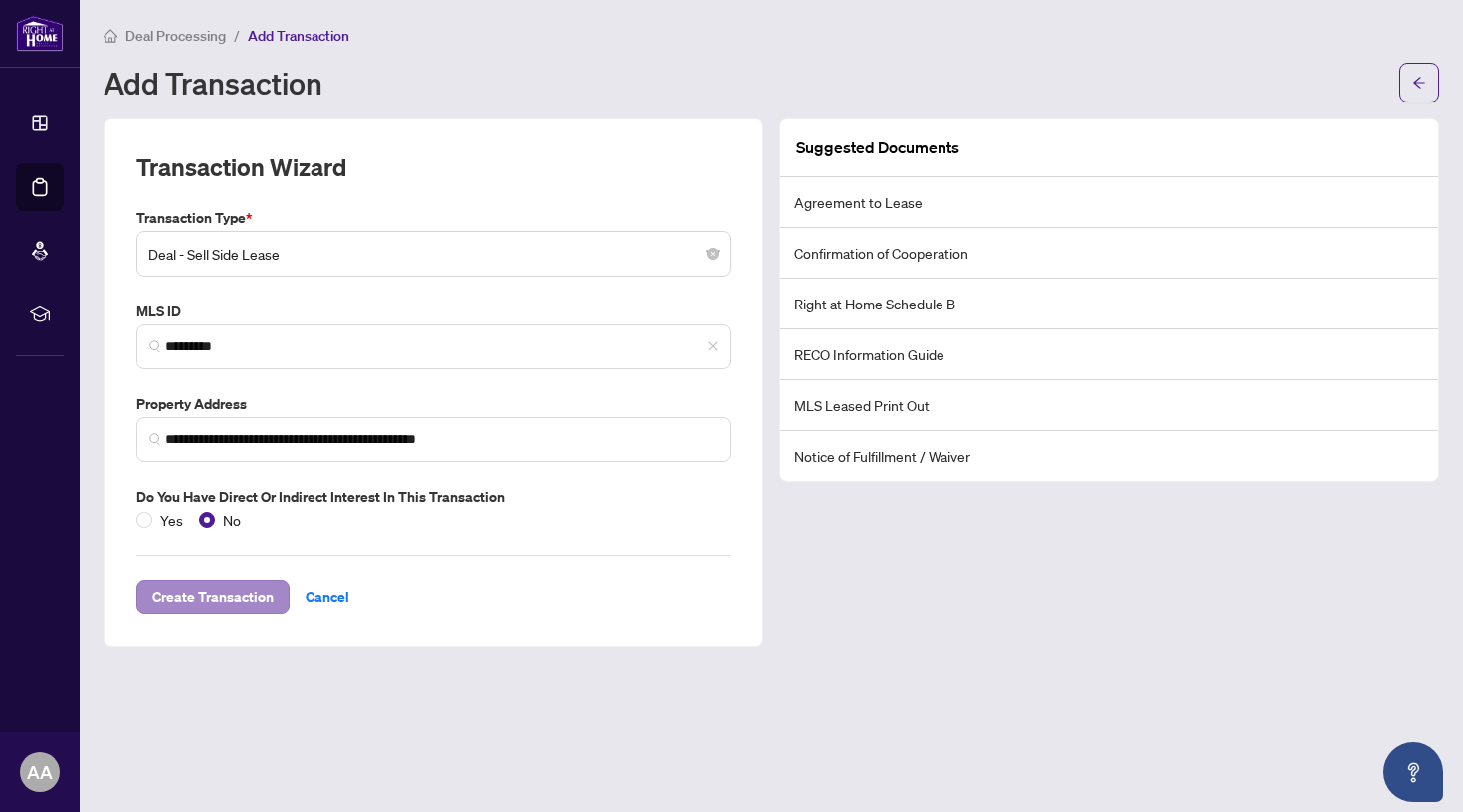 click on "Create Transaction" at bounding box center (213, 597) 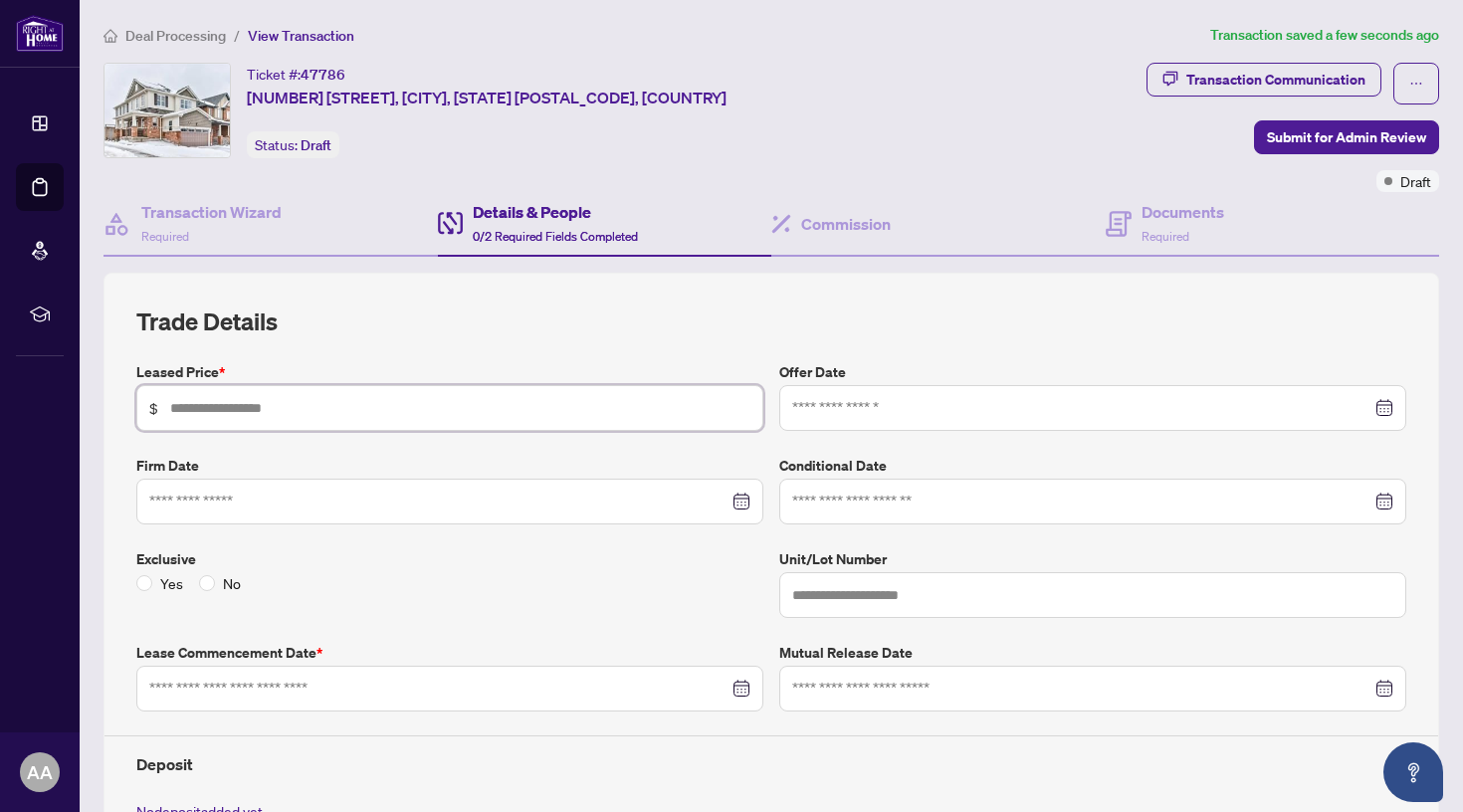 click at bounding box center (460, 408) 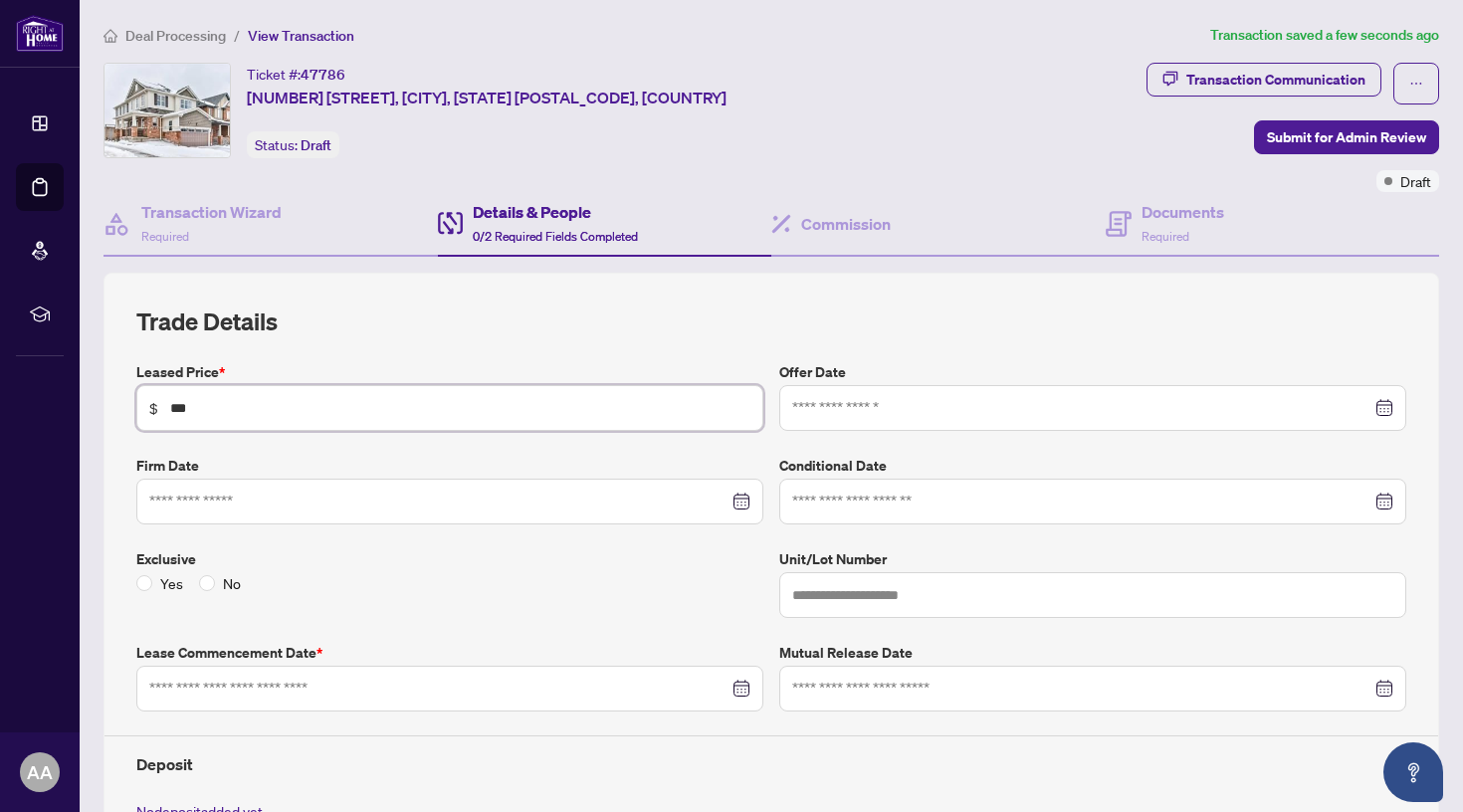 type on "*****" 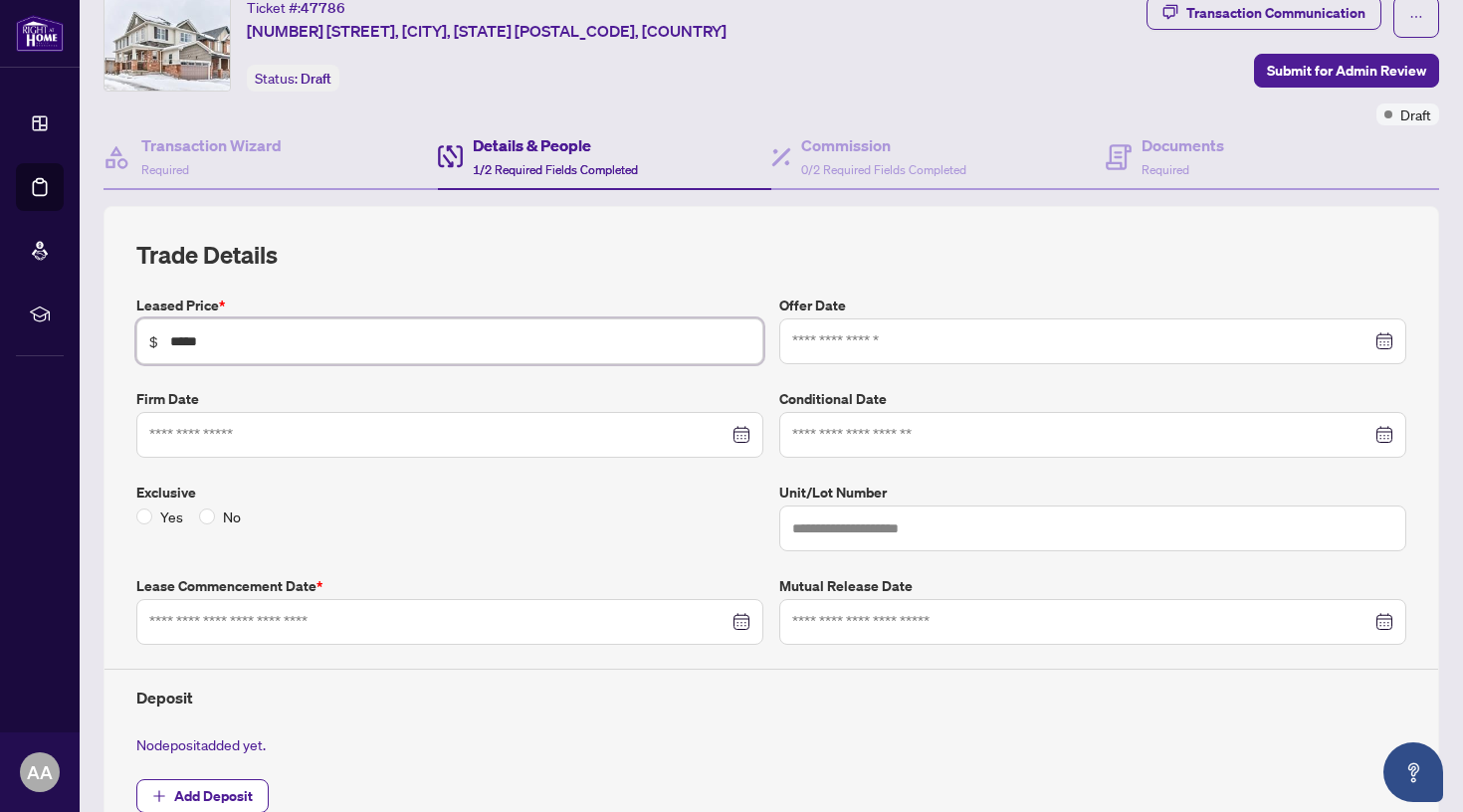 scroll, scrollTop: 66, scrollLeft: 0, axis: vertical 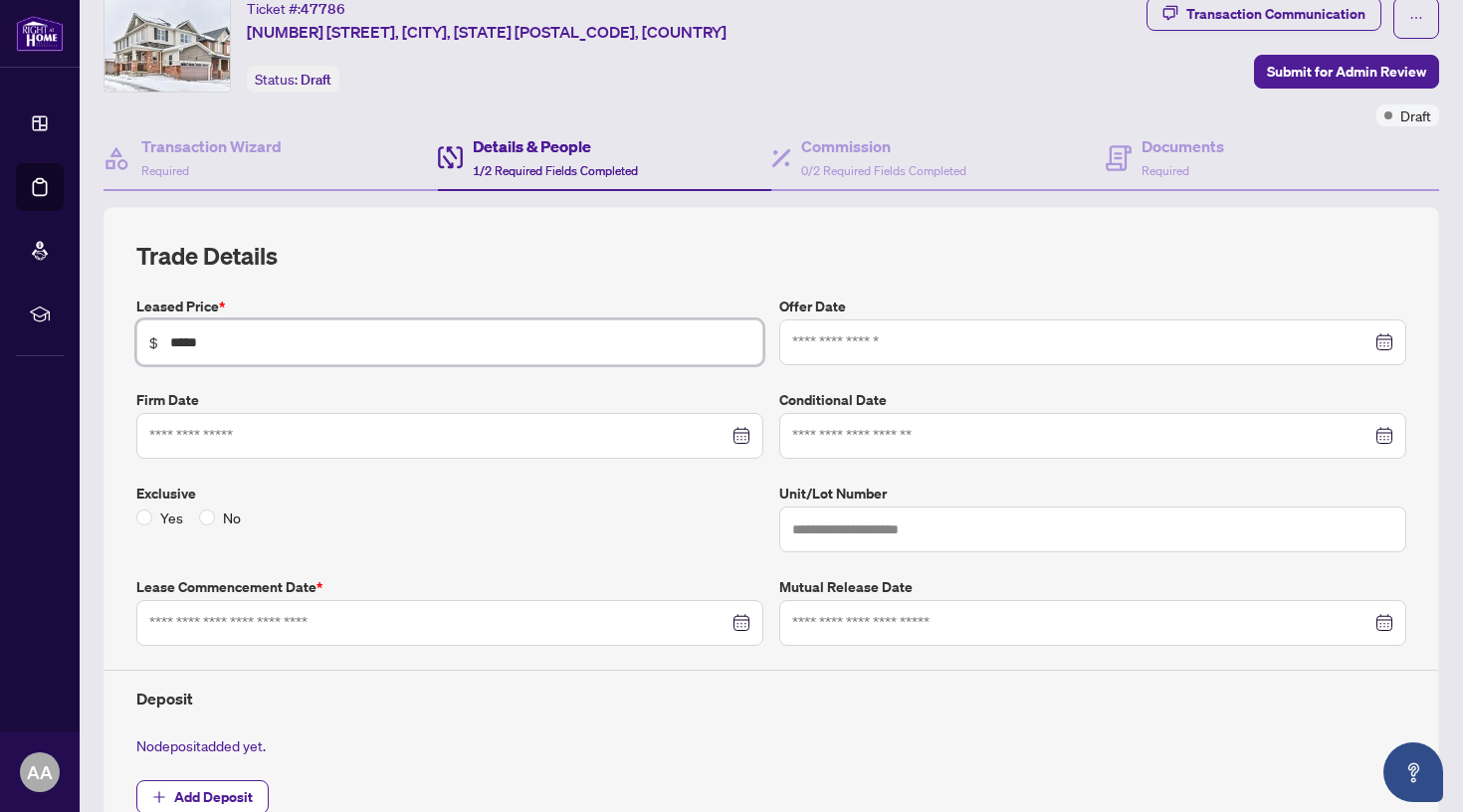 click at bounding box center (1093, 342) 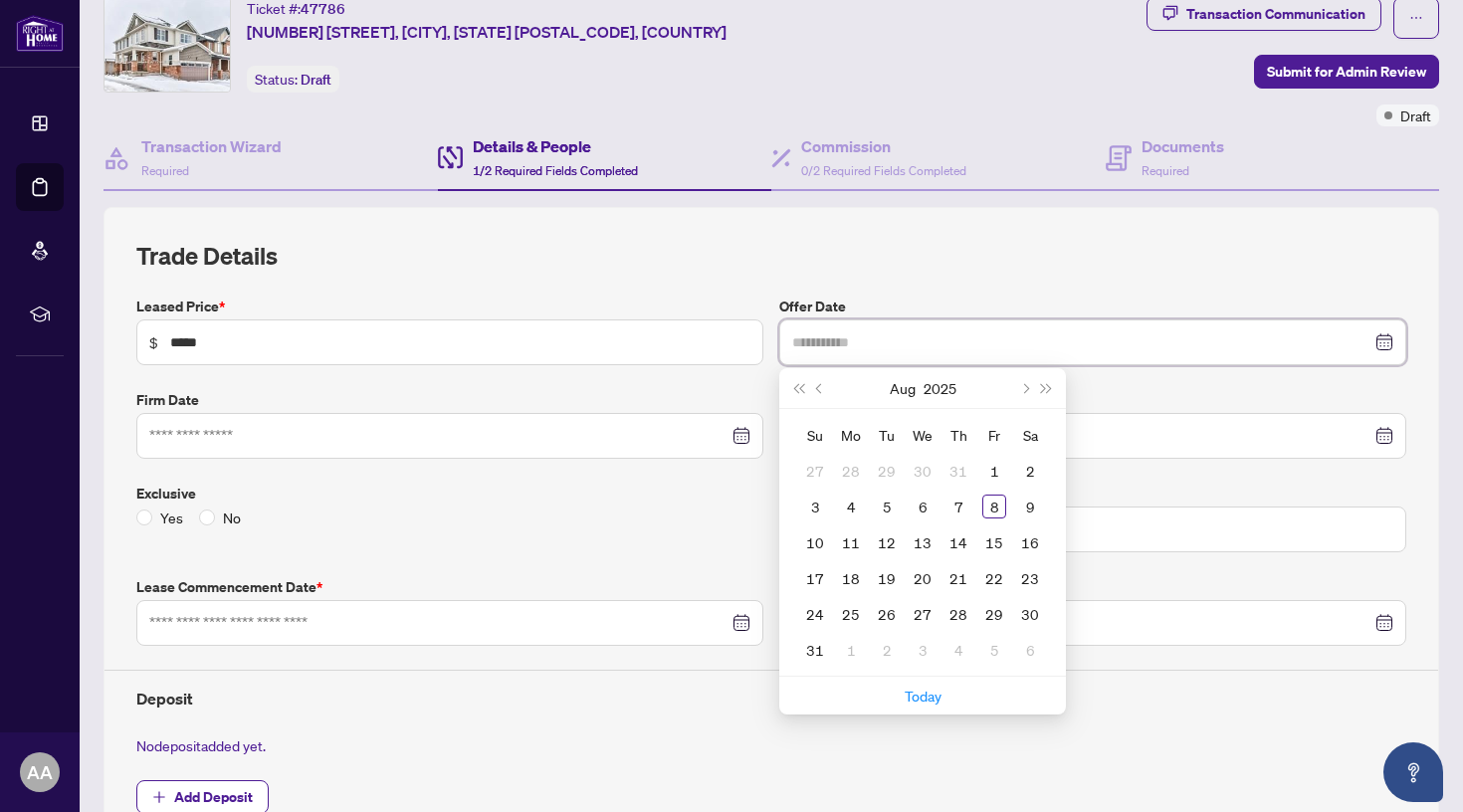 type on "**********" 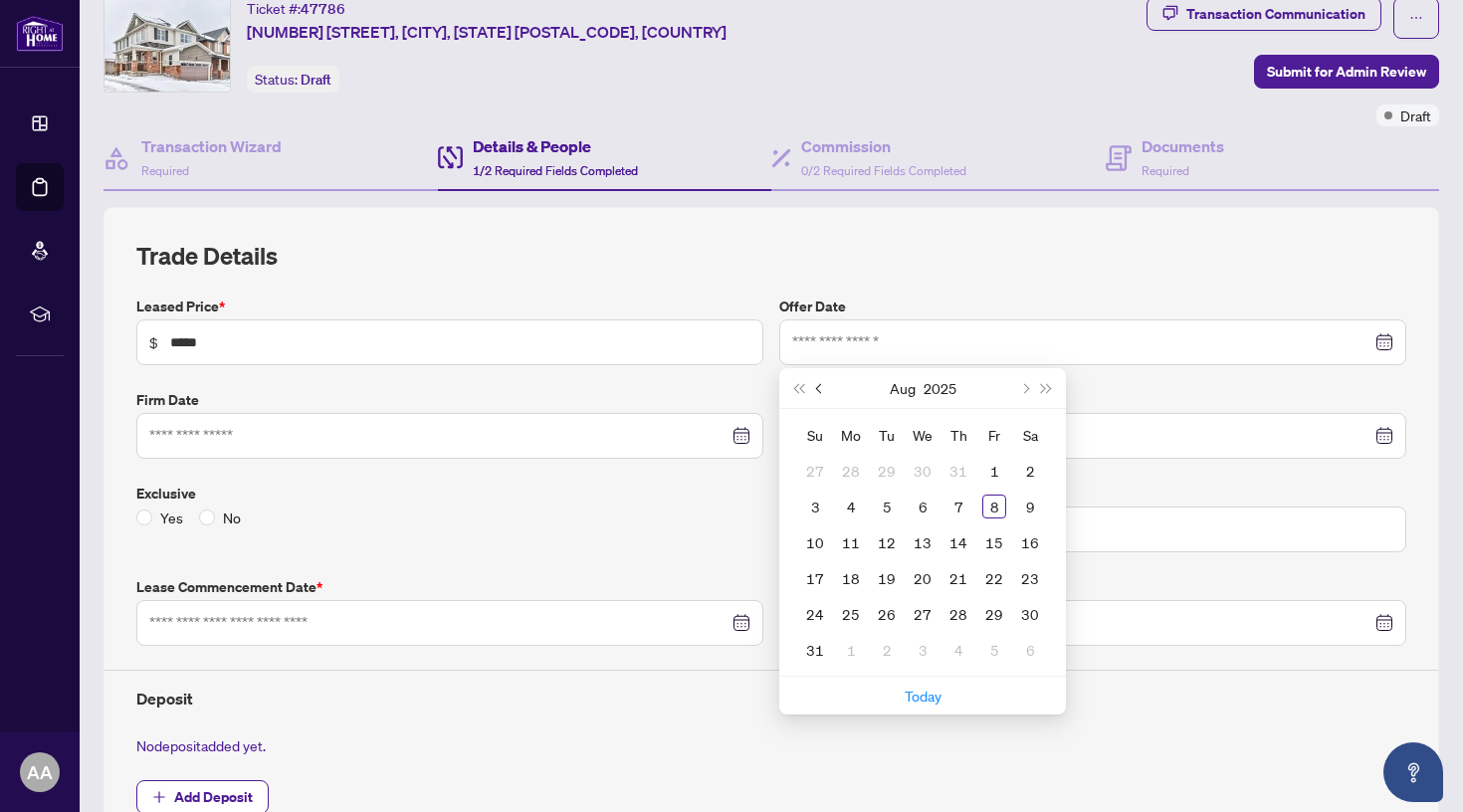 click at bounding box center (820, 388) 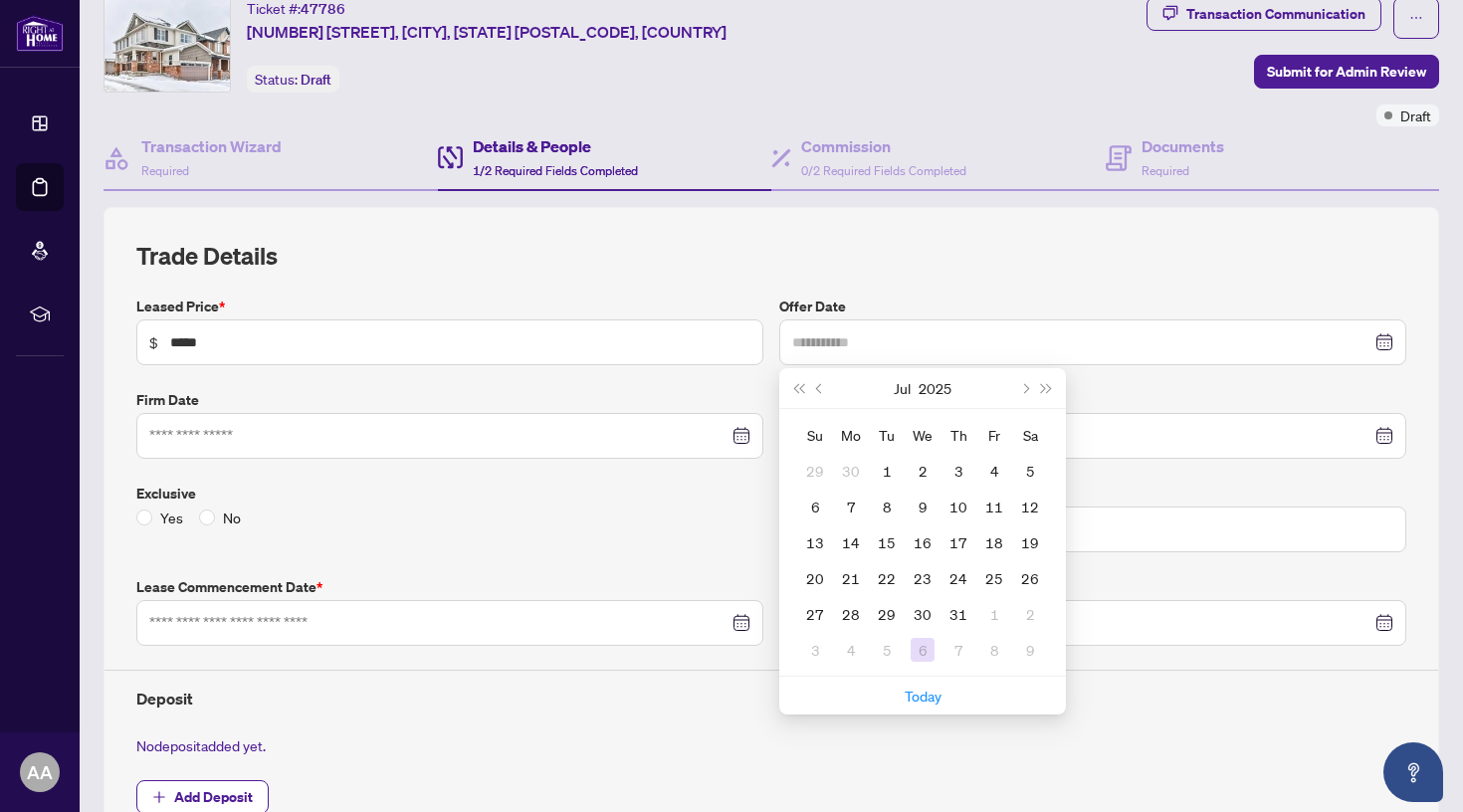 type on "**********" 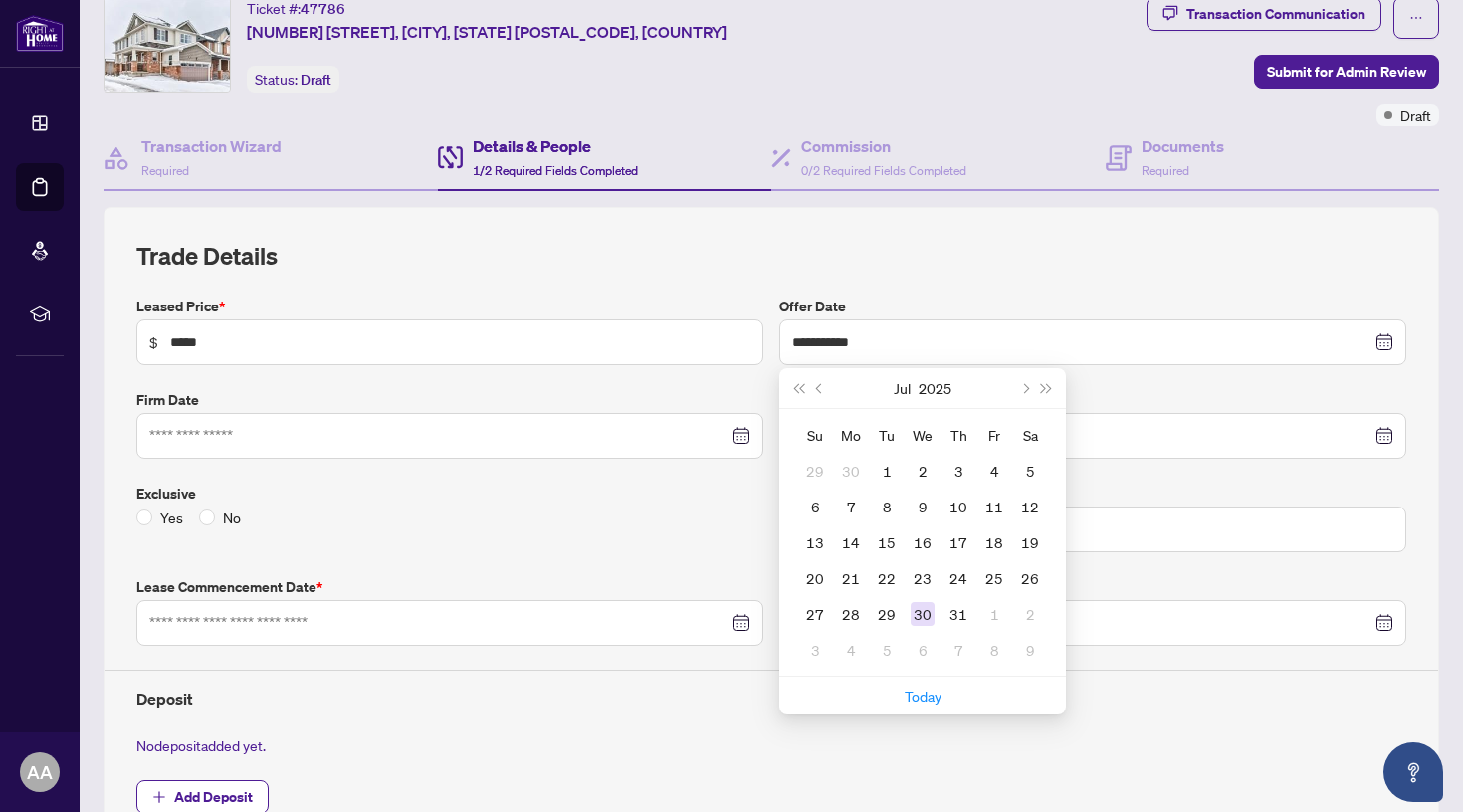 type on "**********" 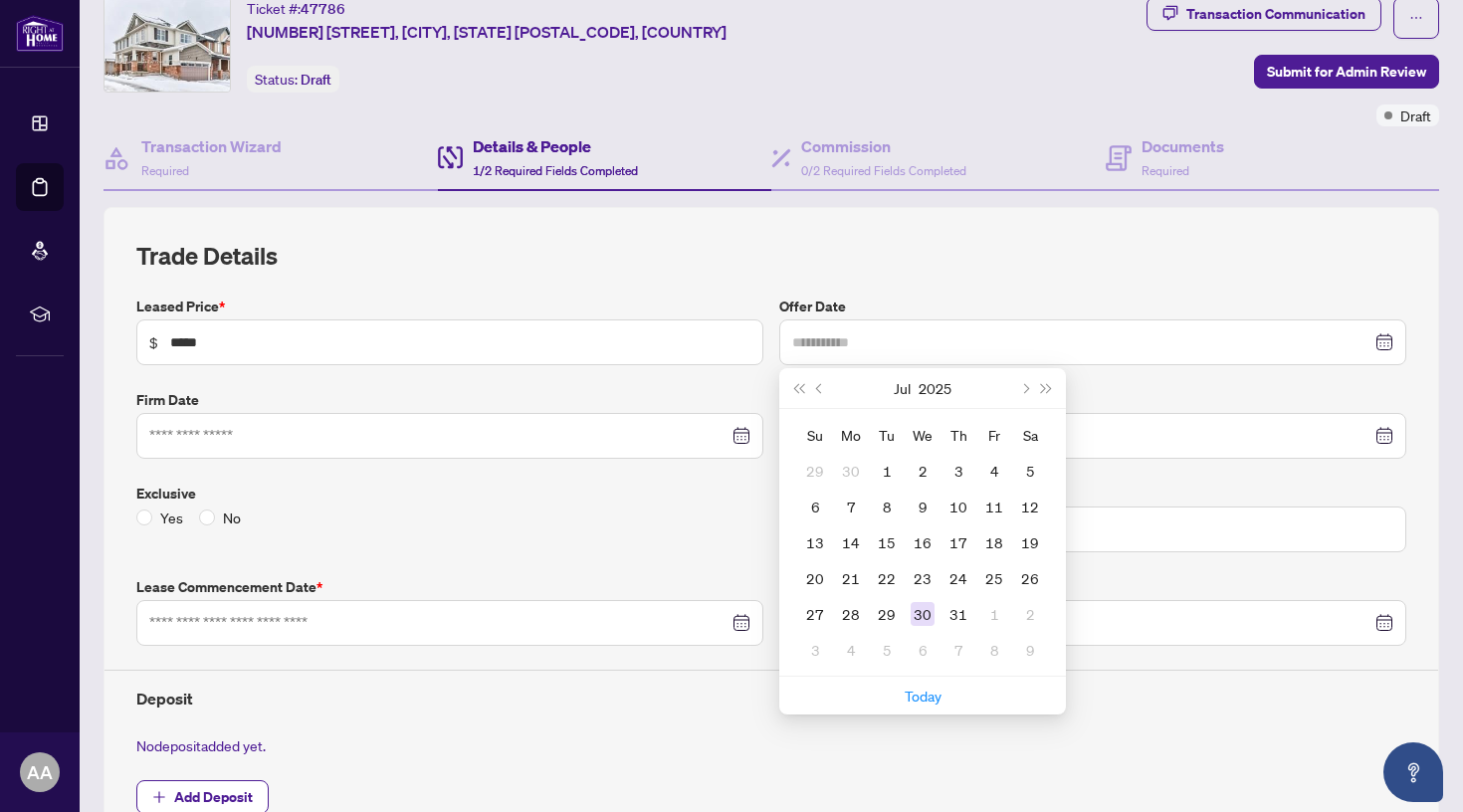 click on "30" at bounding box center (923, 614) 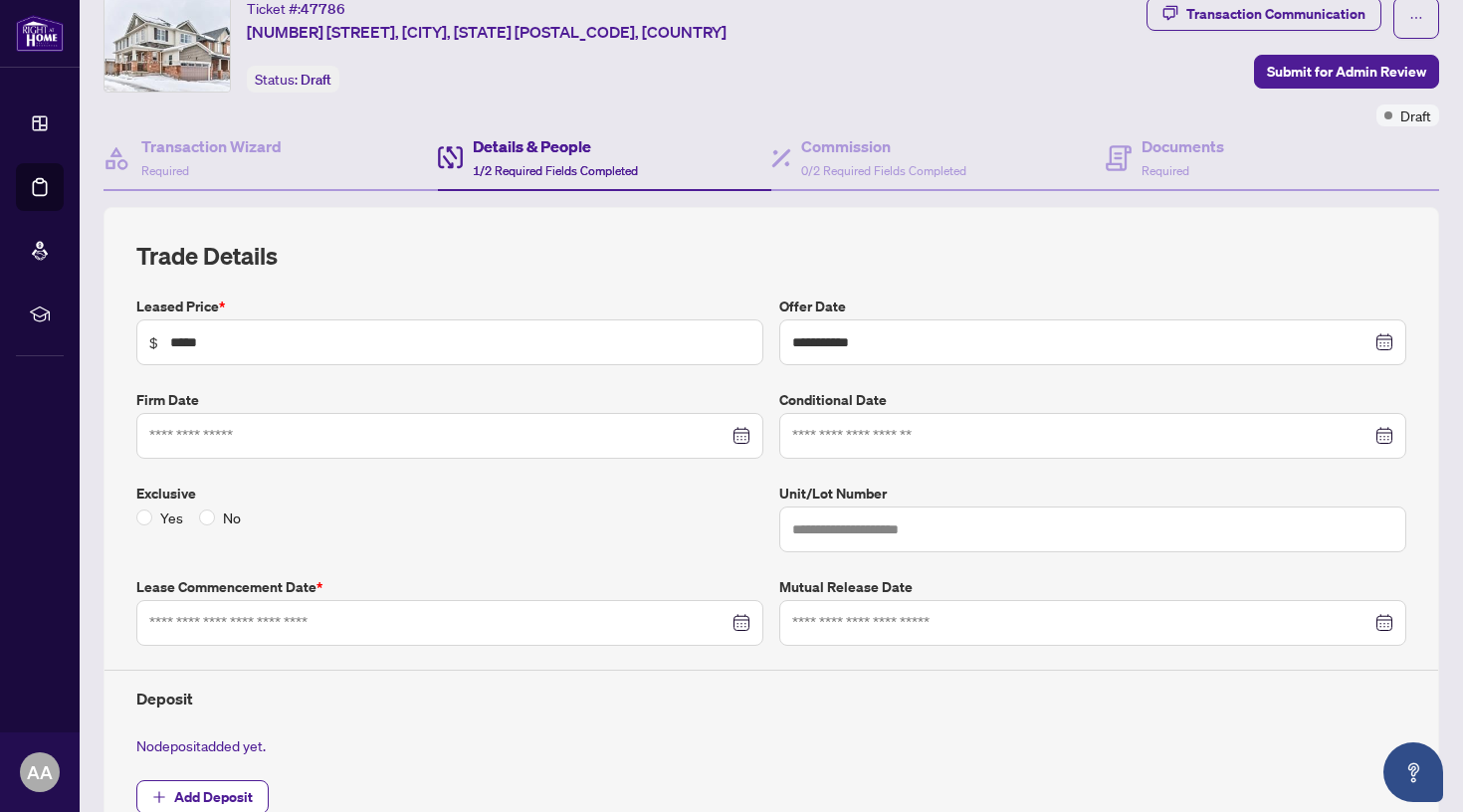 click at bounding box center (450, 436) 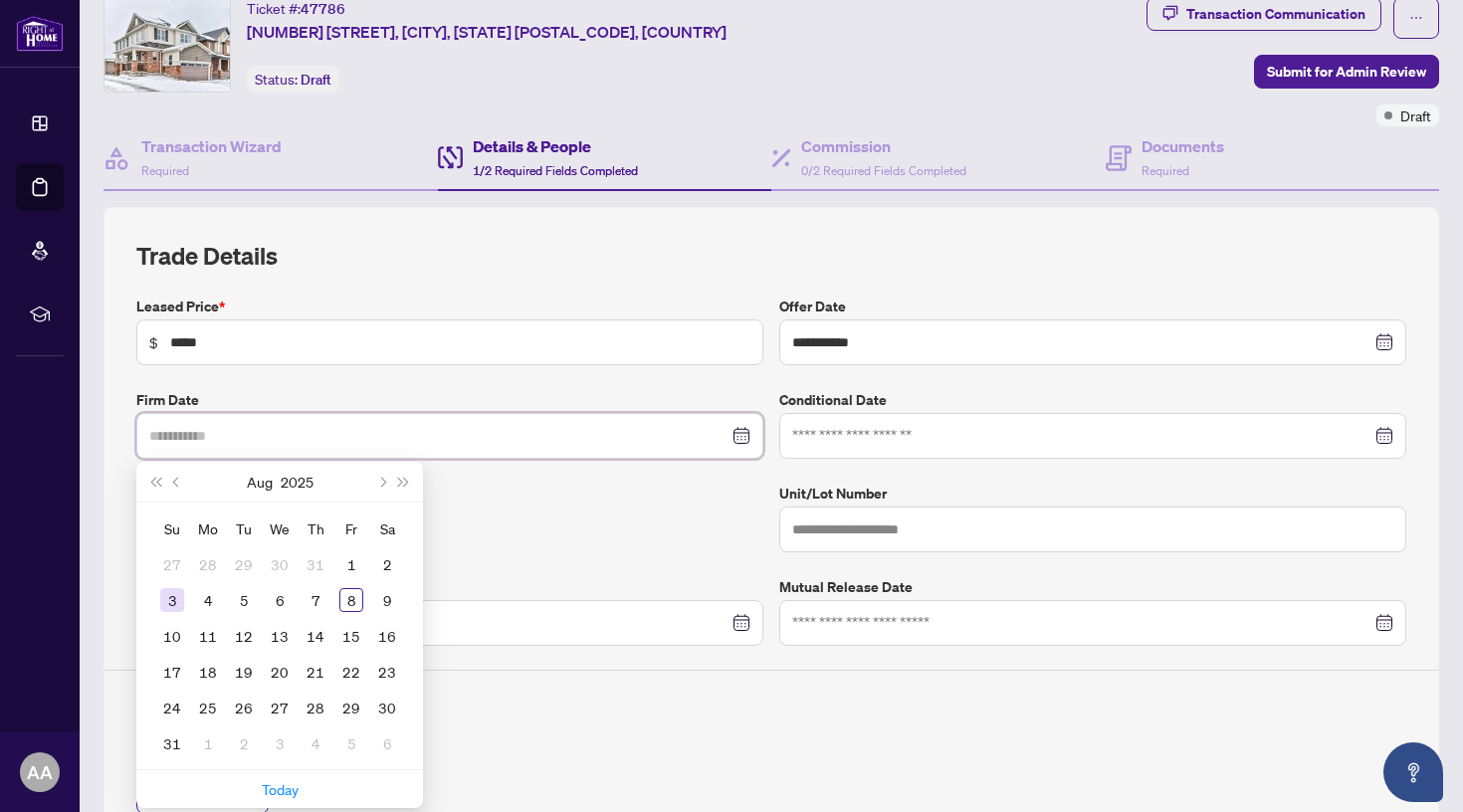 type on "**********" 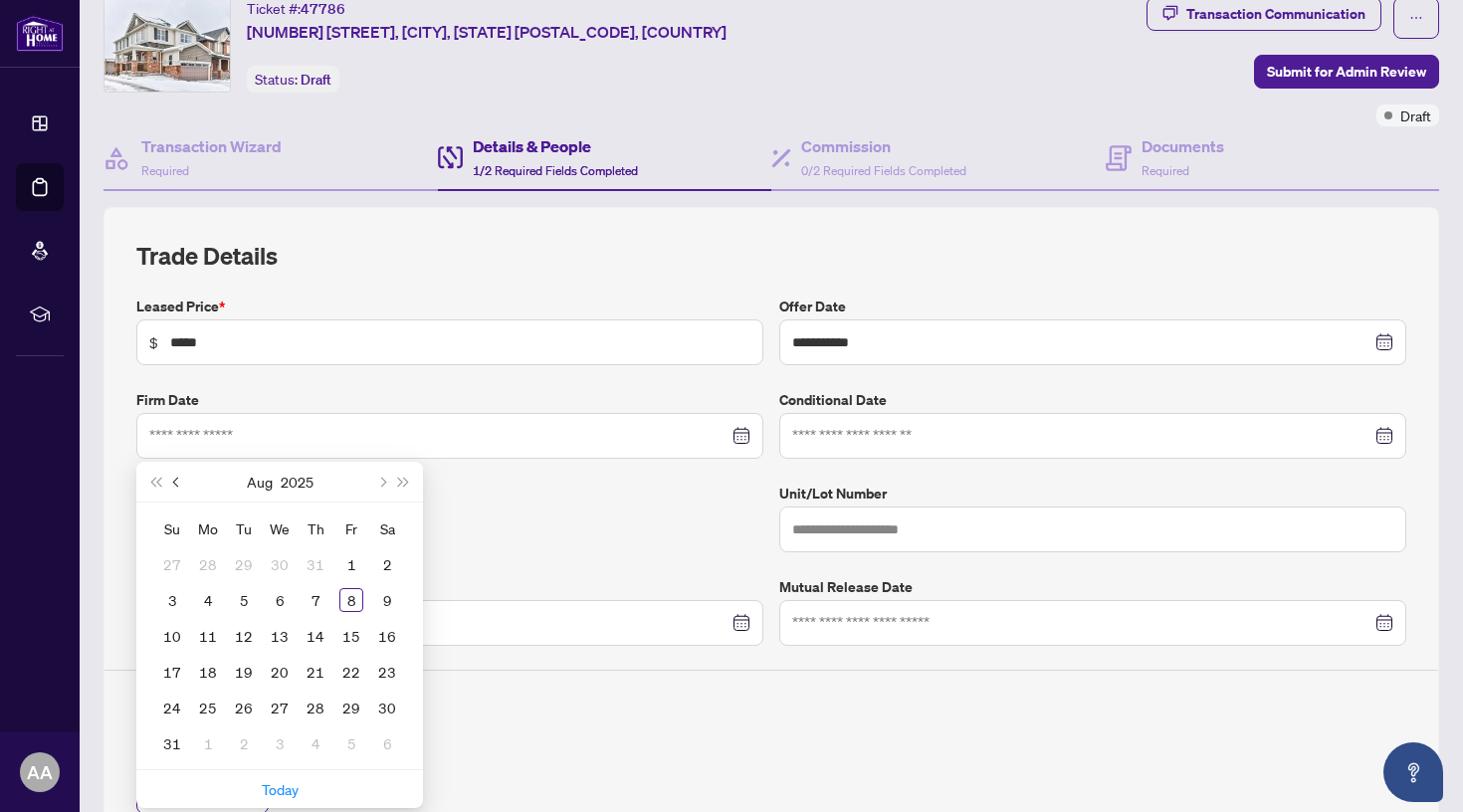 click at bounding box center [178, 482] 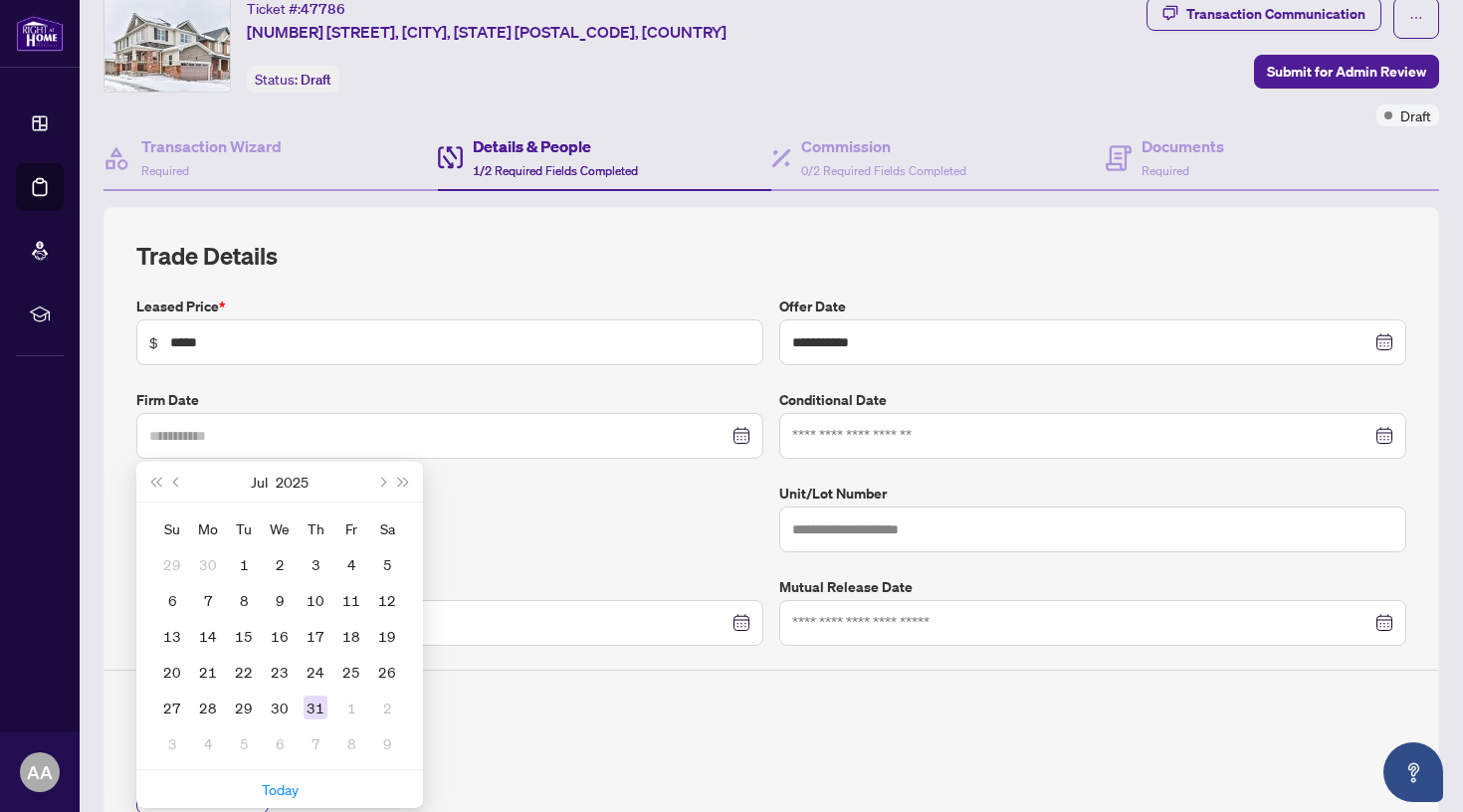type on "**********" 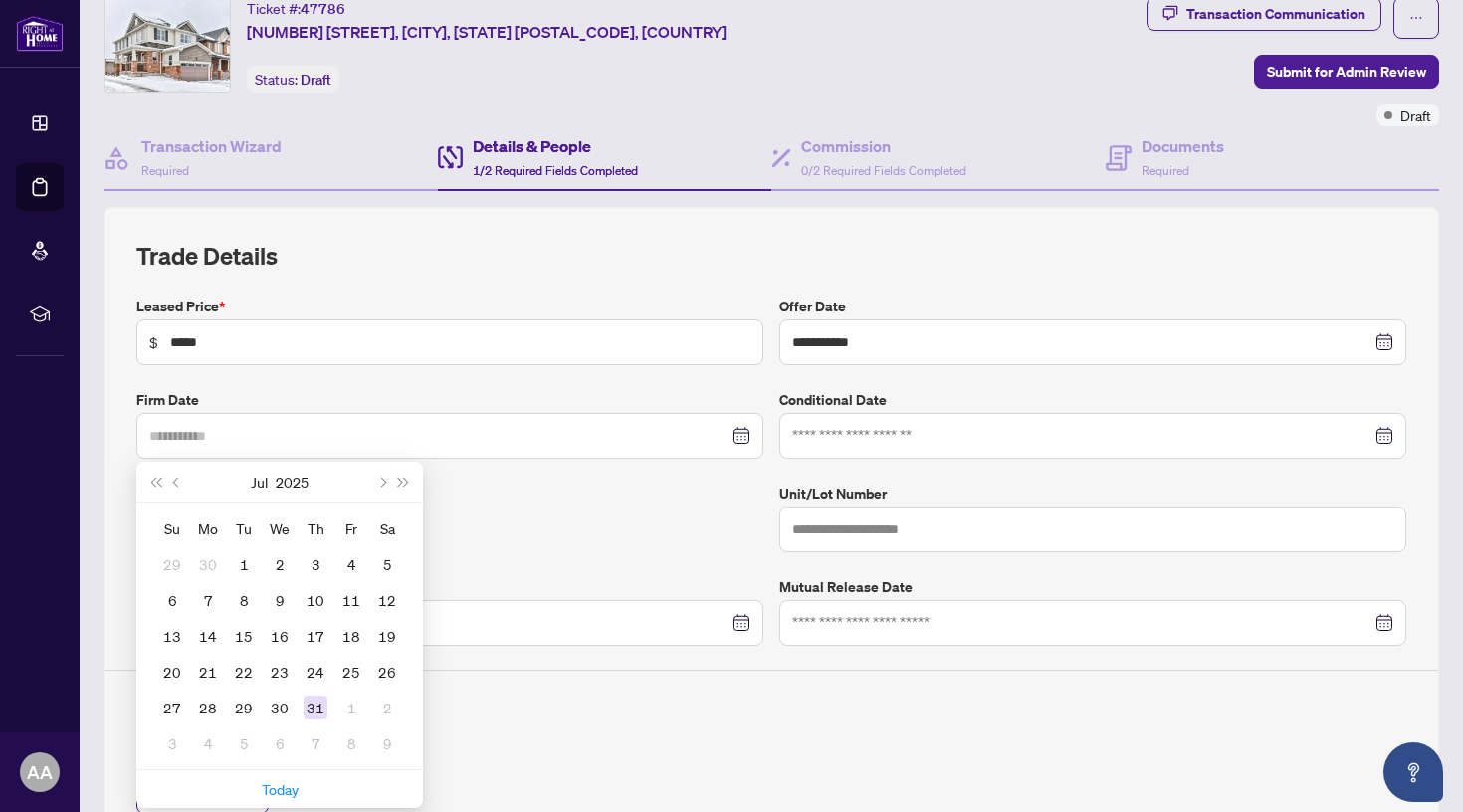 click on "31" at bounding box center [315, 708] 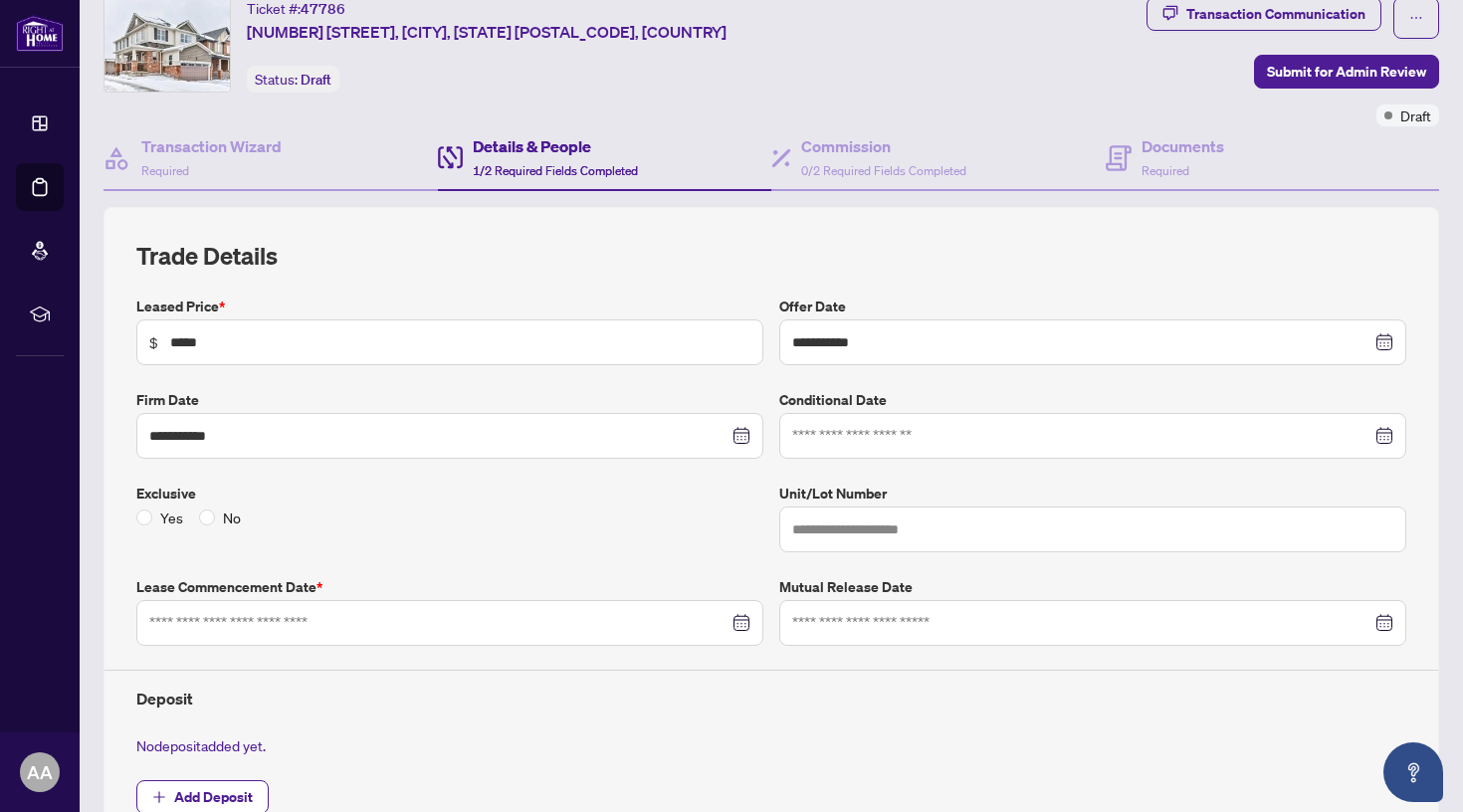 click at bounding box center [450, 623] 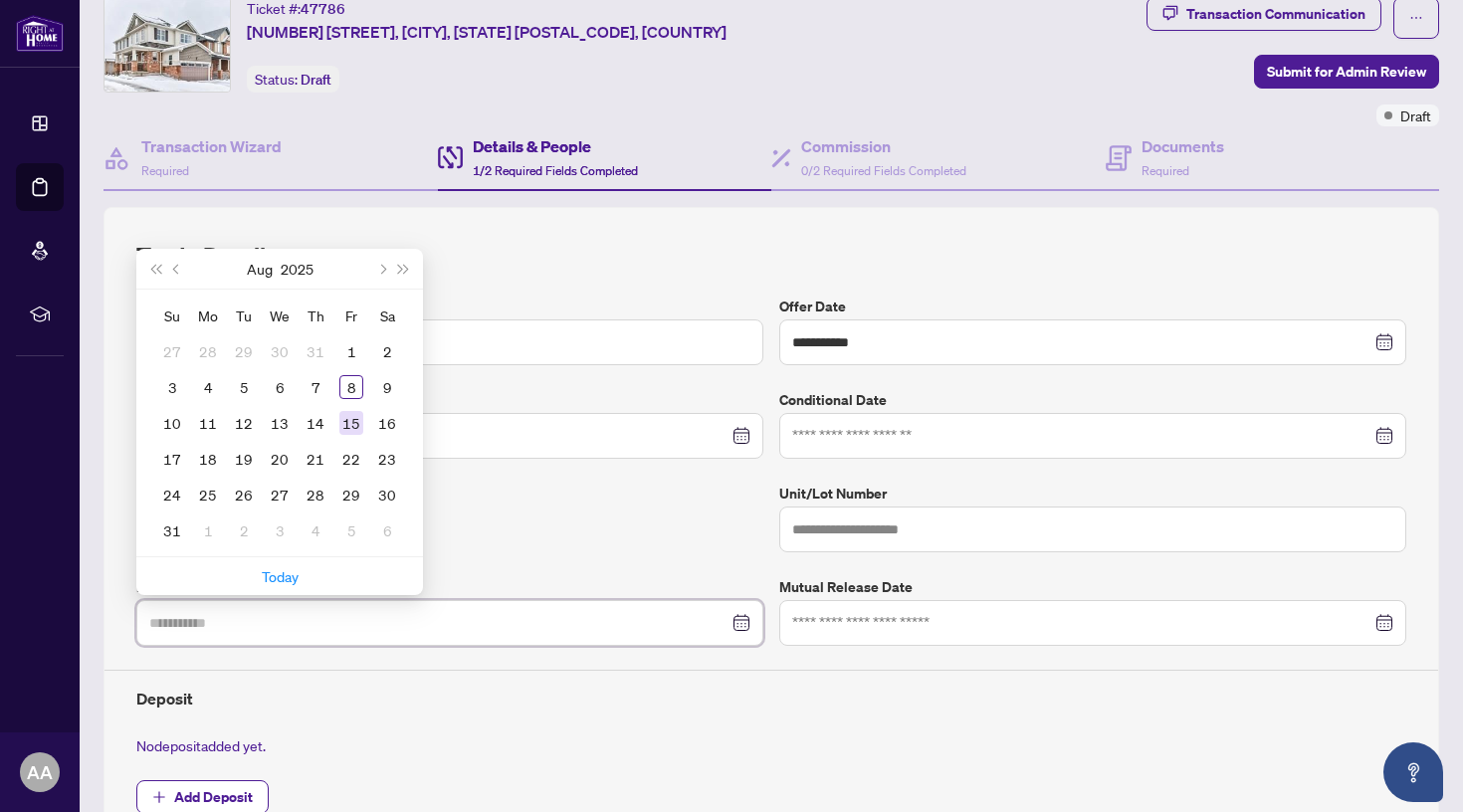 type on "**********" 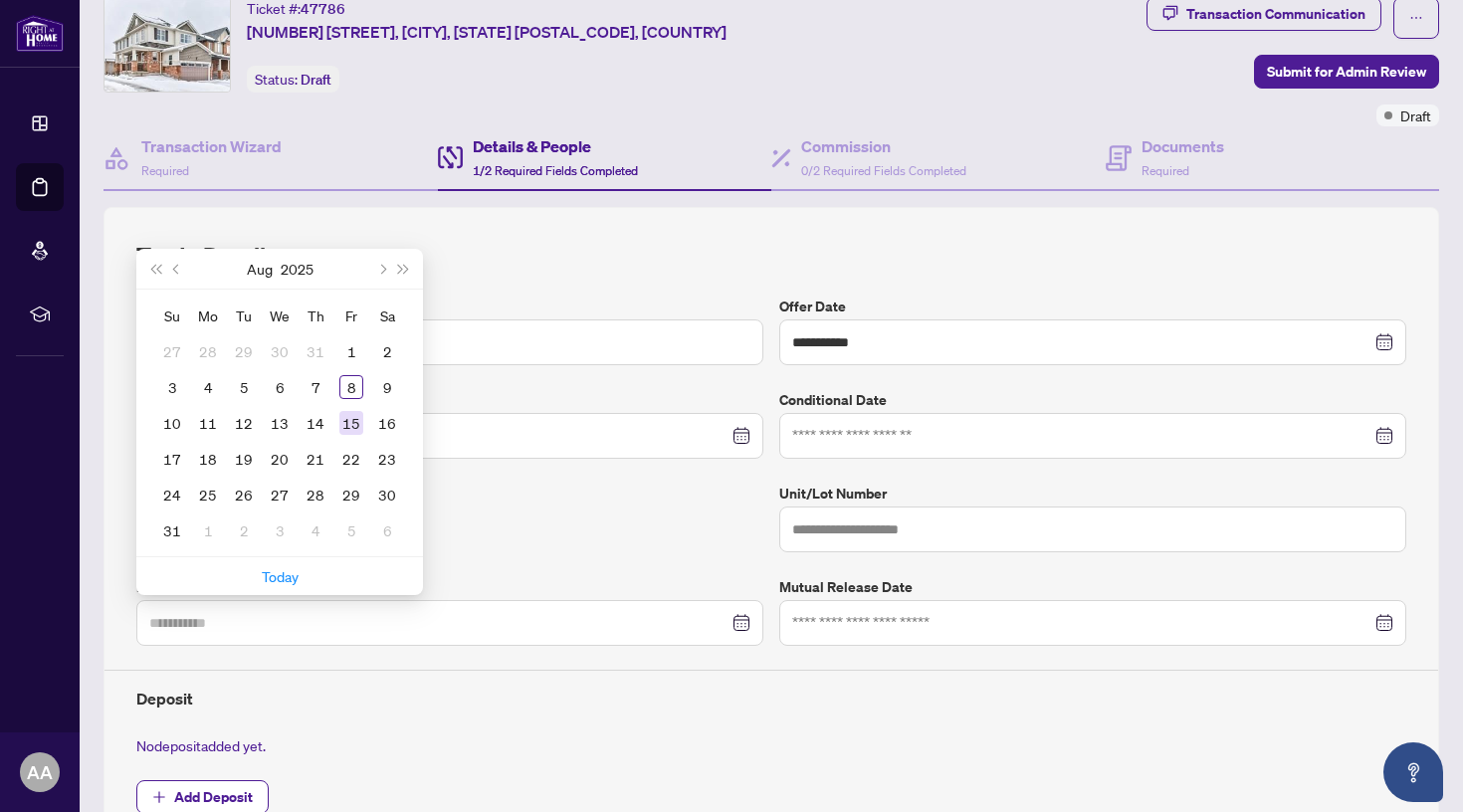 click on "15" at bounding box center (351, 423) 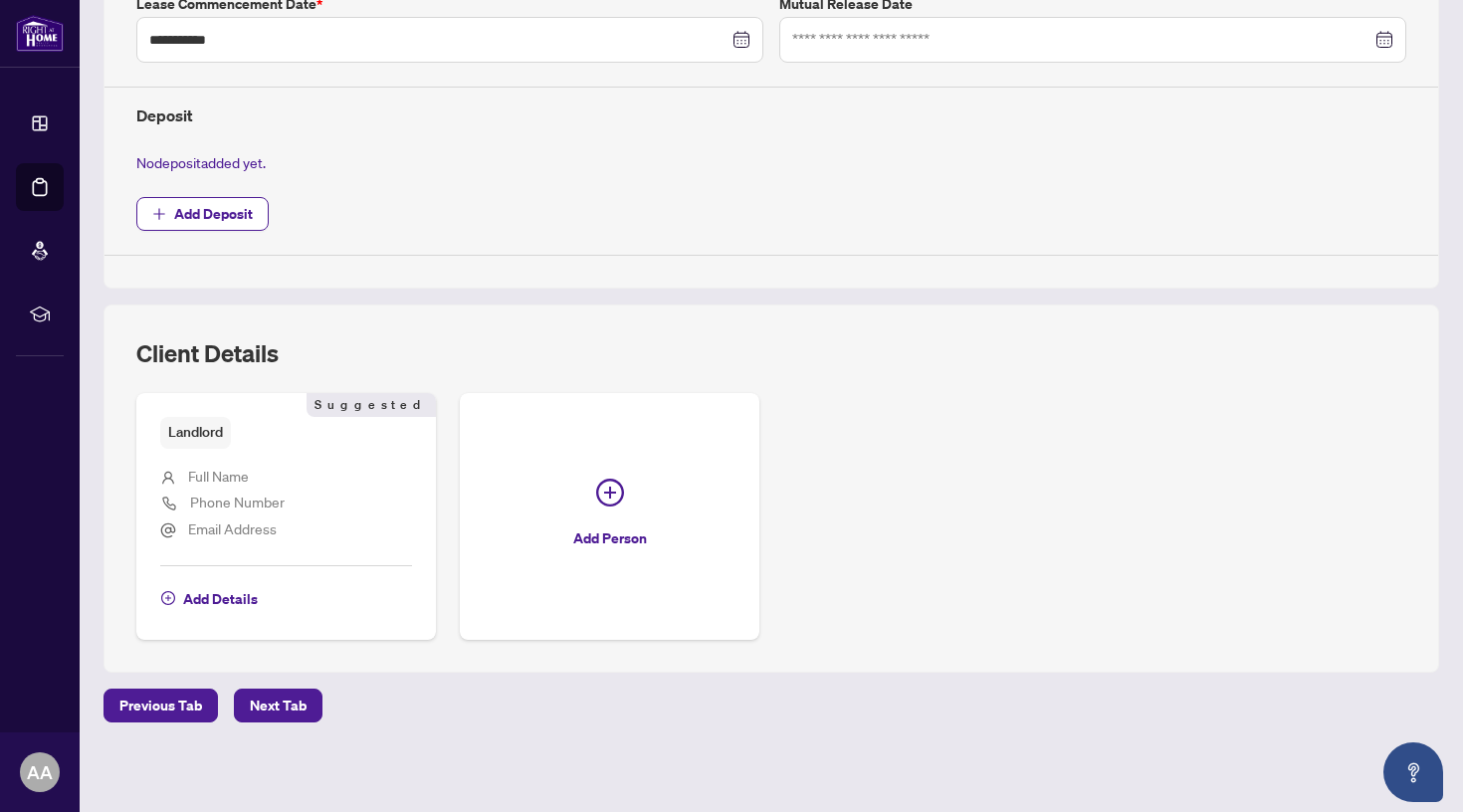 scroll, scrollTop: 647, scrollLeft: 0, axis: vertical 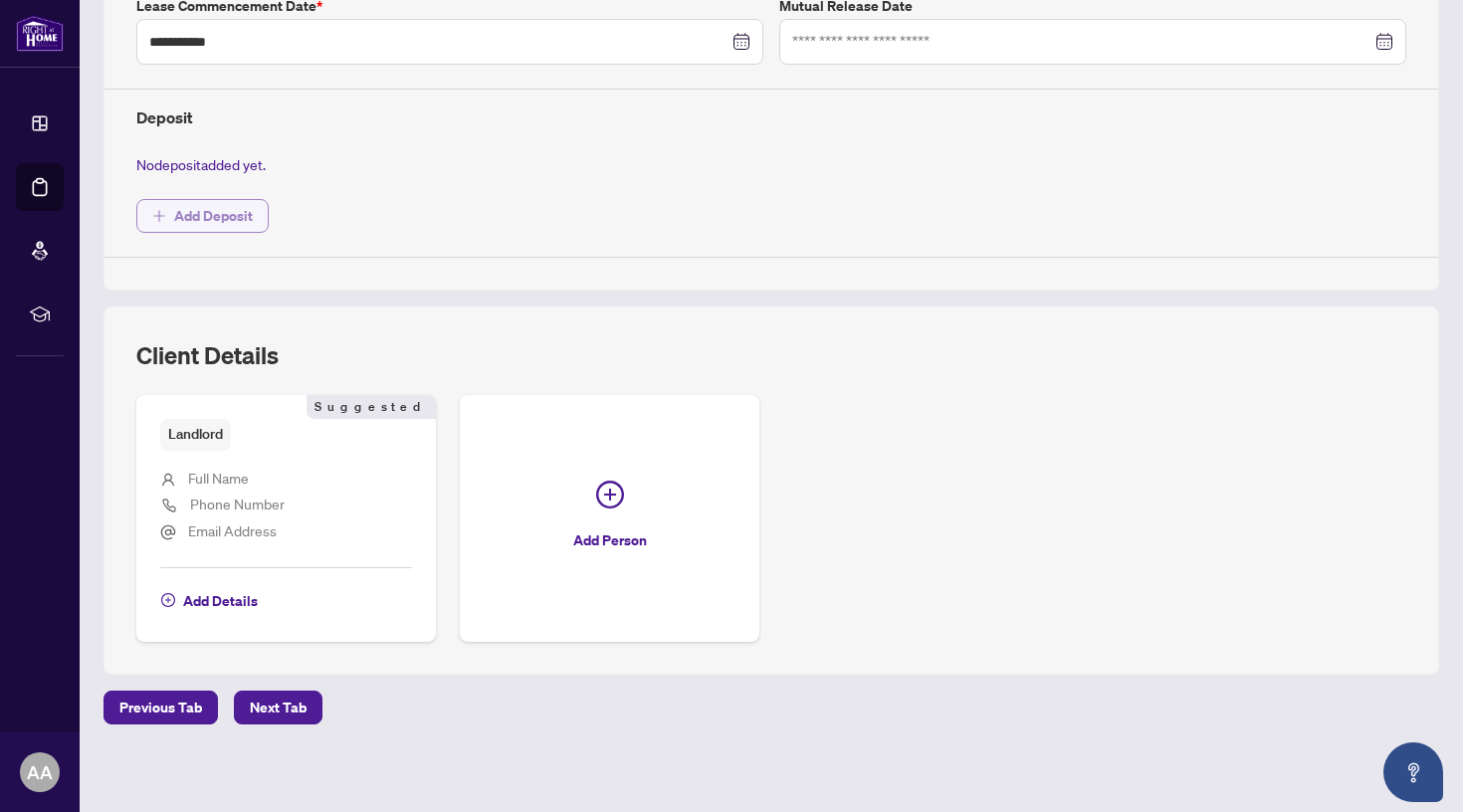 click on "Add Deposit" at bounding box center [213, 216] 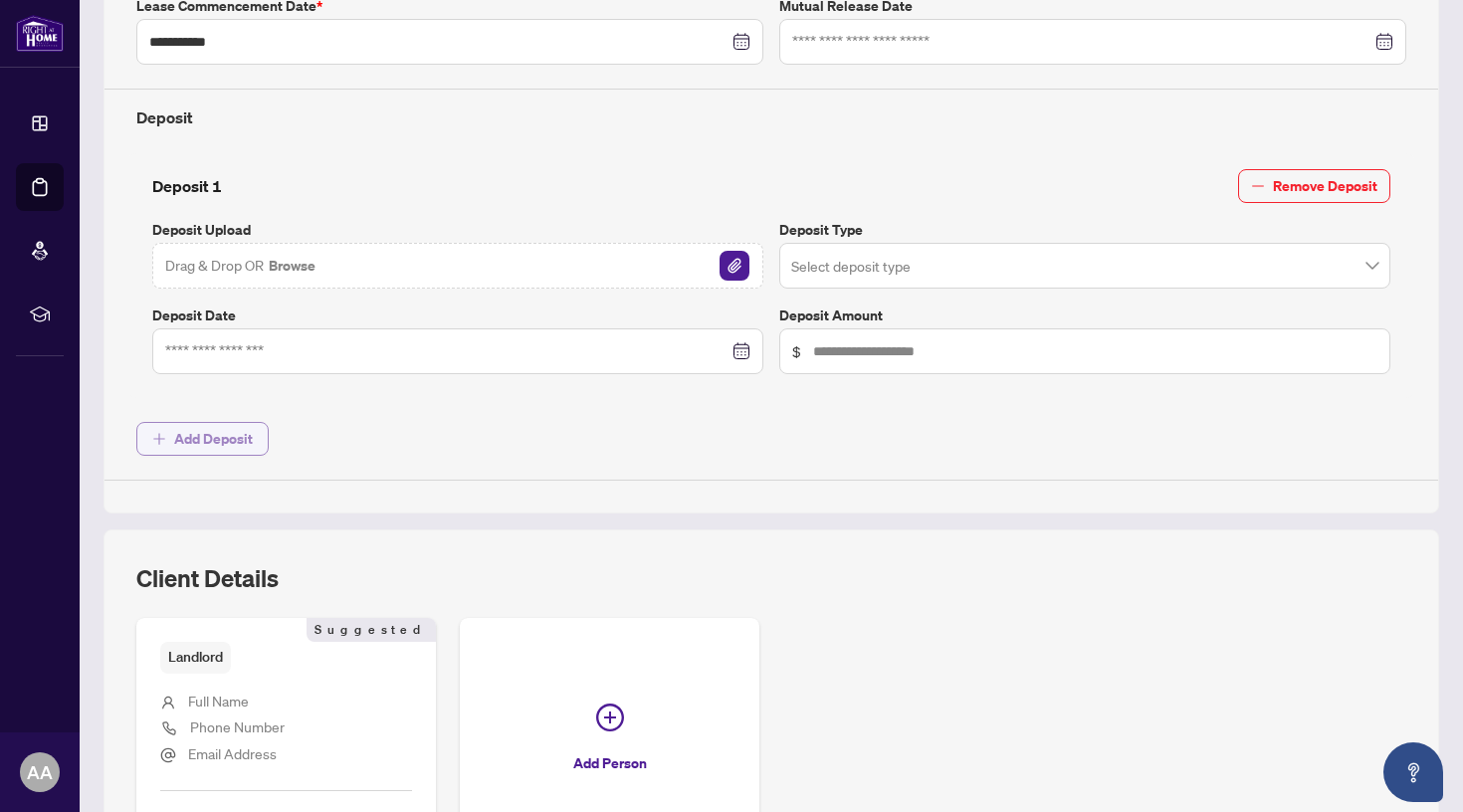 click on "Add Deposit" at bounding box center (213, 439) 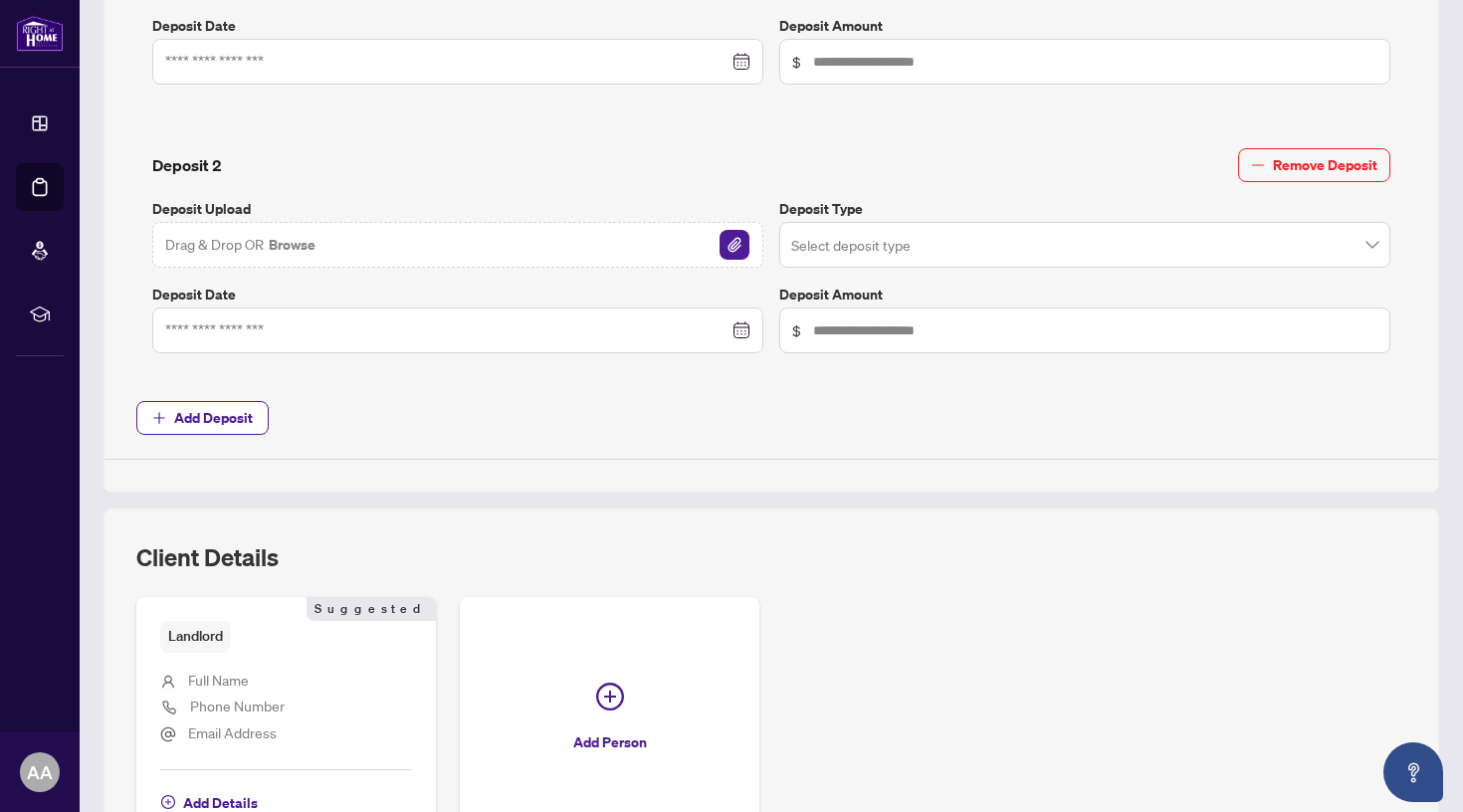 scroll, scrollTop: 931, scrollLeft: 0, axis: vertical 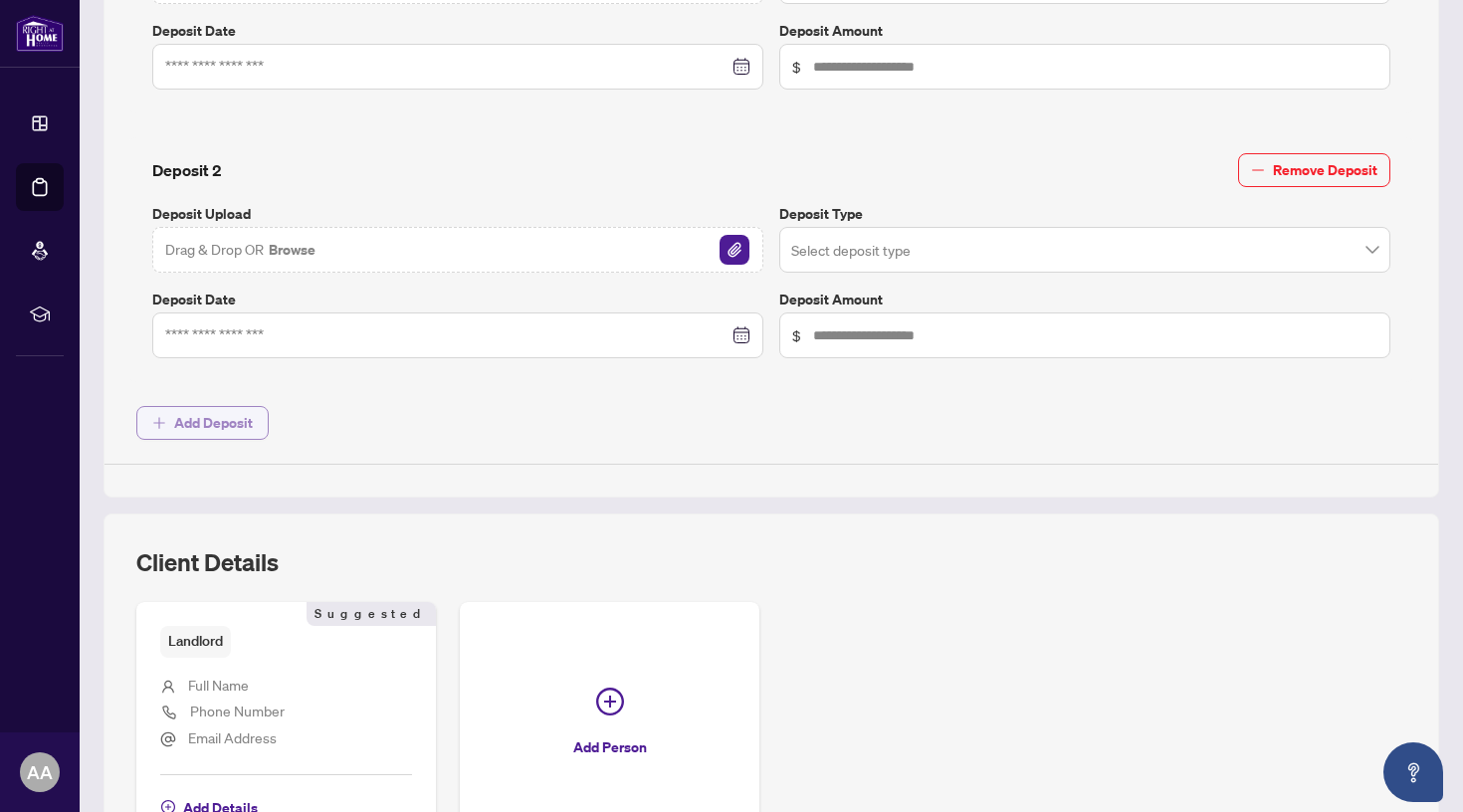 click on "Add Deposit" at bounding box center [213, 423] 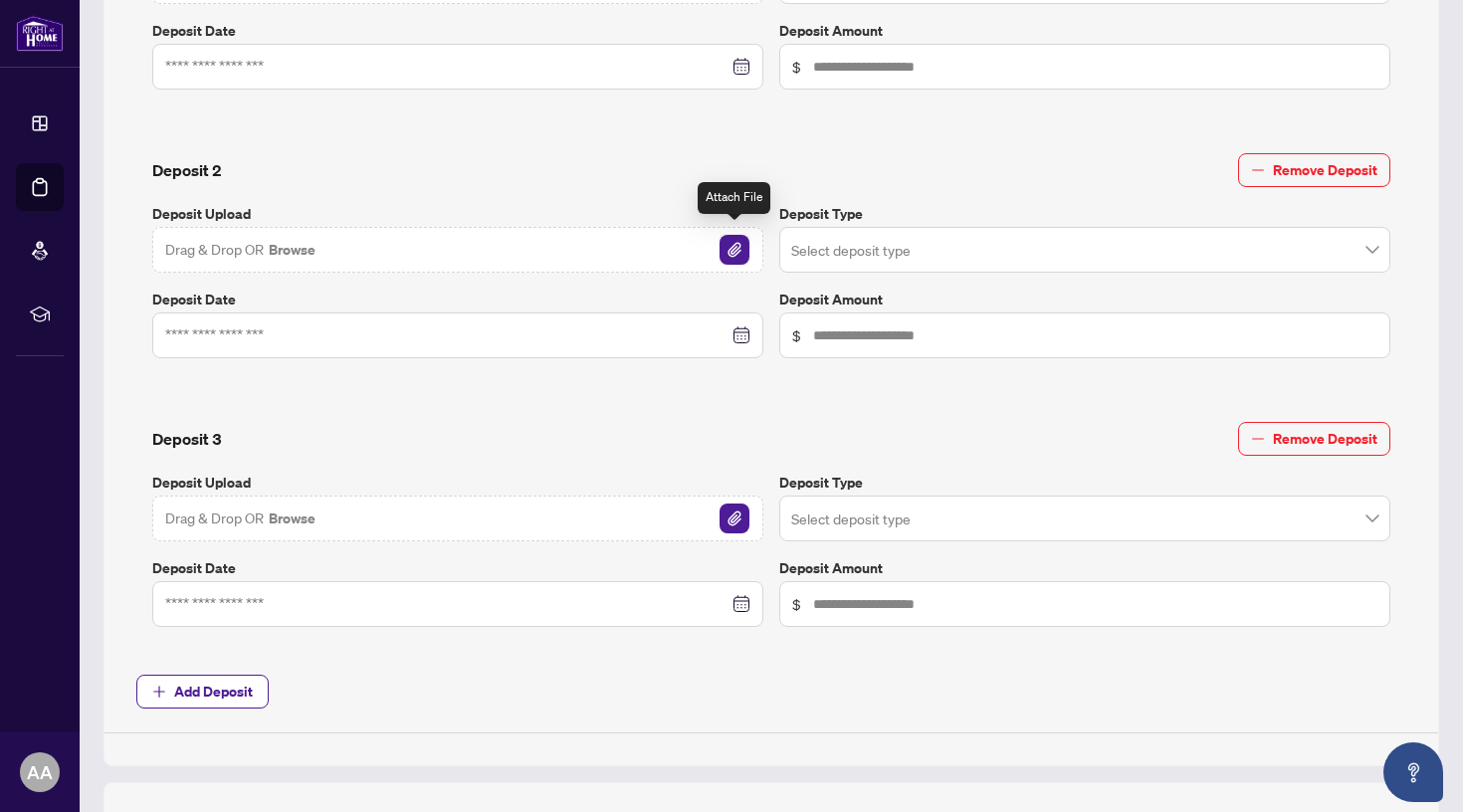 click at bounding box center (734, 250) 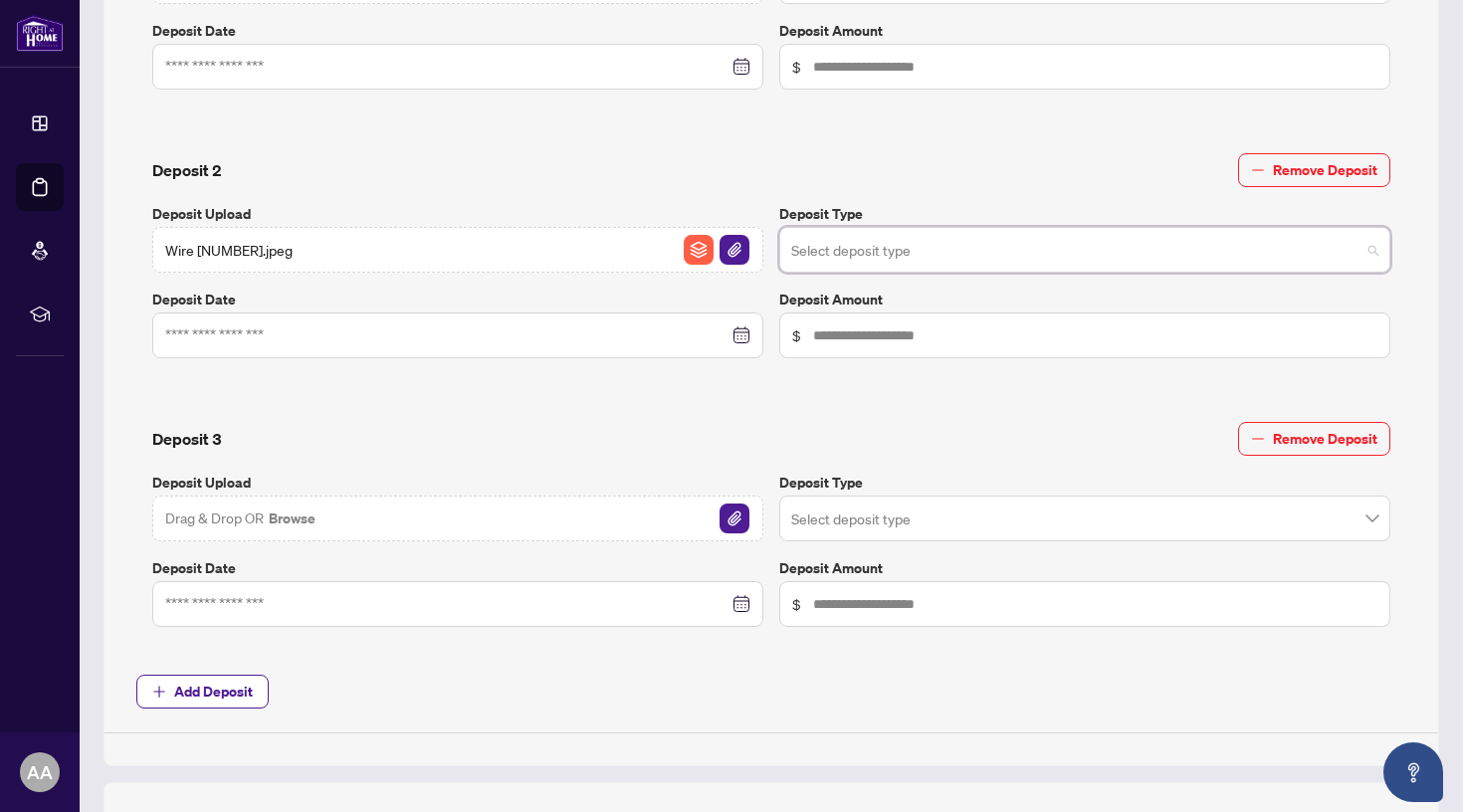 click at bounding box center [1076, 253] 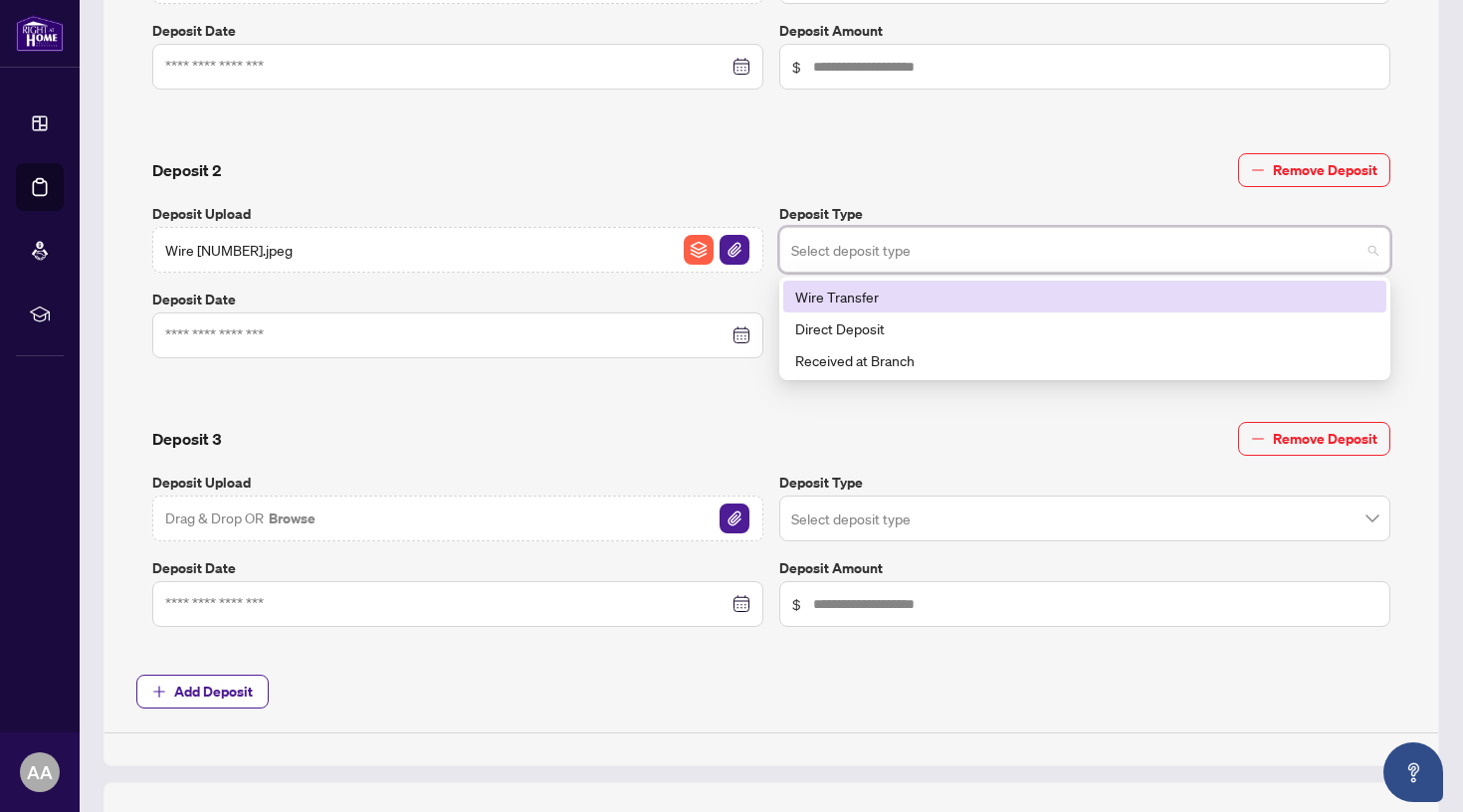 click on "Wire Transfer" at bounding box center [1085, 297] 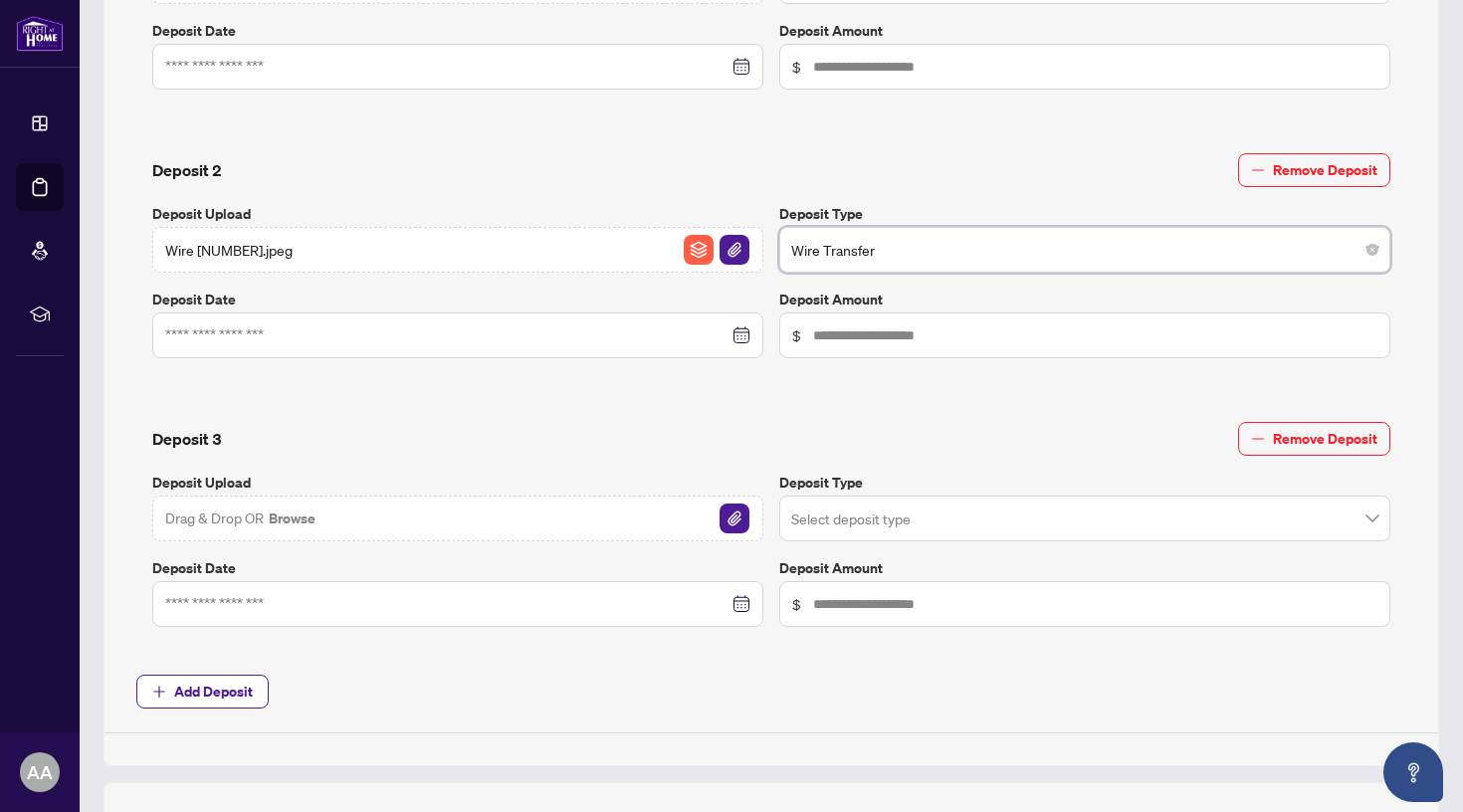click at bounding box center (458, 335) 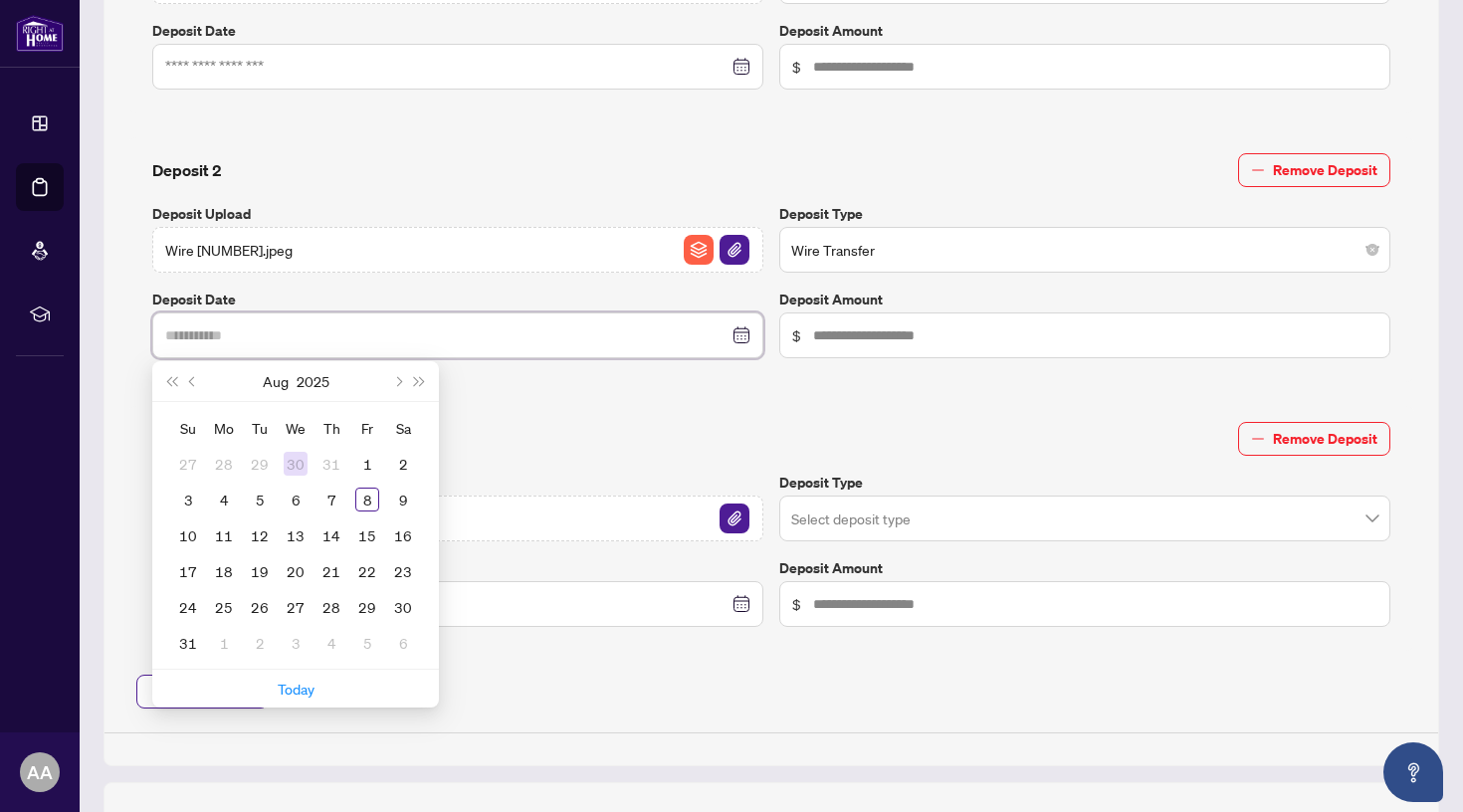 type on "**********" 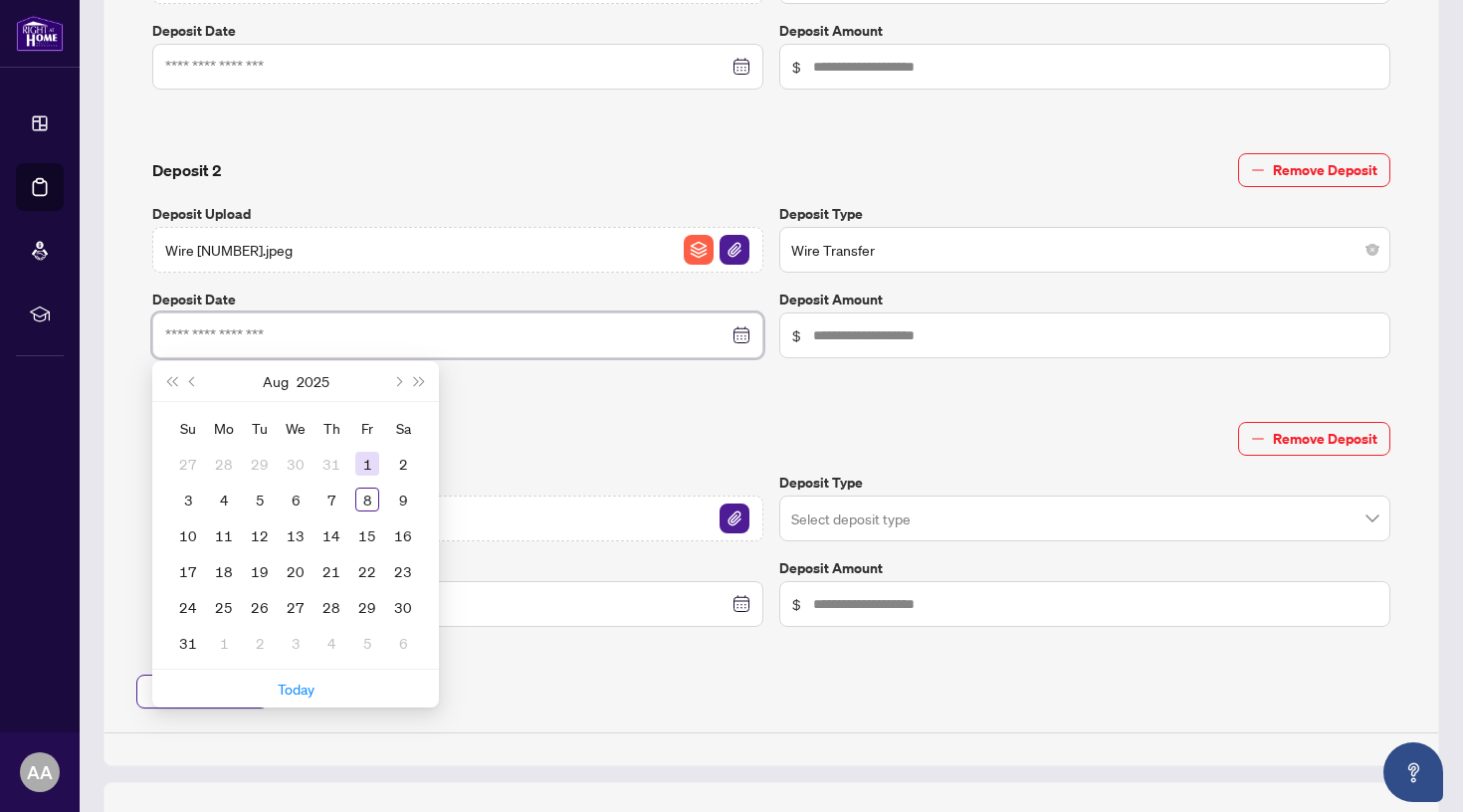 type on "**********" 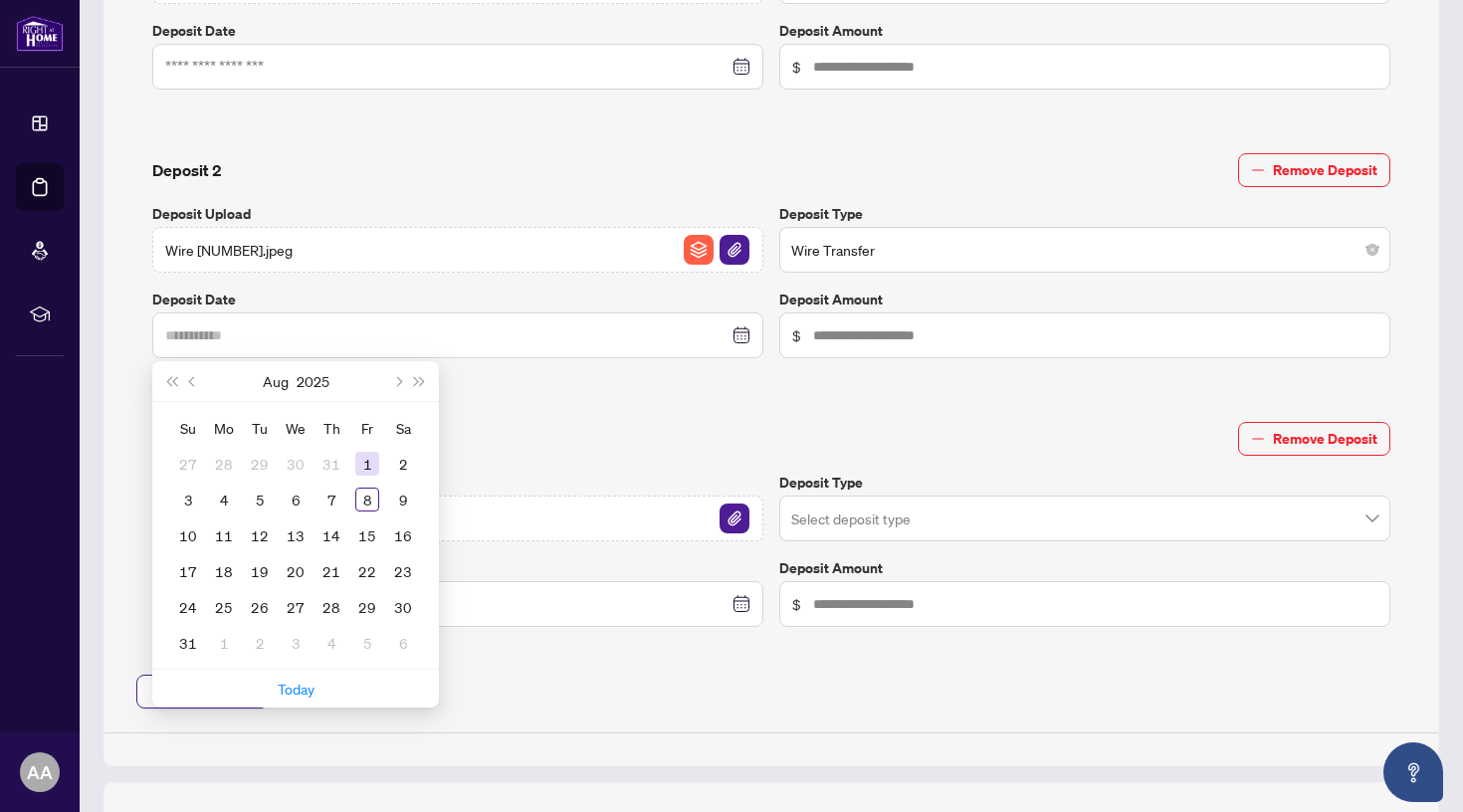click on "1" at bounding box center (367, 464) 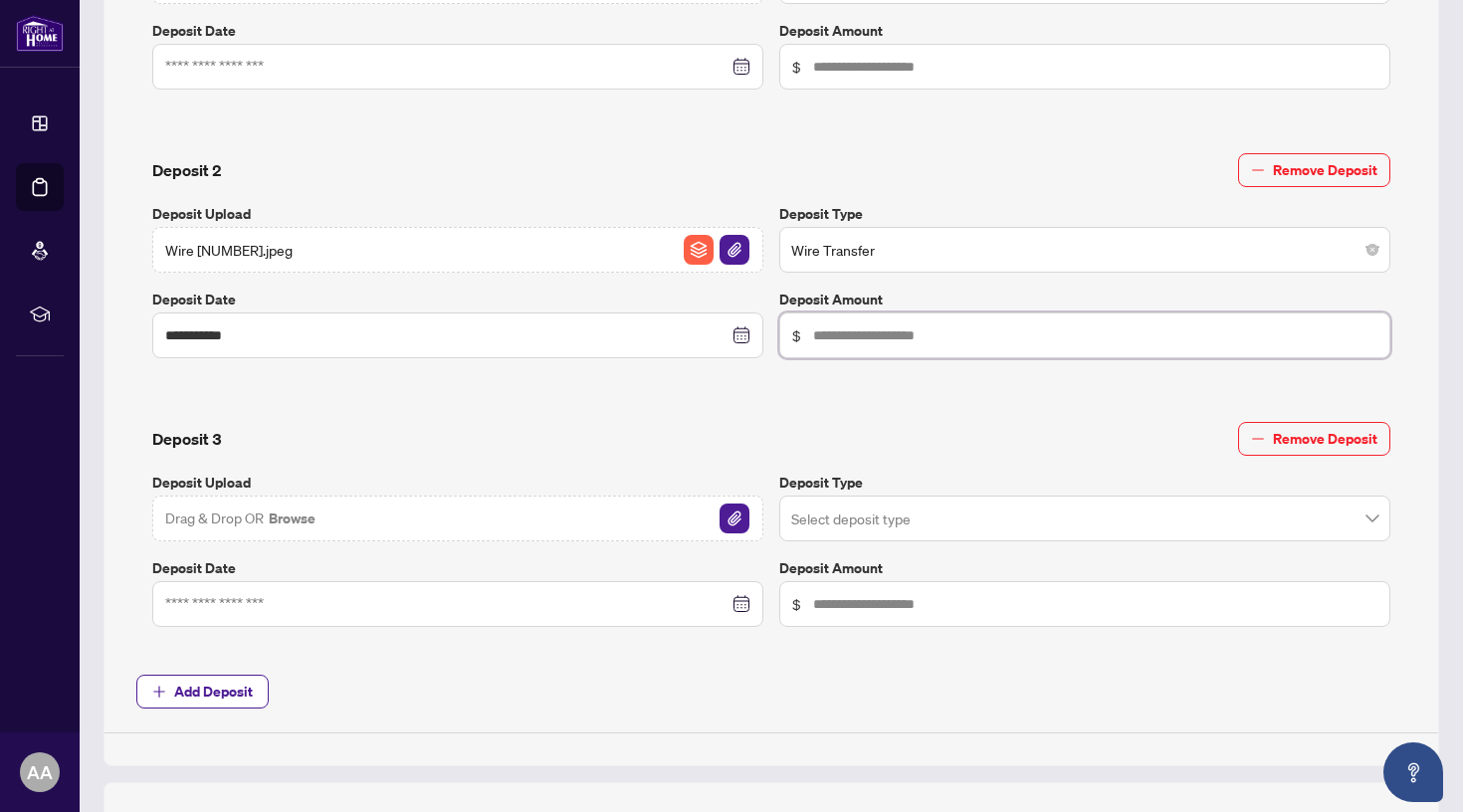 click at bounding box center [1095, 67] 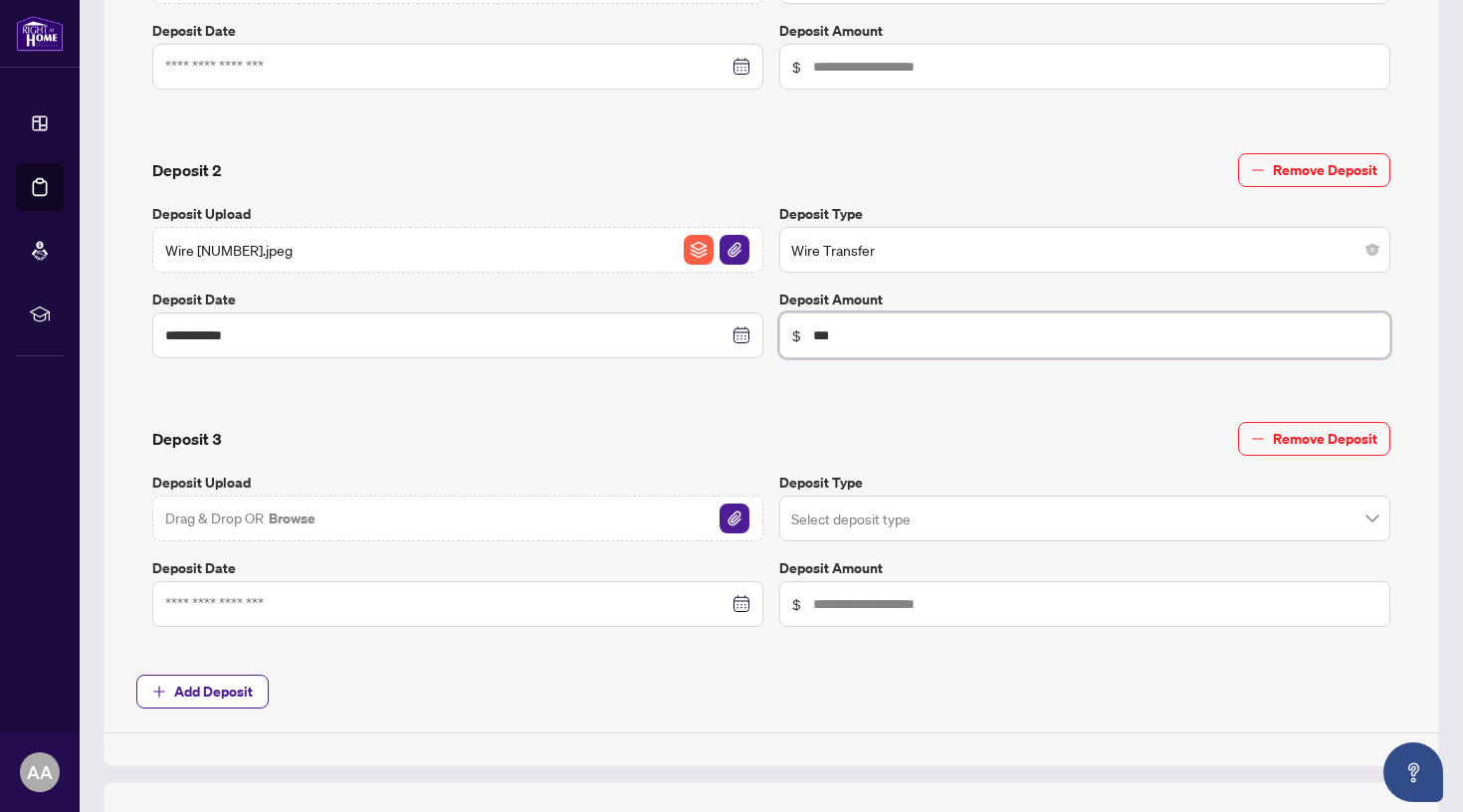 type on "*****" 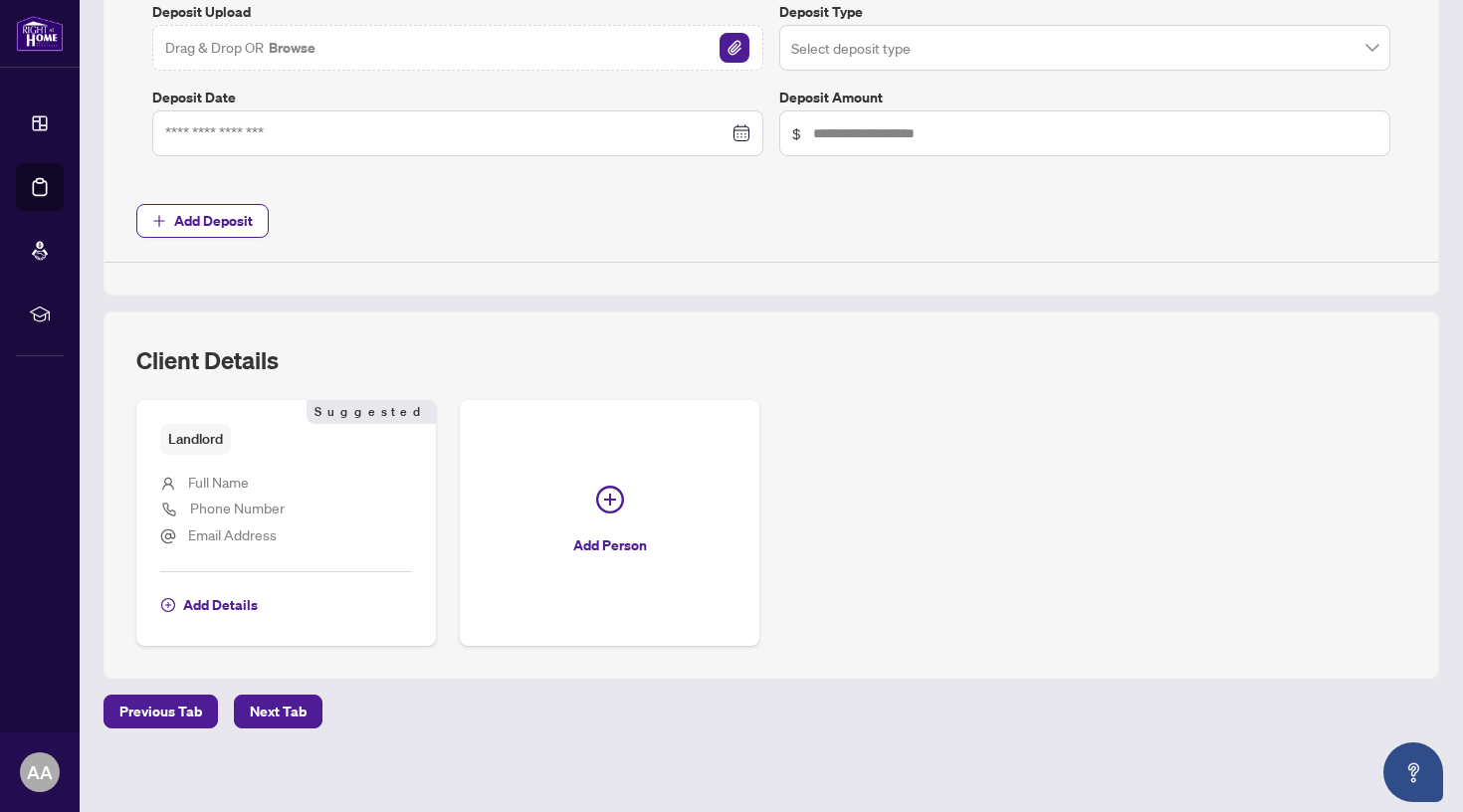 scroll, scrollTop: 1401, scrollLeft: 0, axis: vertical 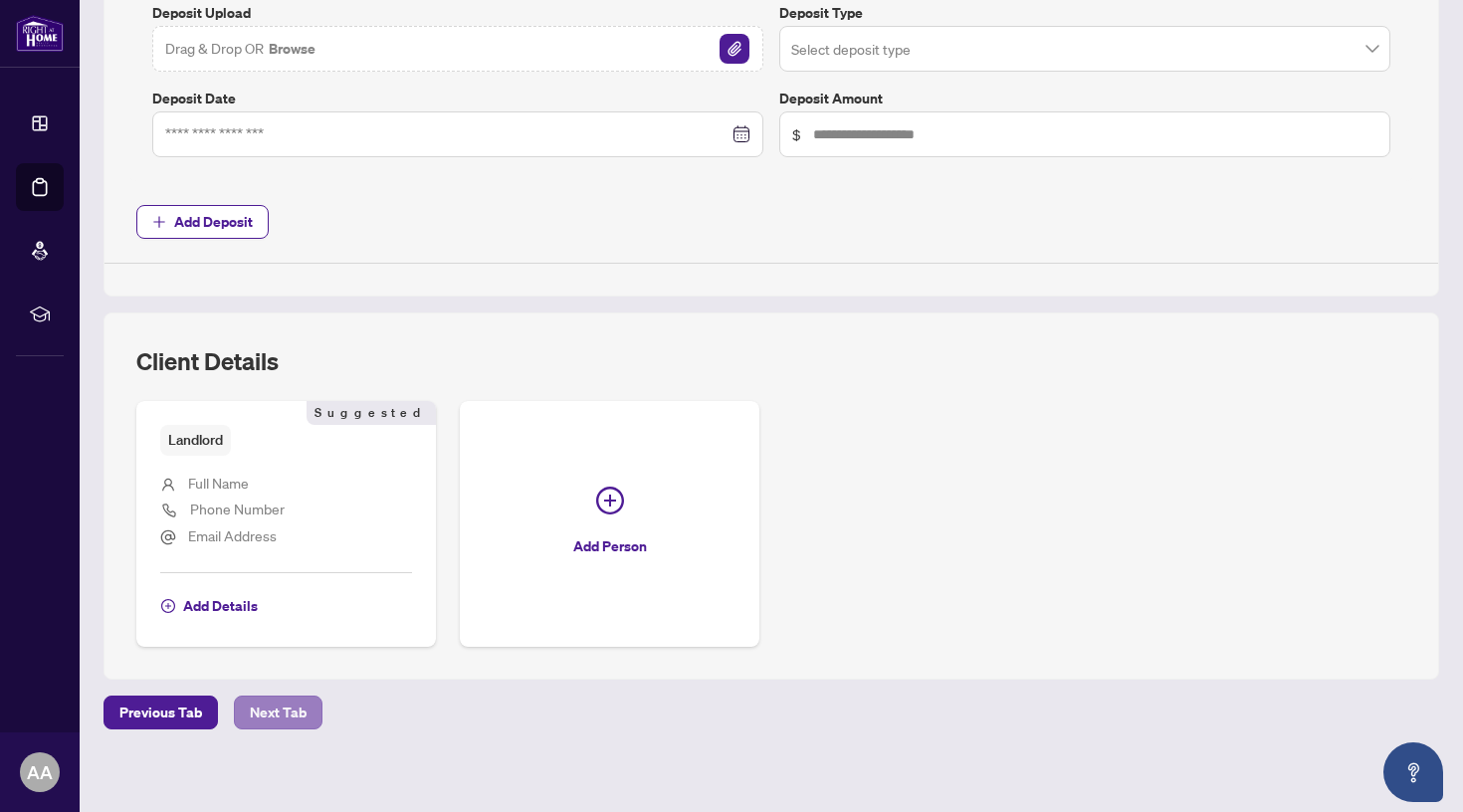 click on "Next Tab" at bounding box center [278, 712] 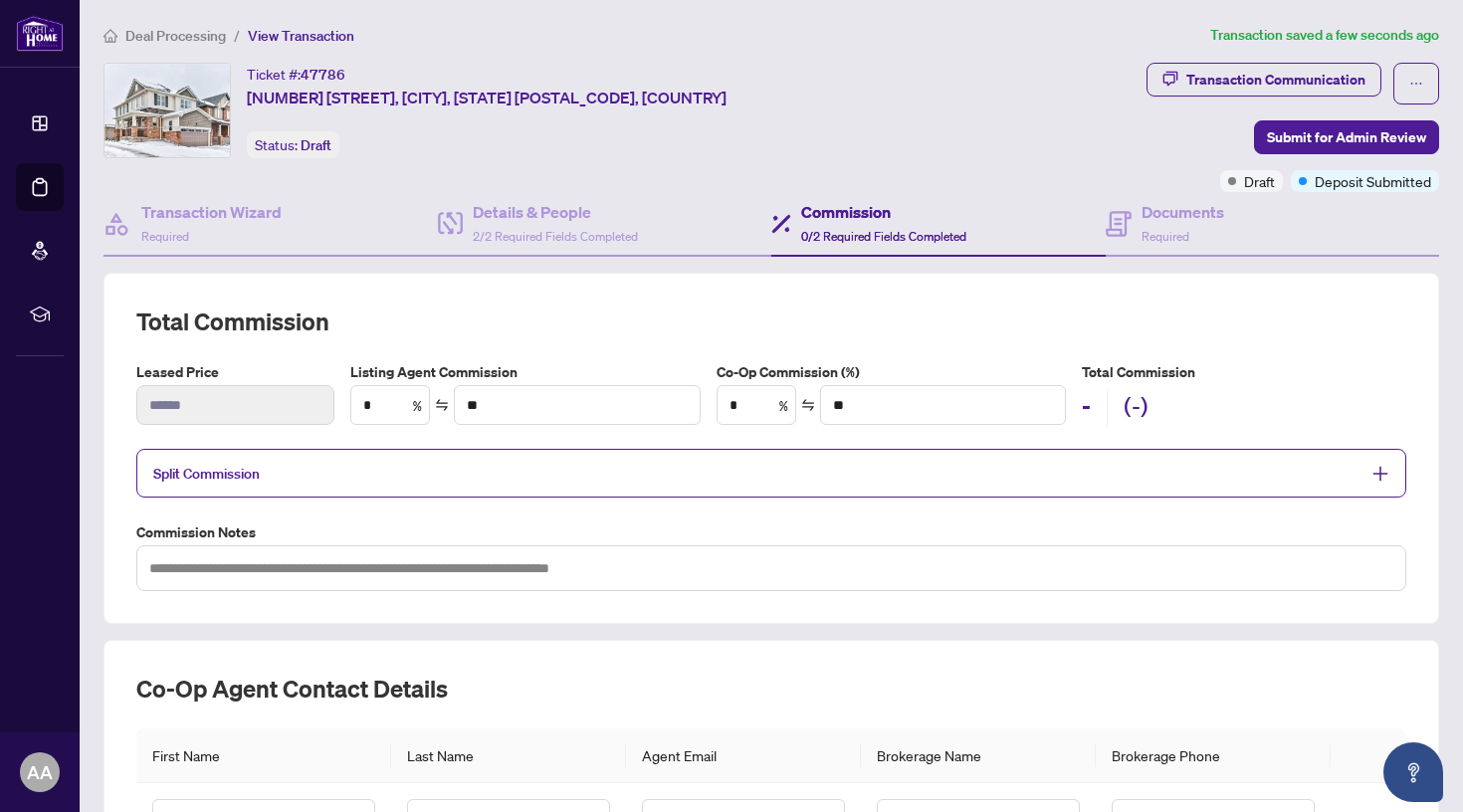 scroll, scrollTop: 0, scrollLeft: 0, axis: both 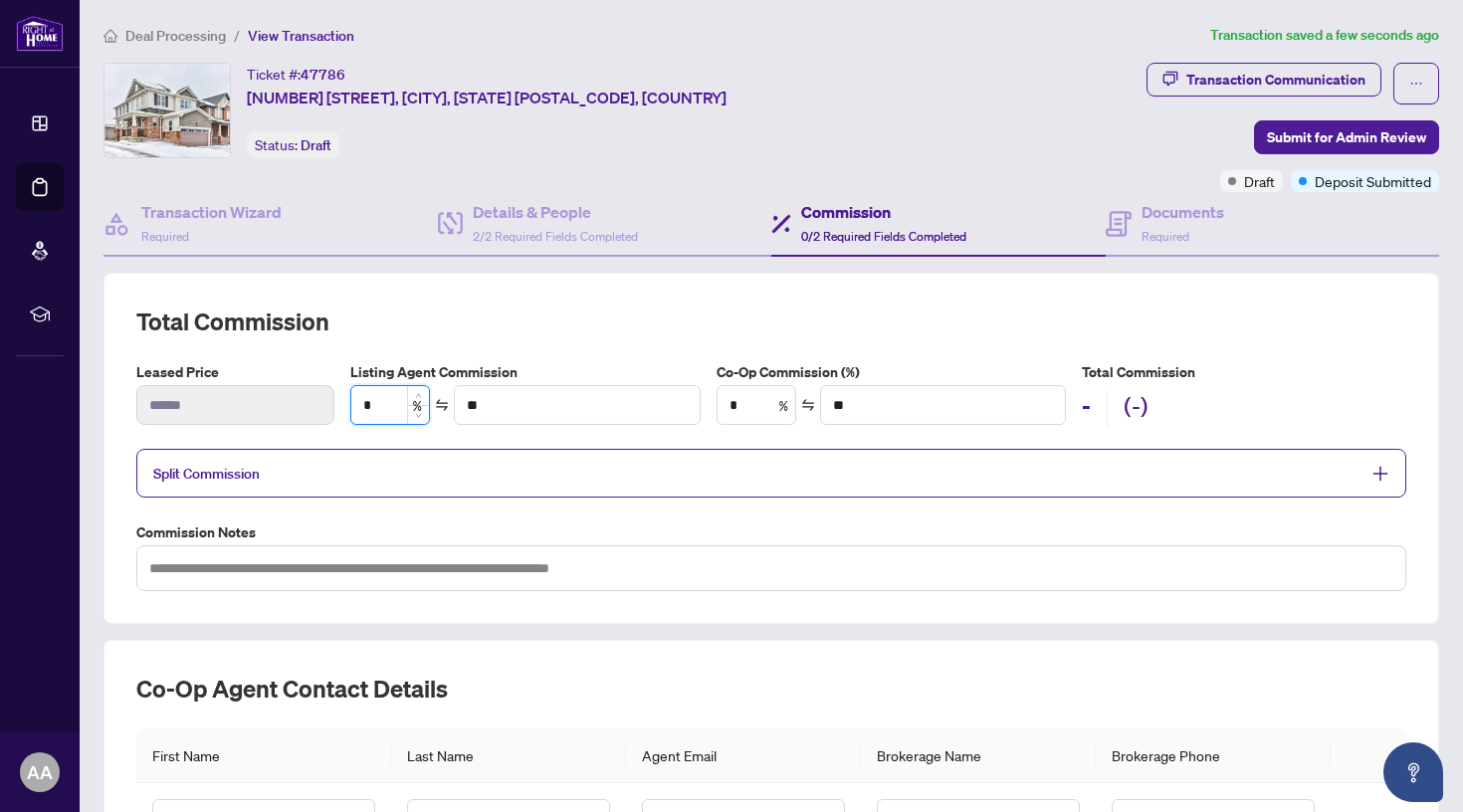 click on "*" at bounding box center (390, 405) 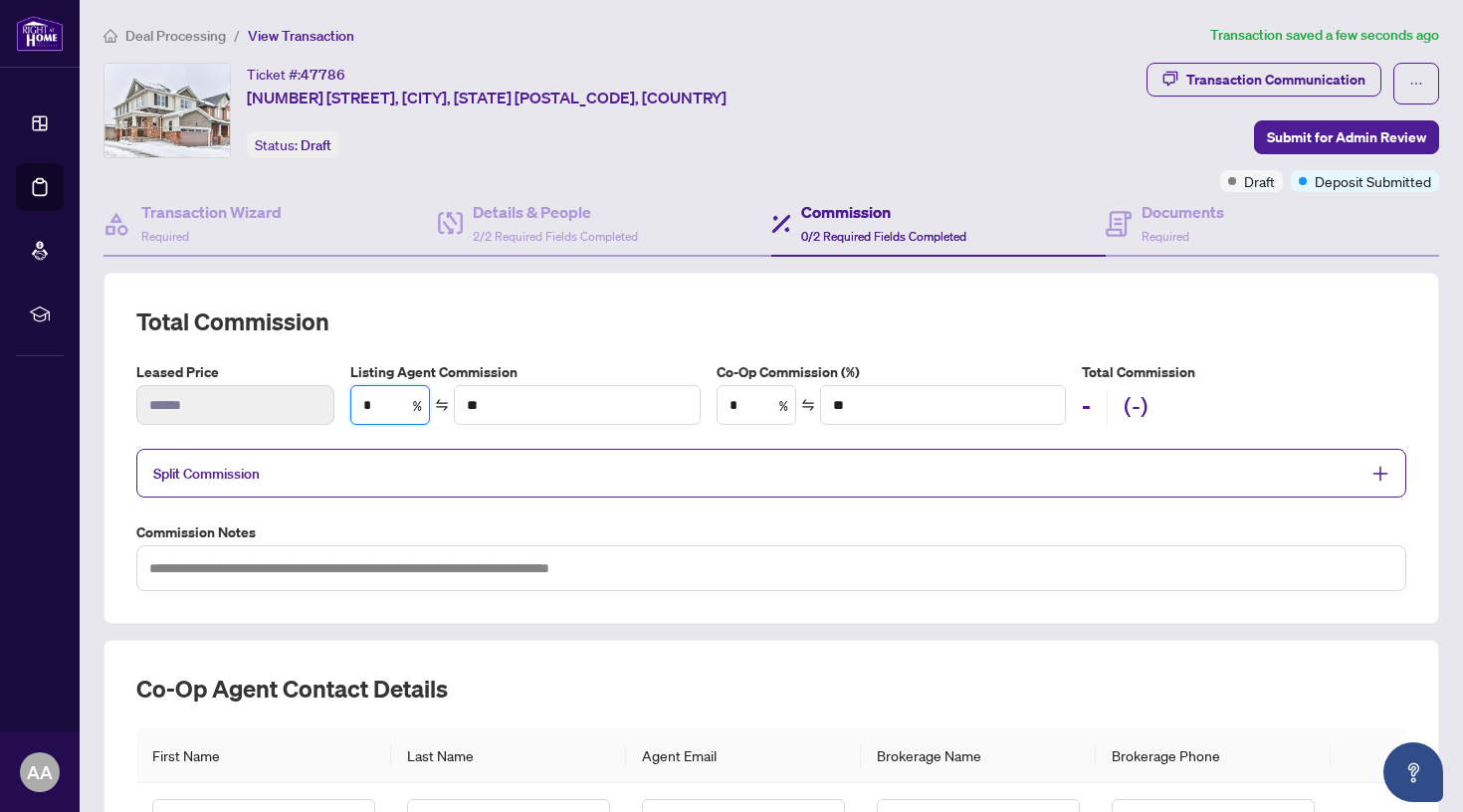 type on "**" 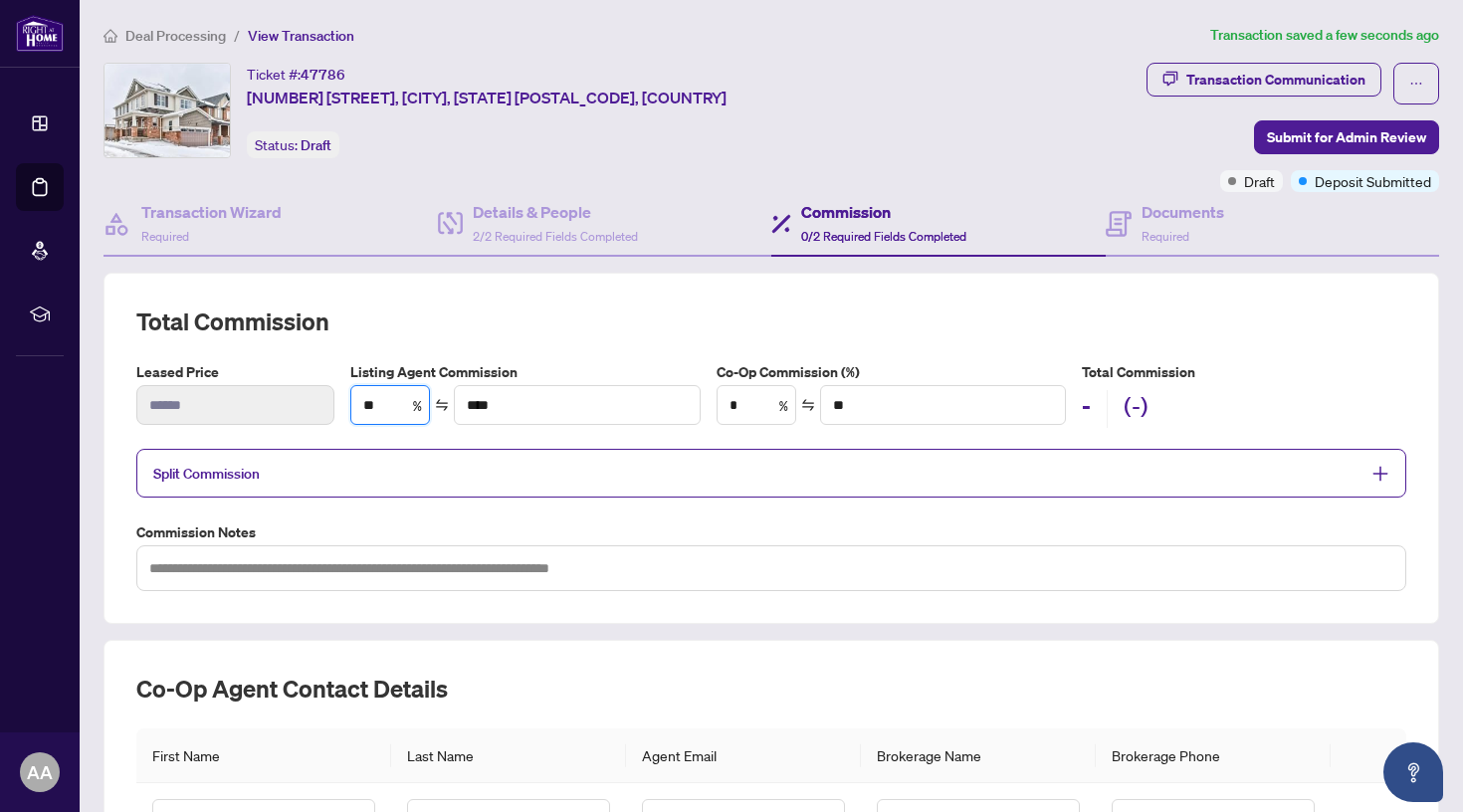 type on "***" 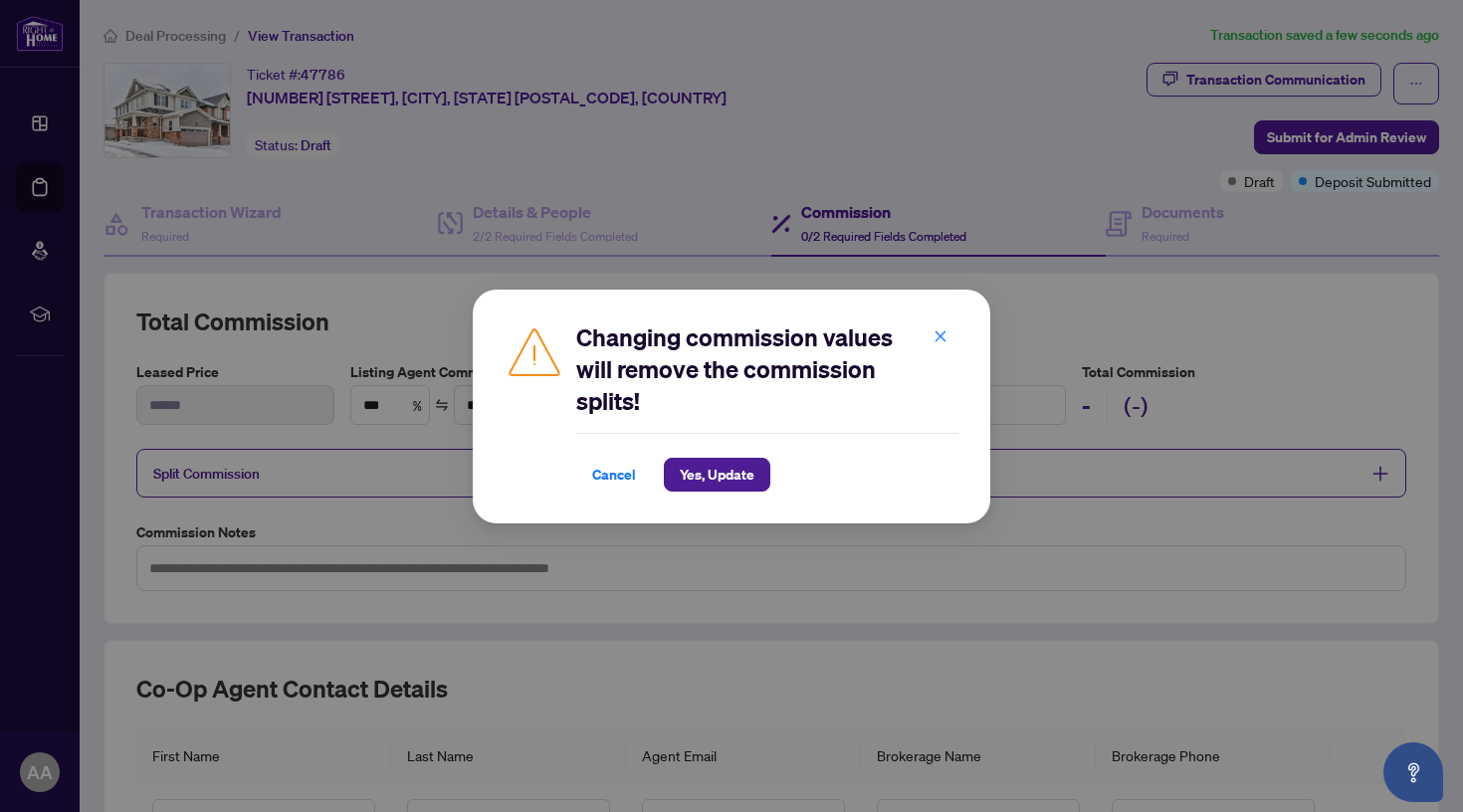 type on "**" 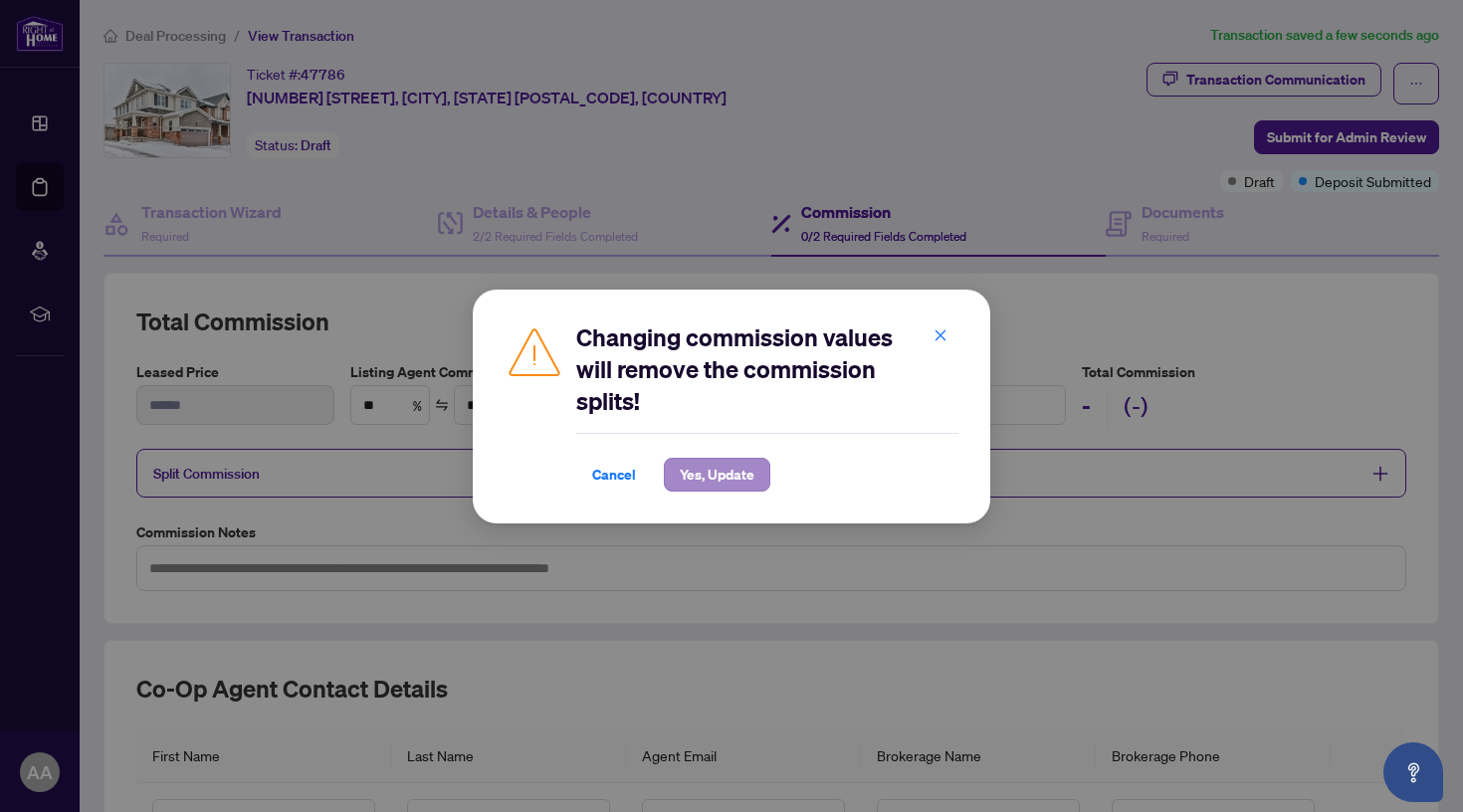 click on "Yes, Update" at bounding box center (717, 475) 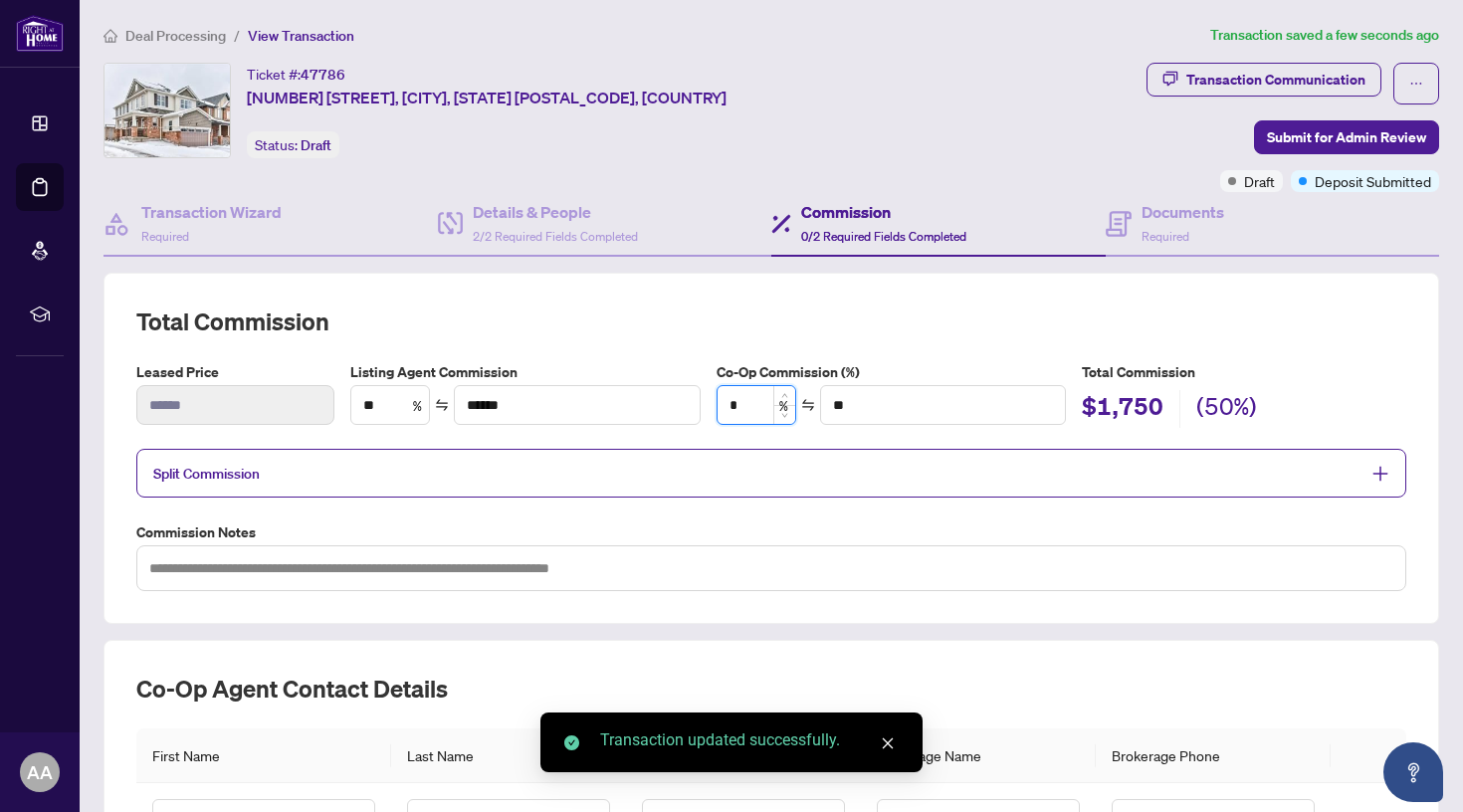 click on "*" at bounding box center [756, 405] 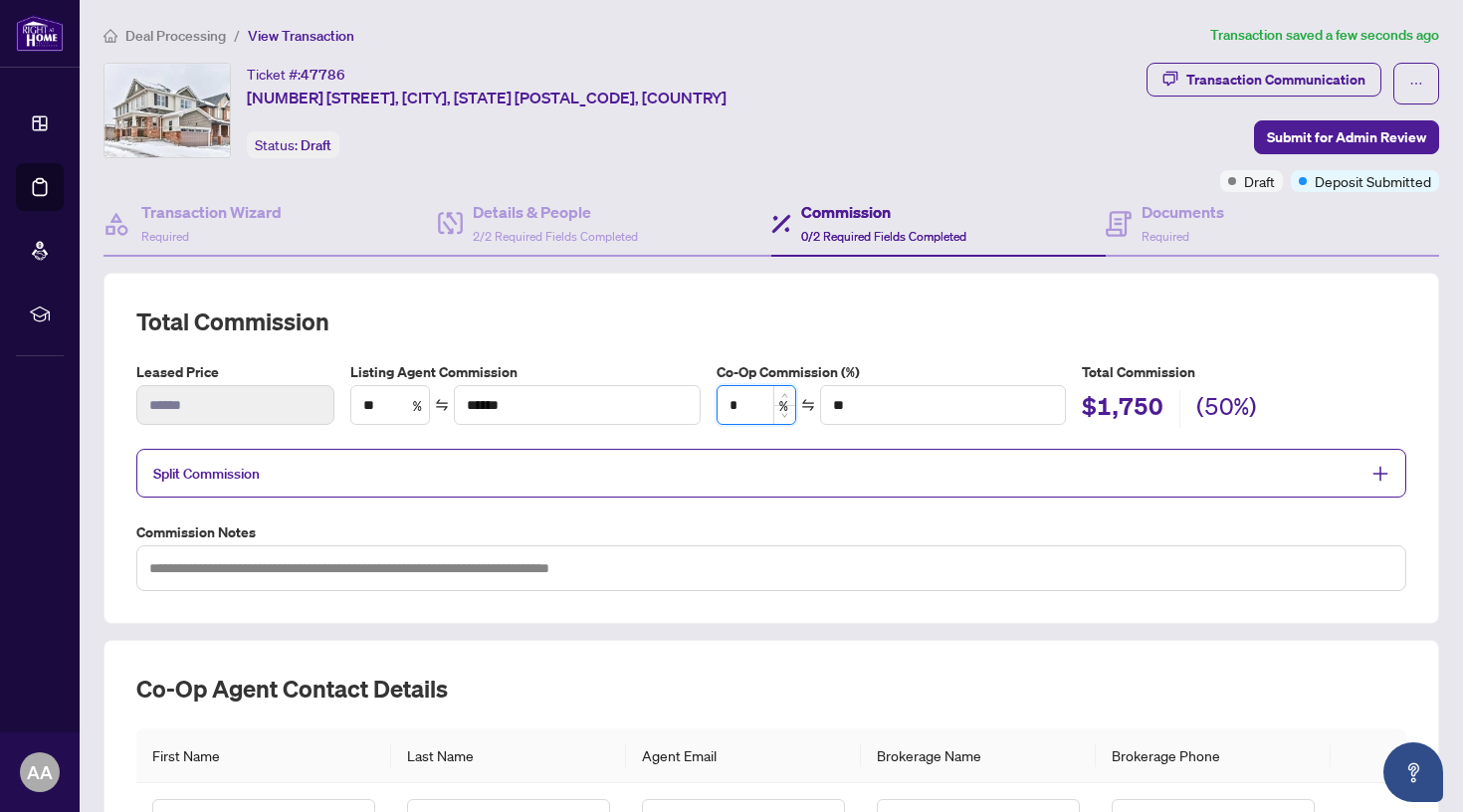 type on "**" 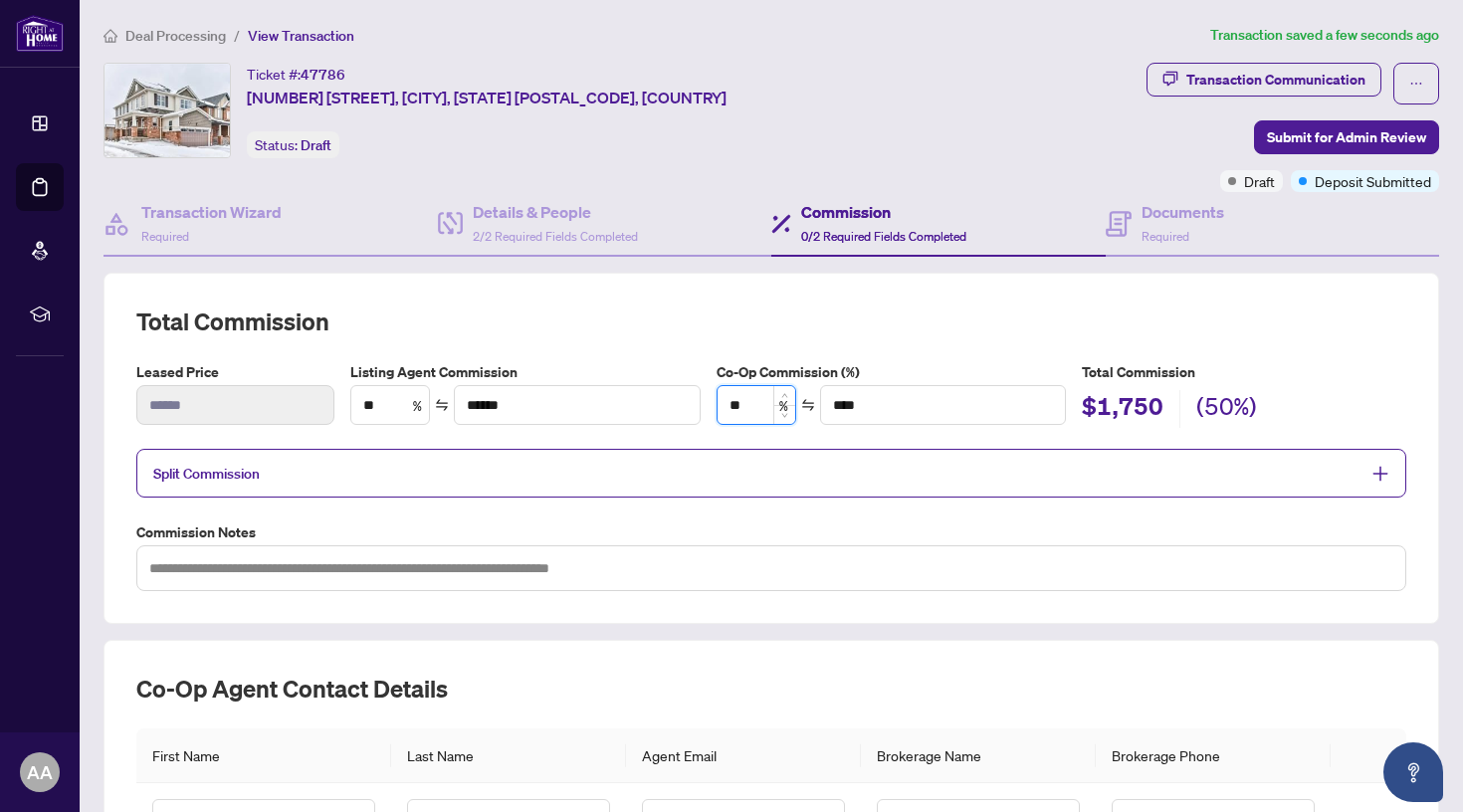 type on "***" 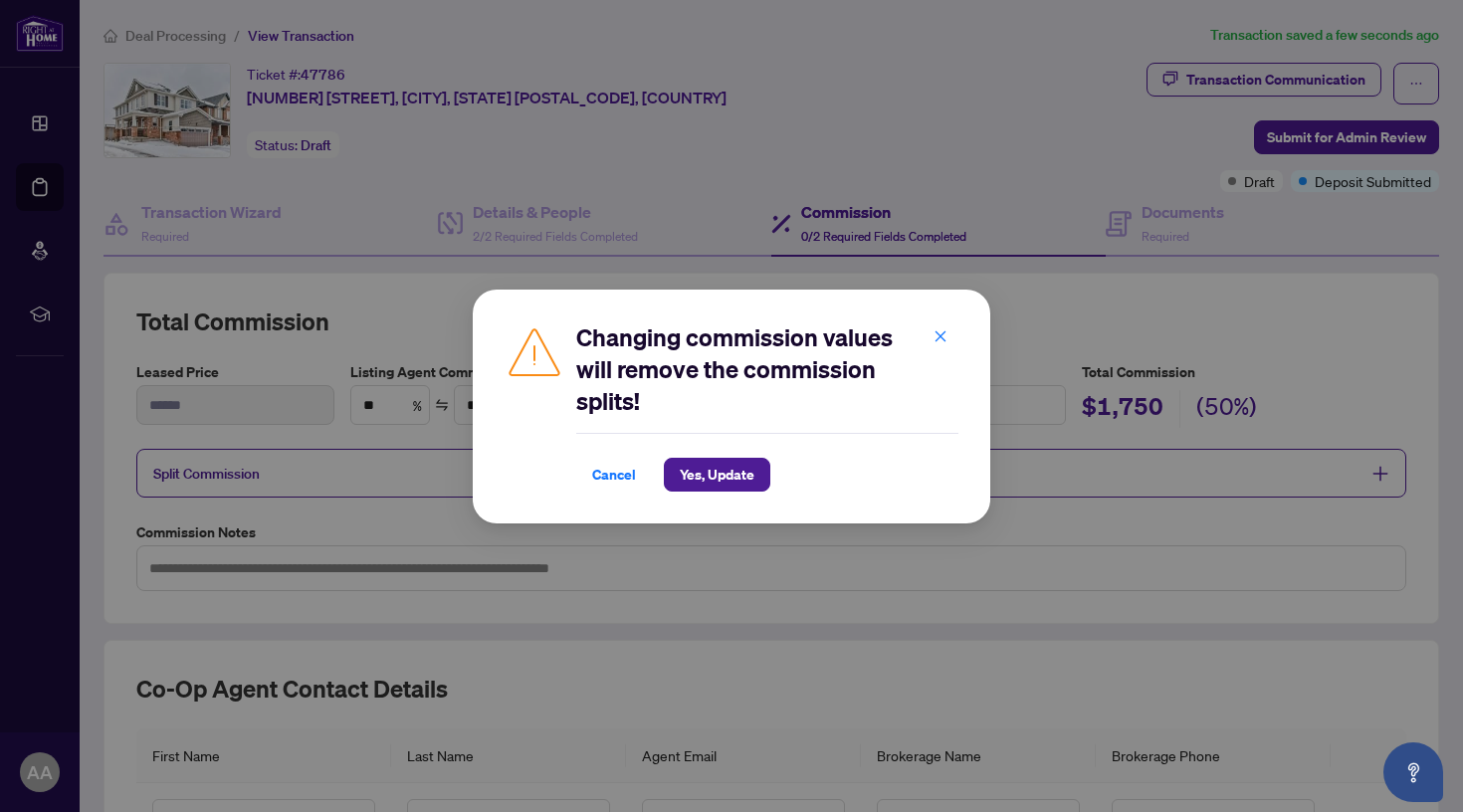 type on "**" 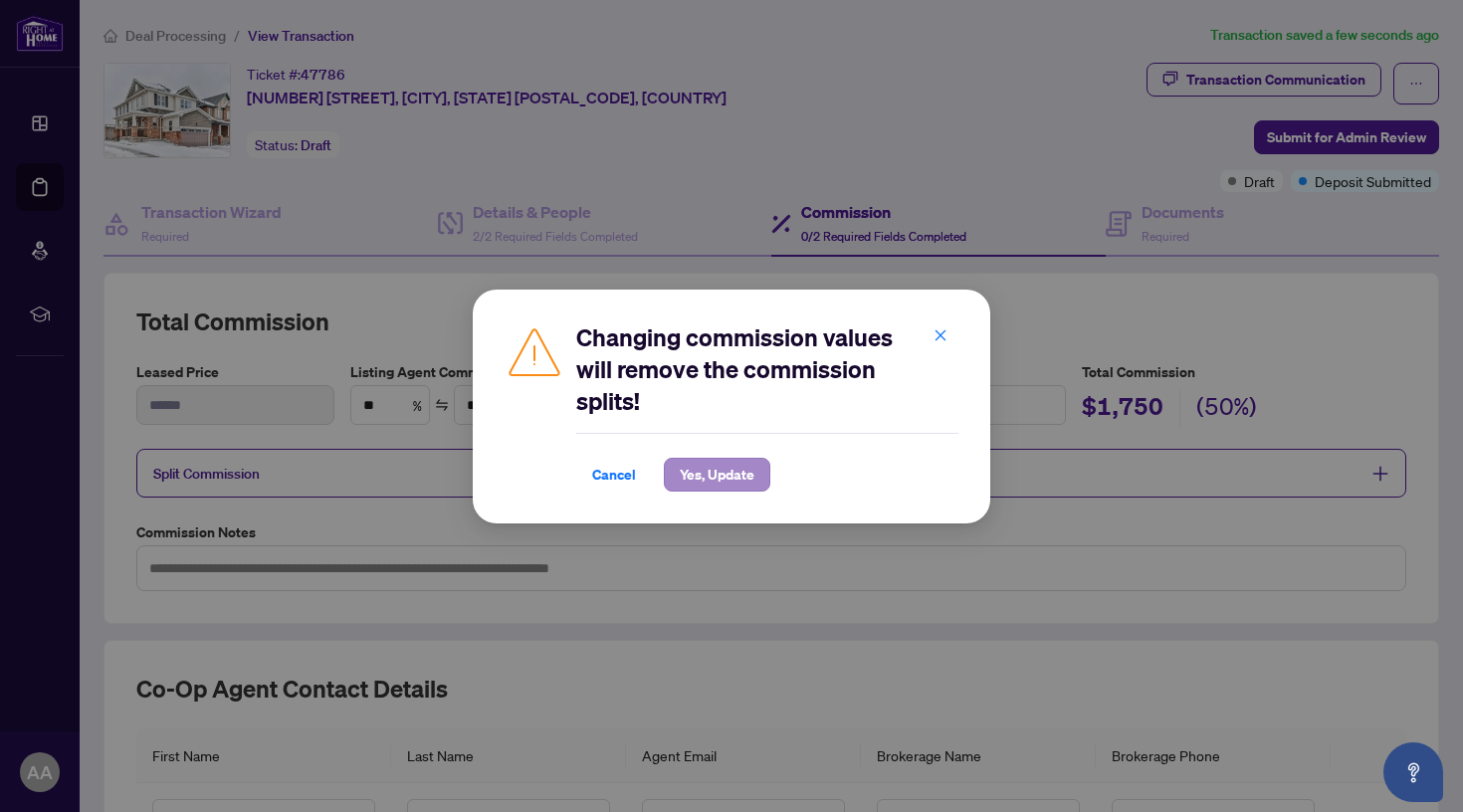 click on "Yes, Update" at bounding box center [717, 475] 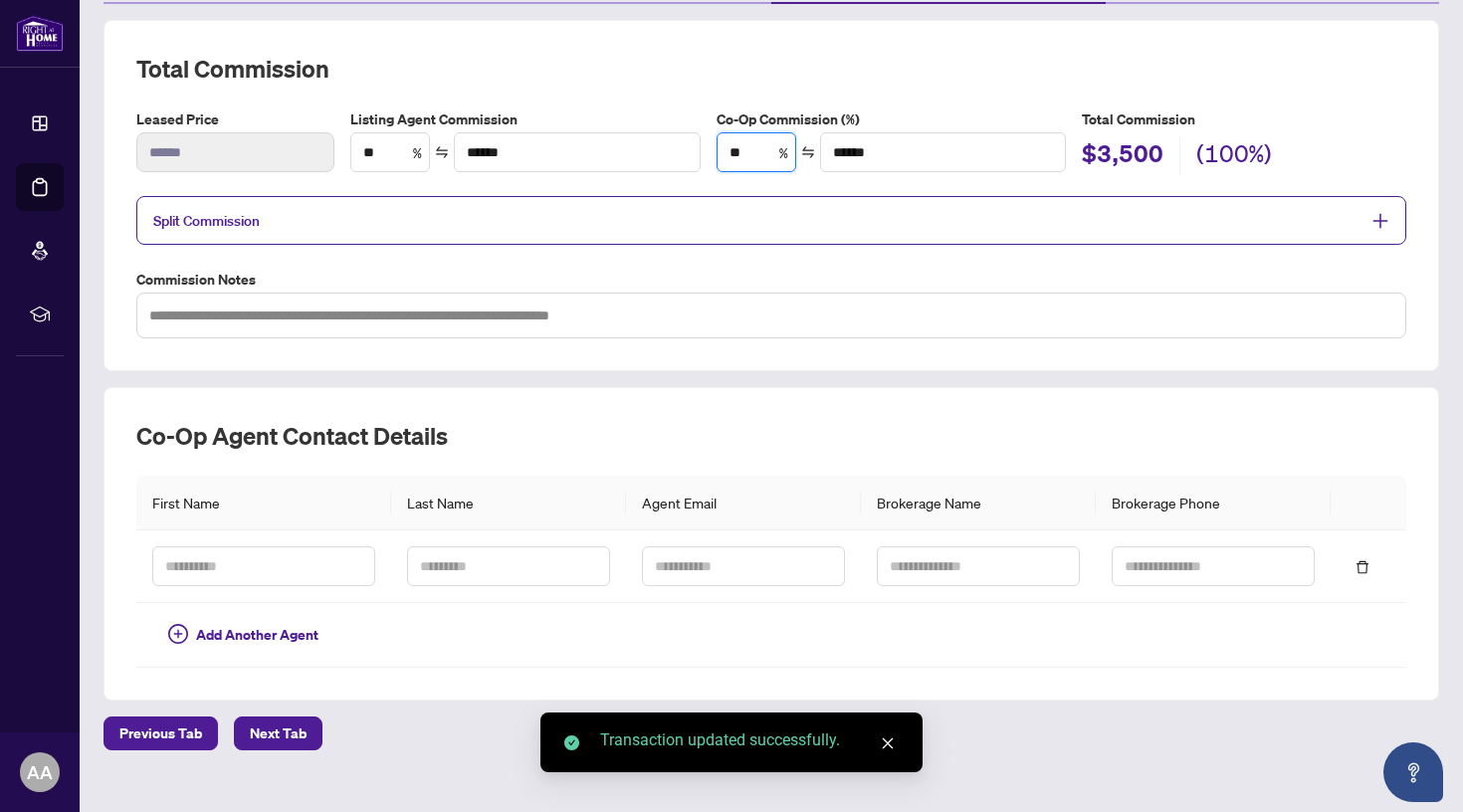 scroll, scrollTop: 272, scrollLeft: 0, axis: vertical 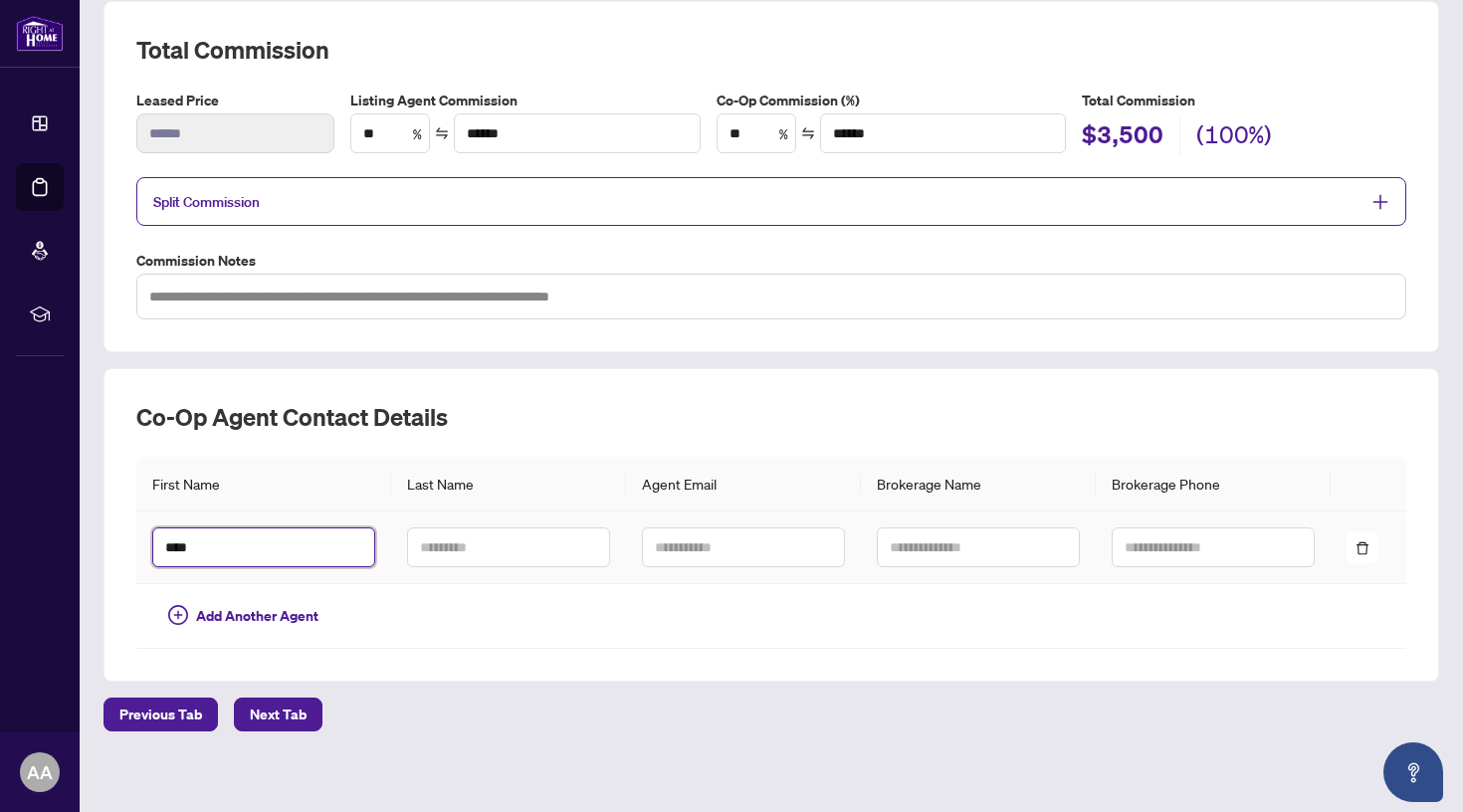 type on "****" 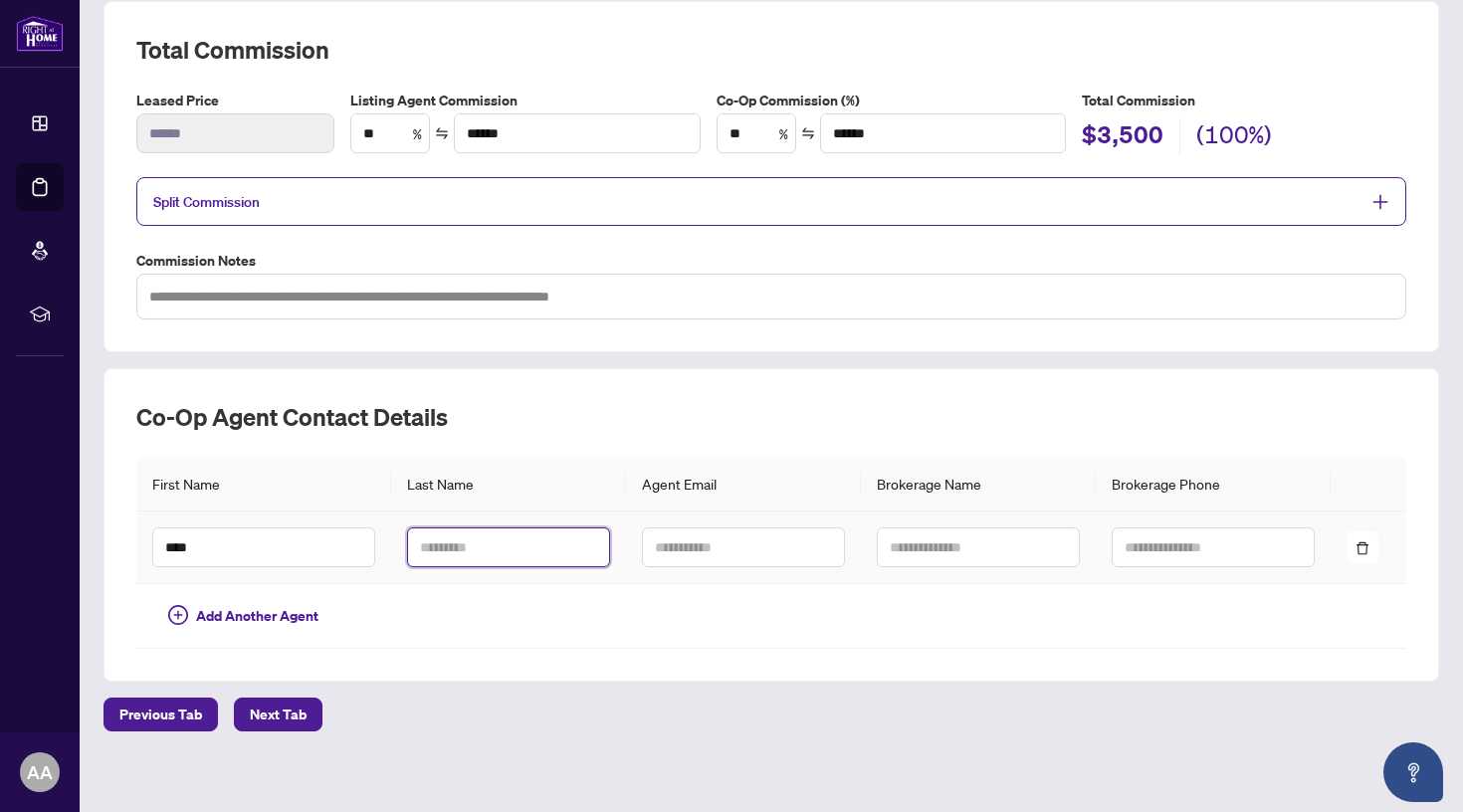 paste on "******" 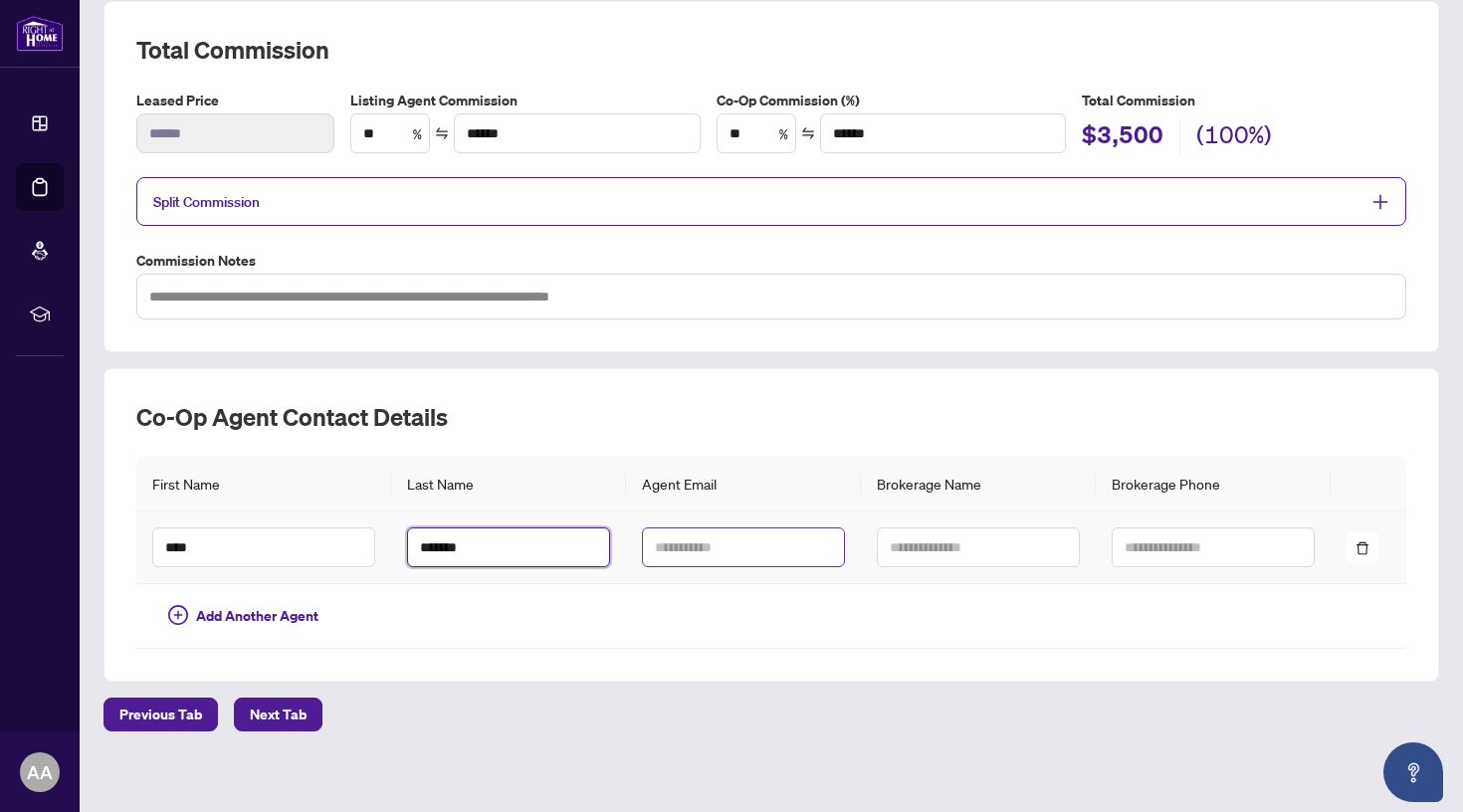 type on "******" 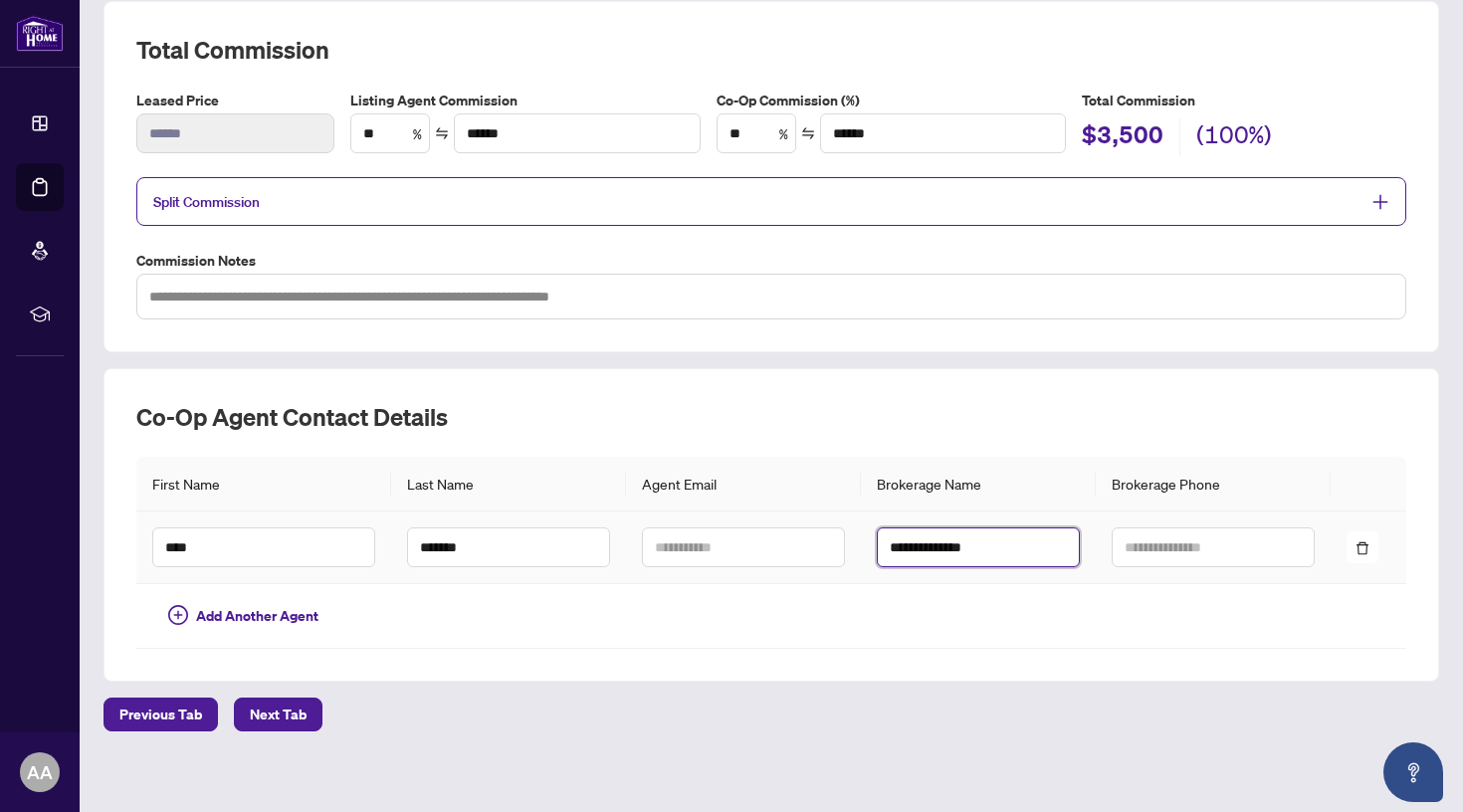type on "**********" 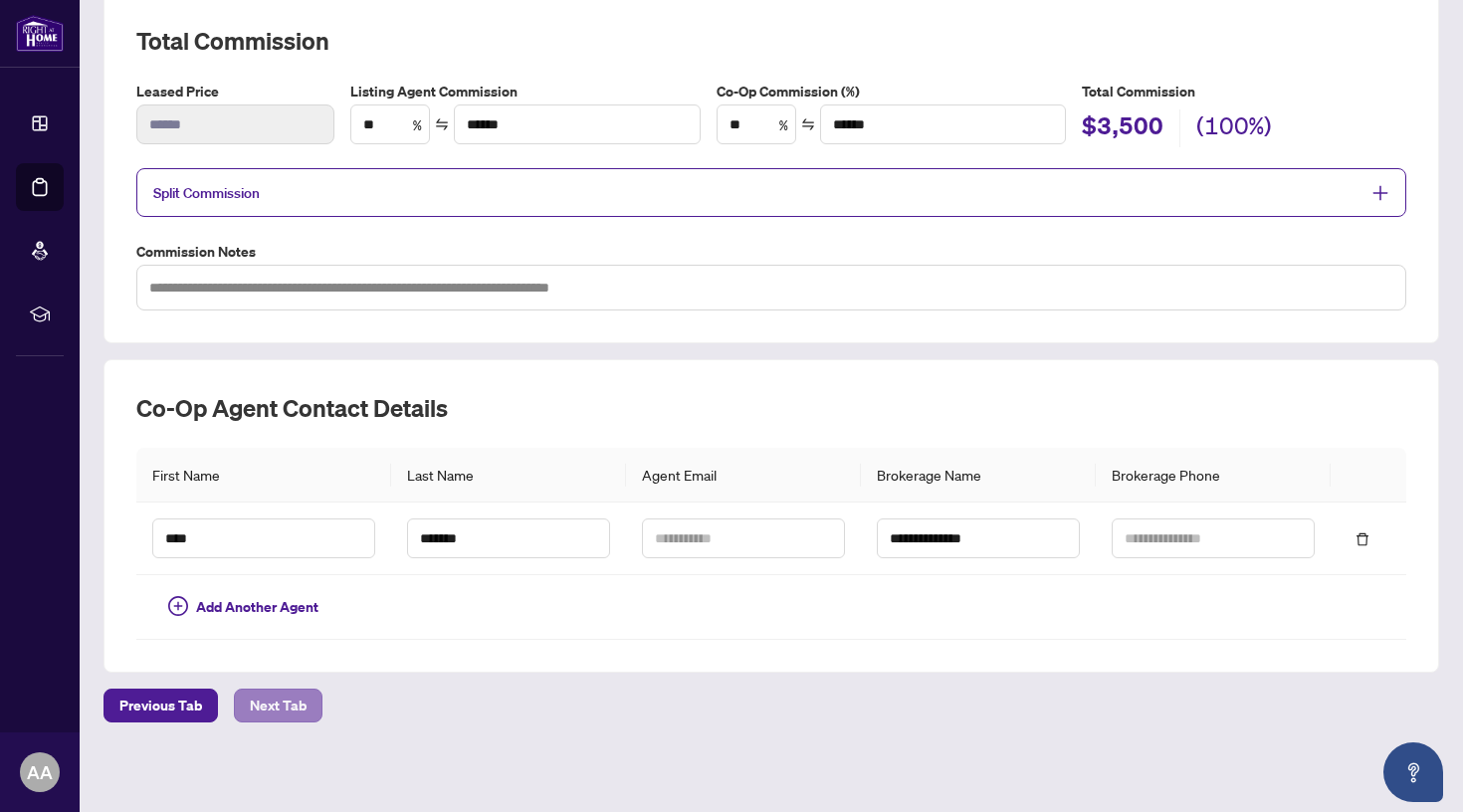 click on "Next Tab" at bounding box center [278, 706] 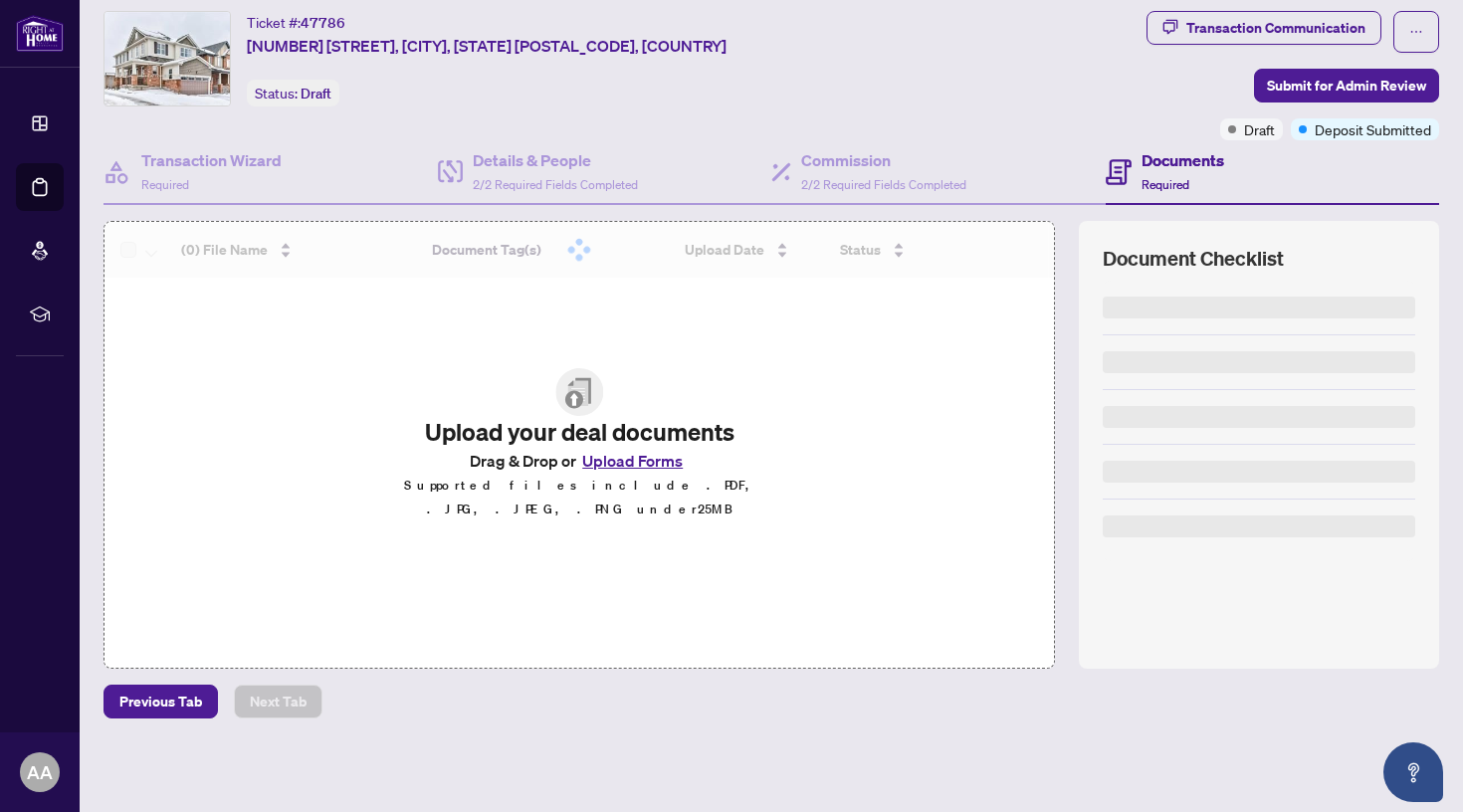 scroll, scrollTop: 51, scrollLeft: 0, axis: vertical 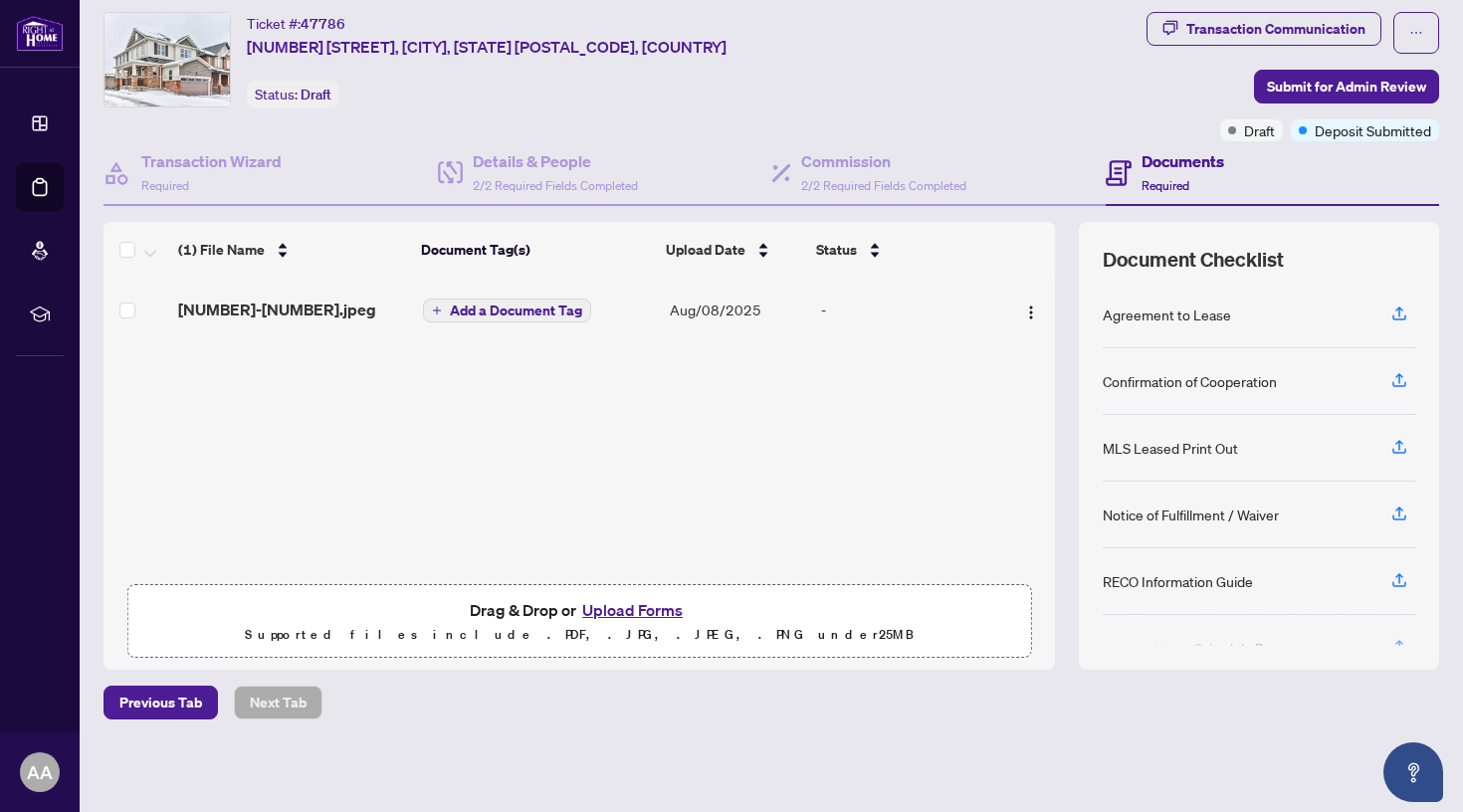 click on "Upload Forms" at bounding box center [632, 610] 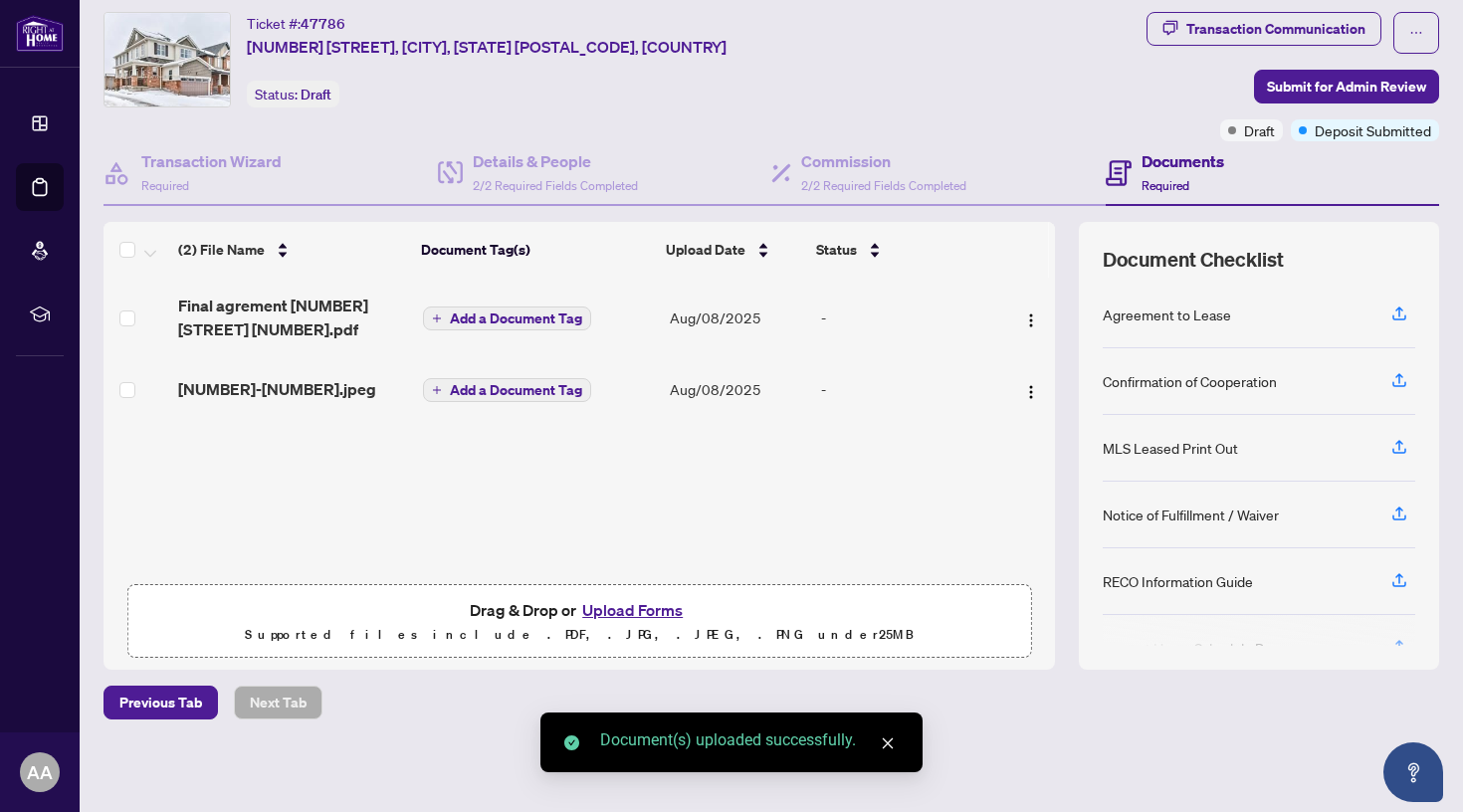 scroll, scrollTop: 0, scrollLeft: 0, axis: both 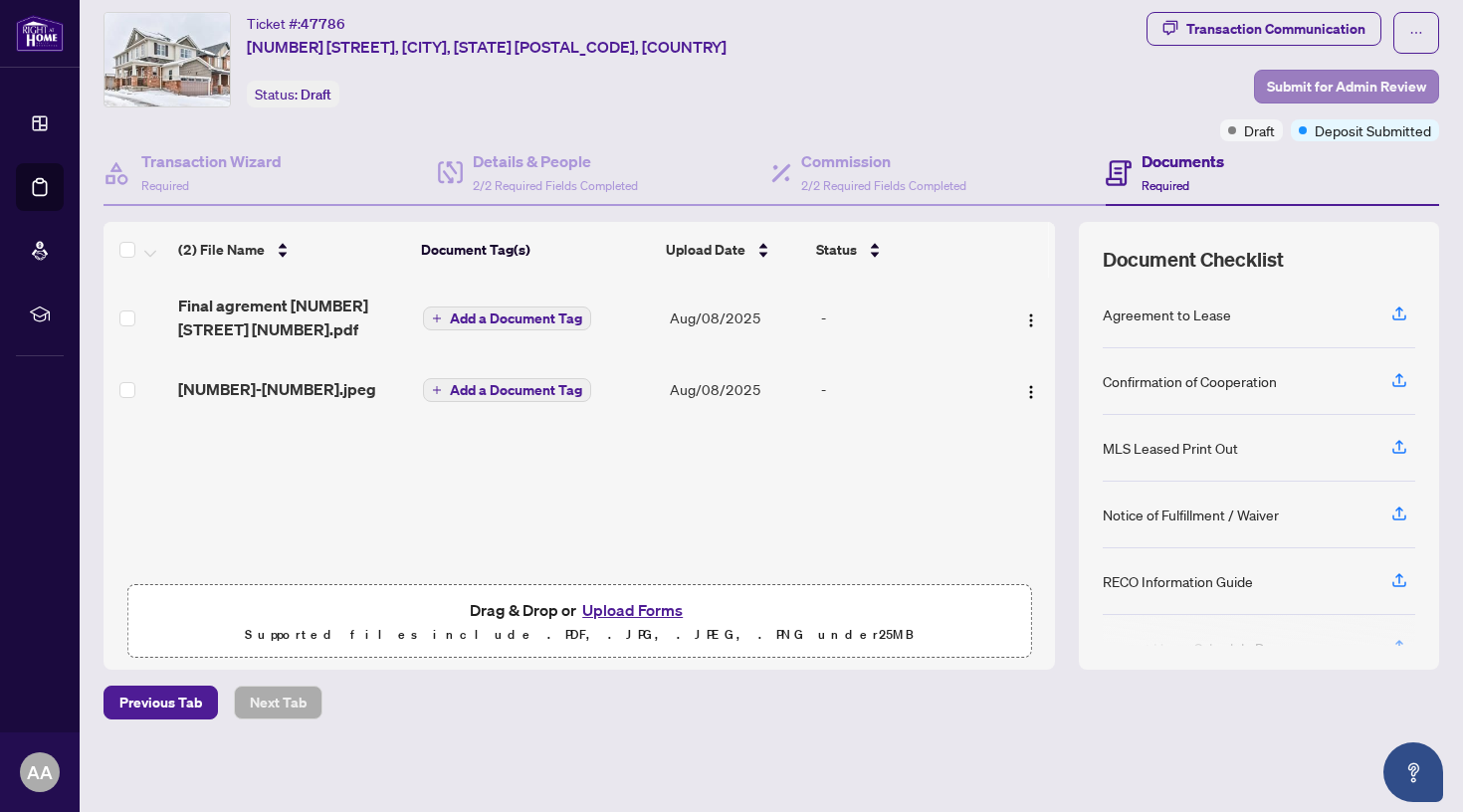 click on "Submit for Admin Review" at bounding box center [1347, 87] 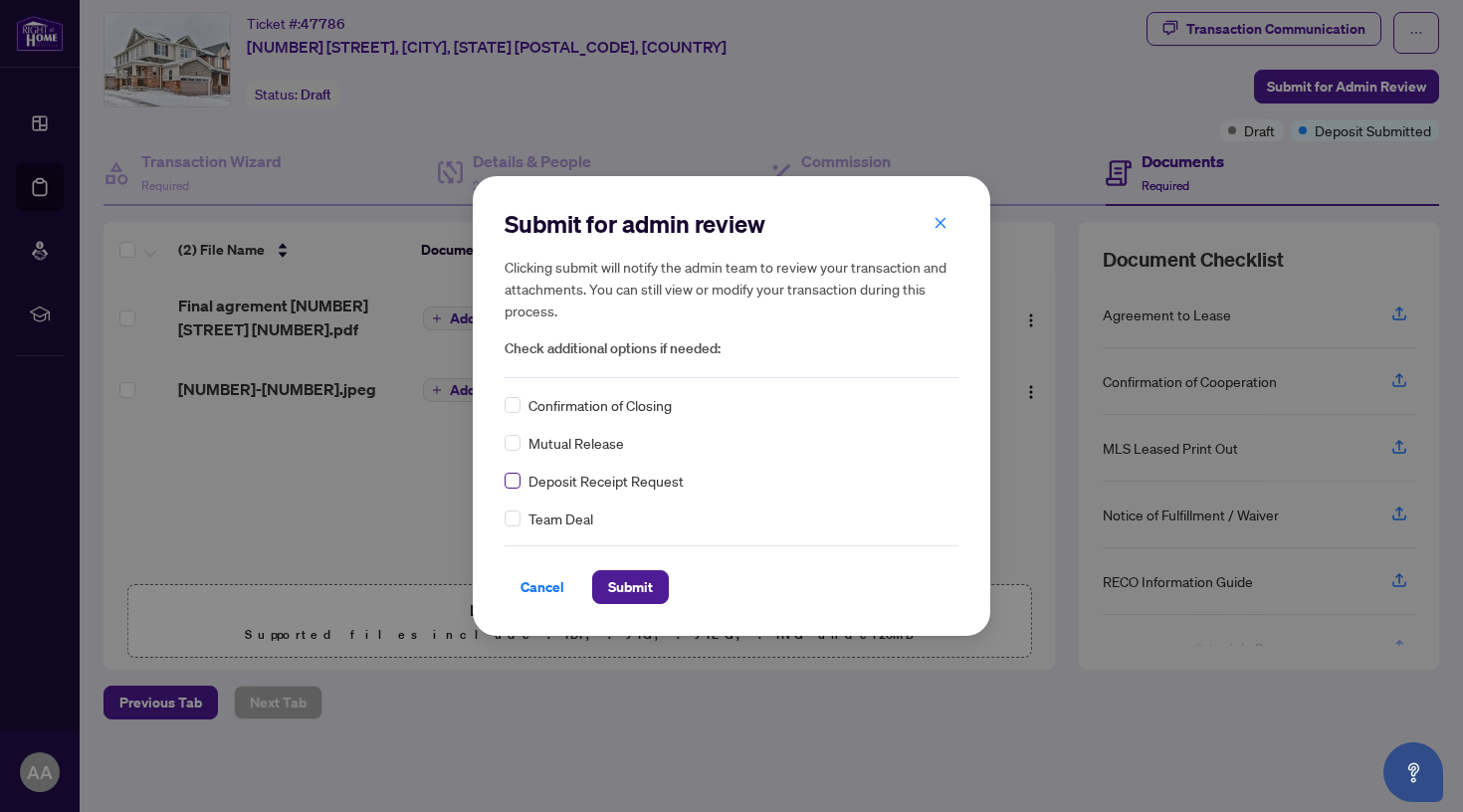 click at bounding box center [513, 481] 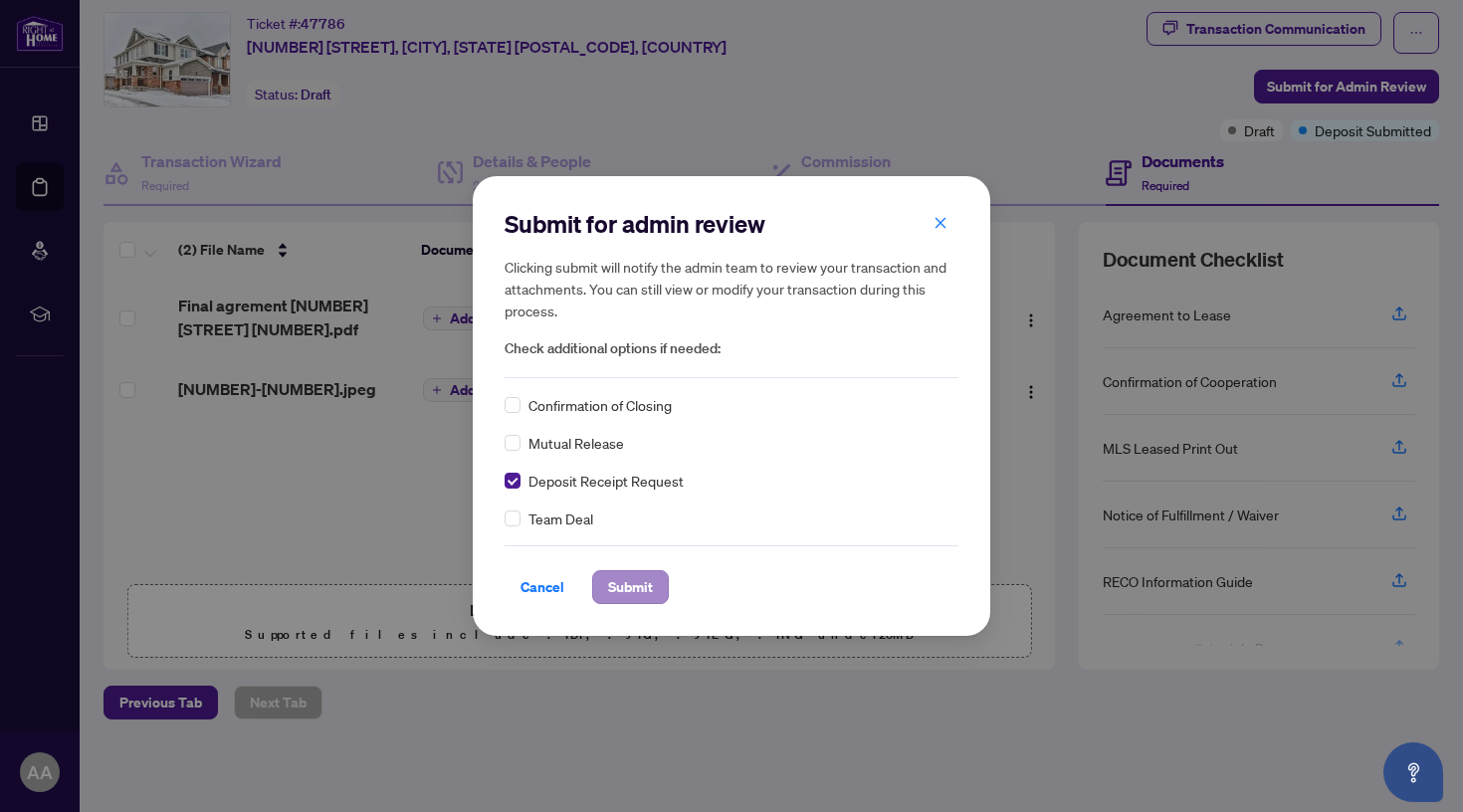 click on "Submit" at bounding box center [630, 587] 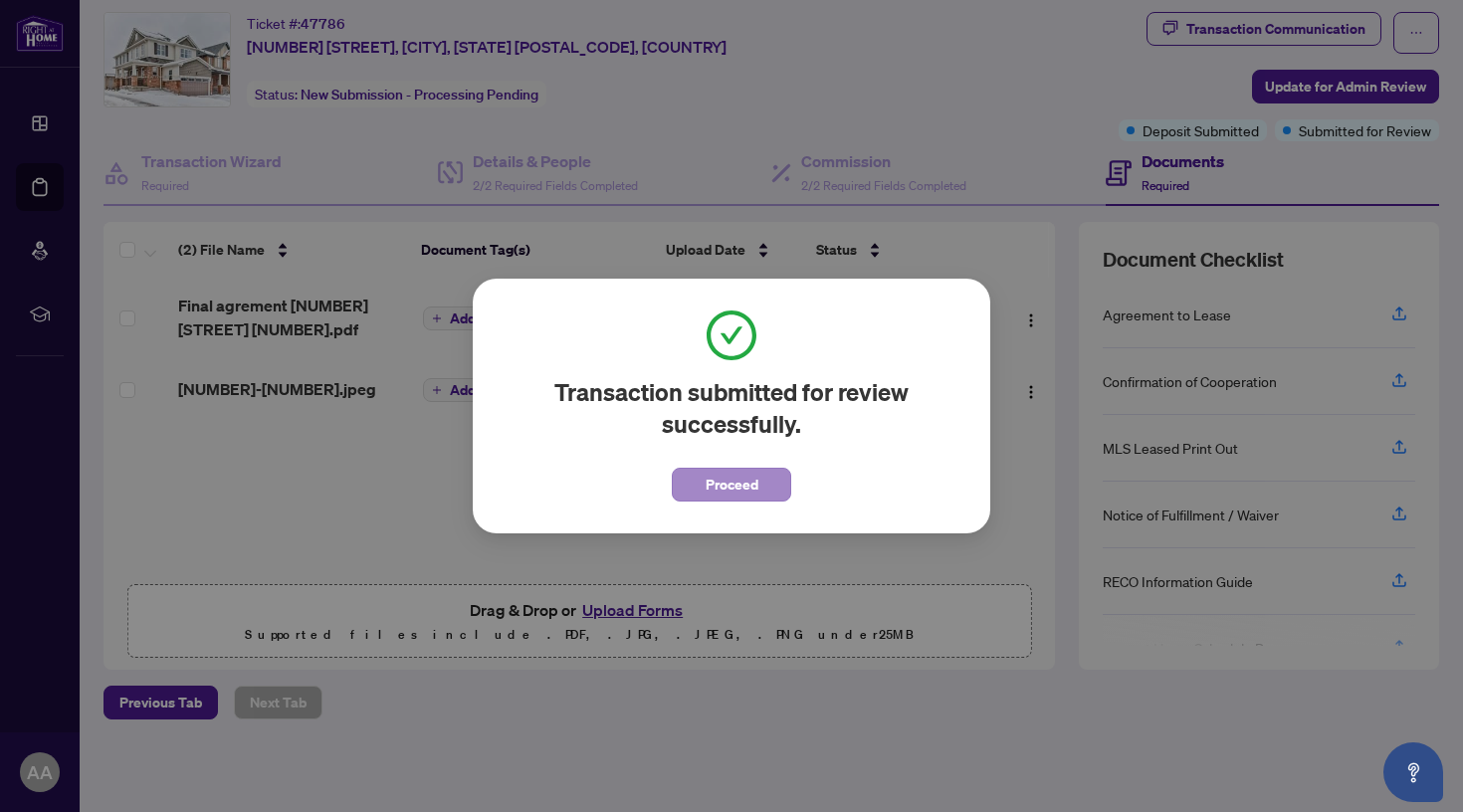 click on "Proceed" at bounding box center (732, 485) 